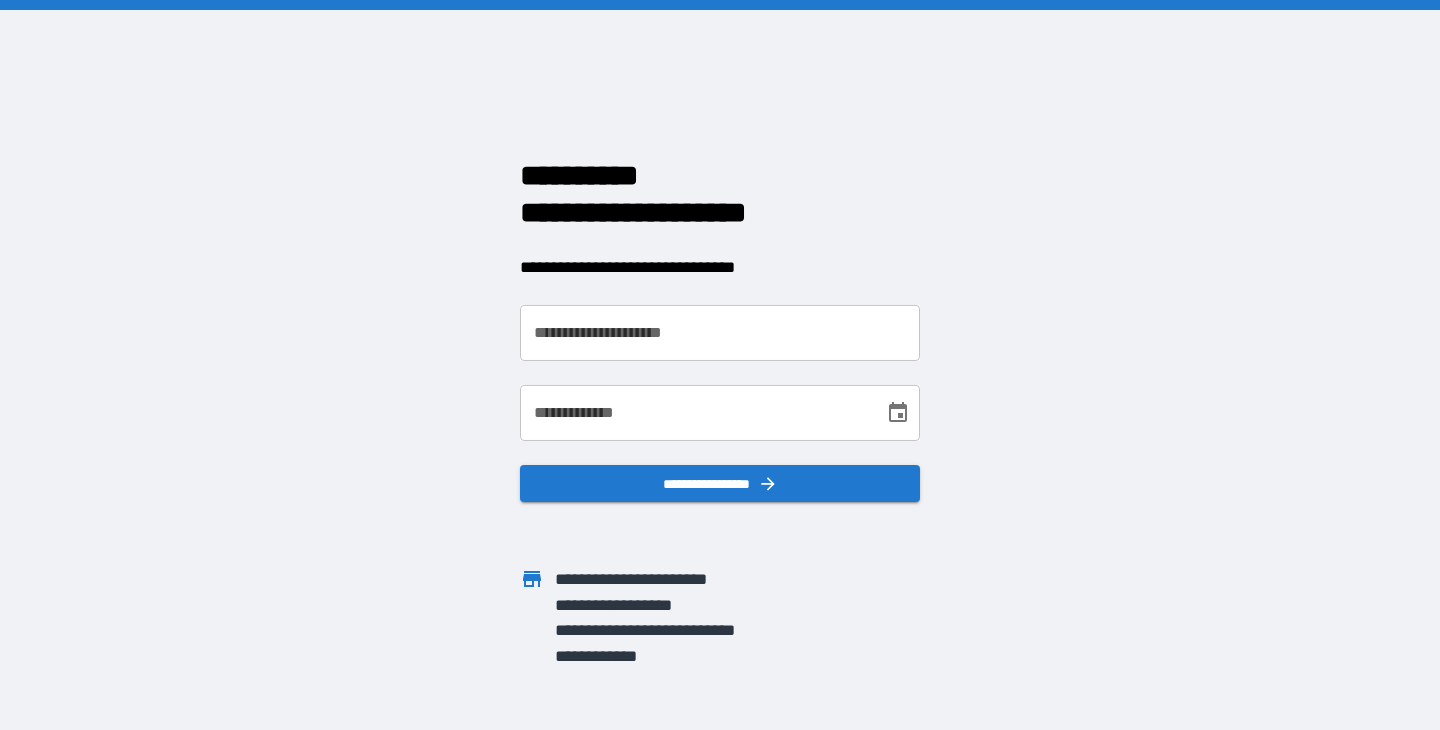 scroll, scrollTop: 0, scrollLeft: 0, axis: both 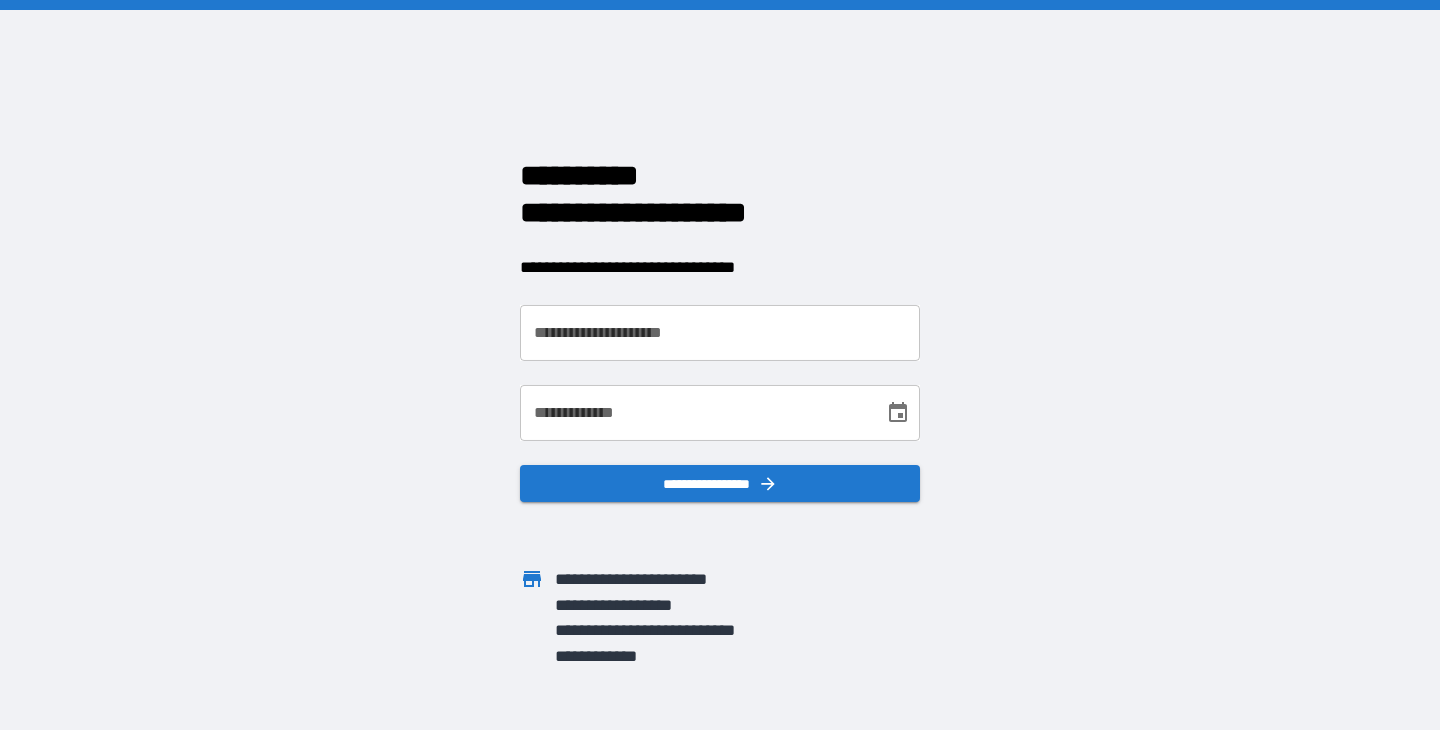 click on "**********" at bounding box center (720, 333) 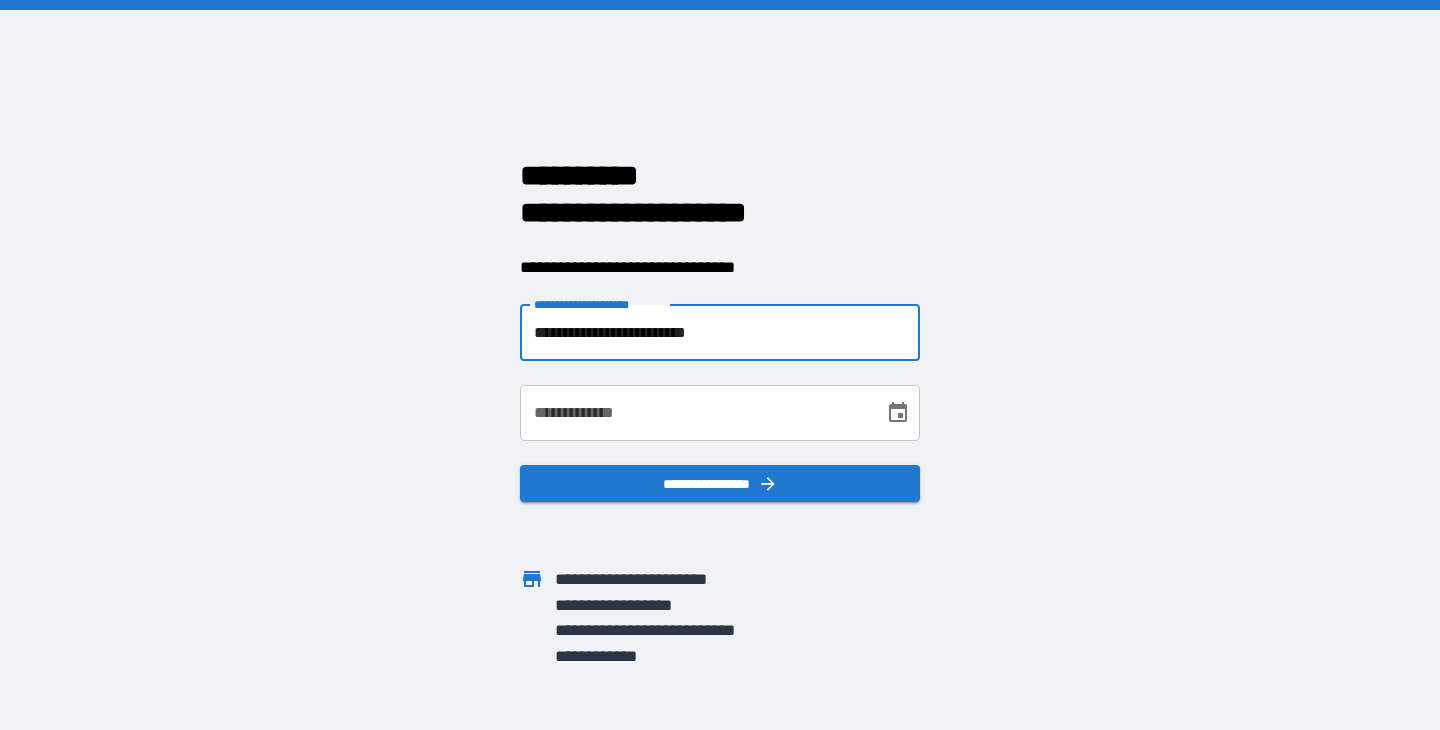 click on "**********" at bounding box center (720, 333) 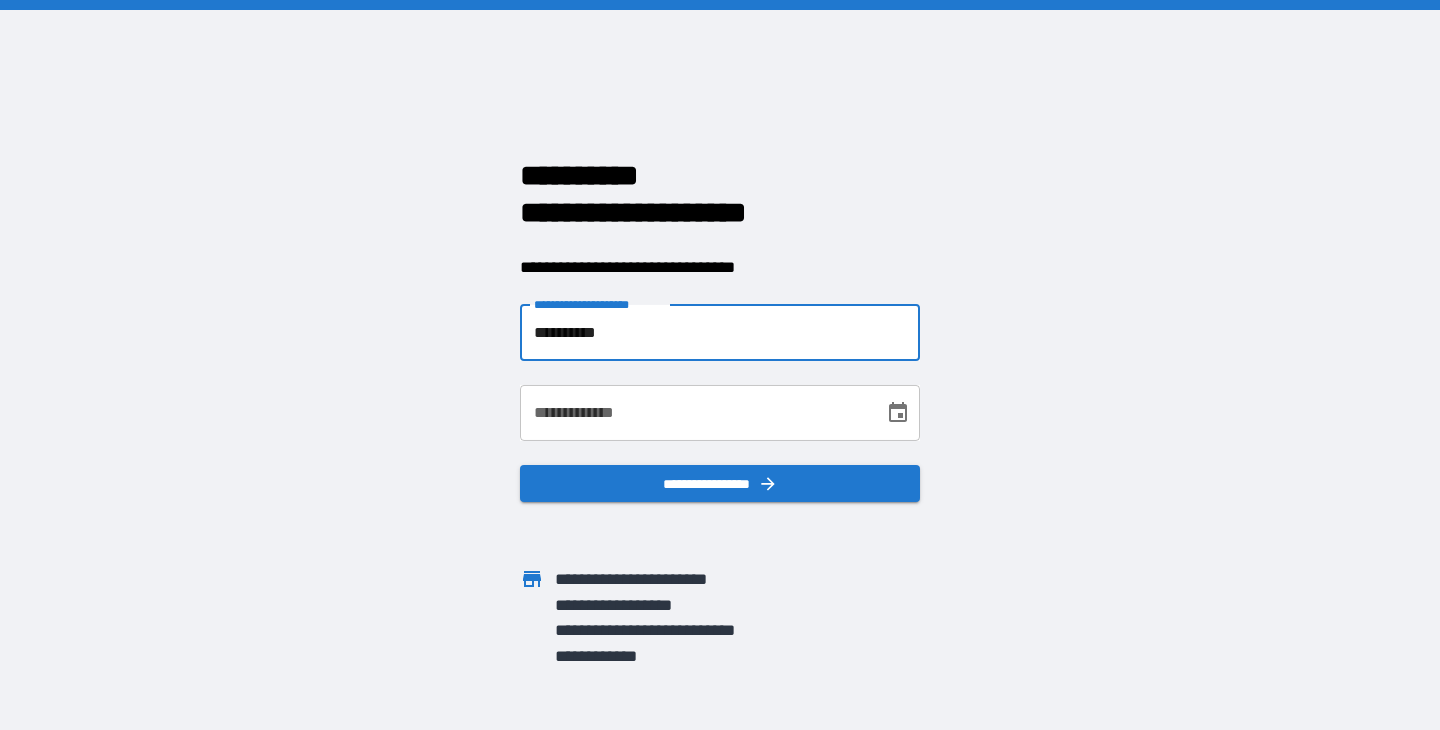 type on "**********" 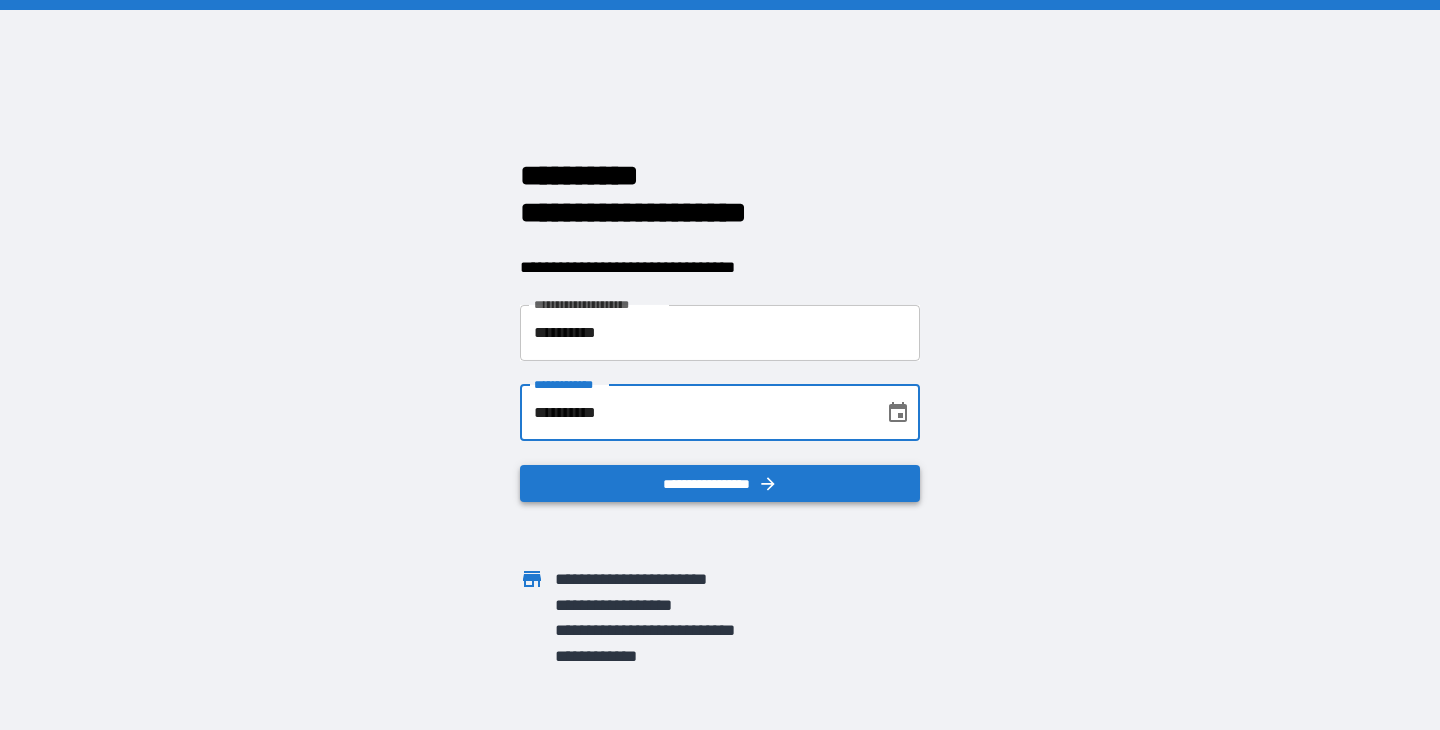 type on "**********" 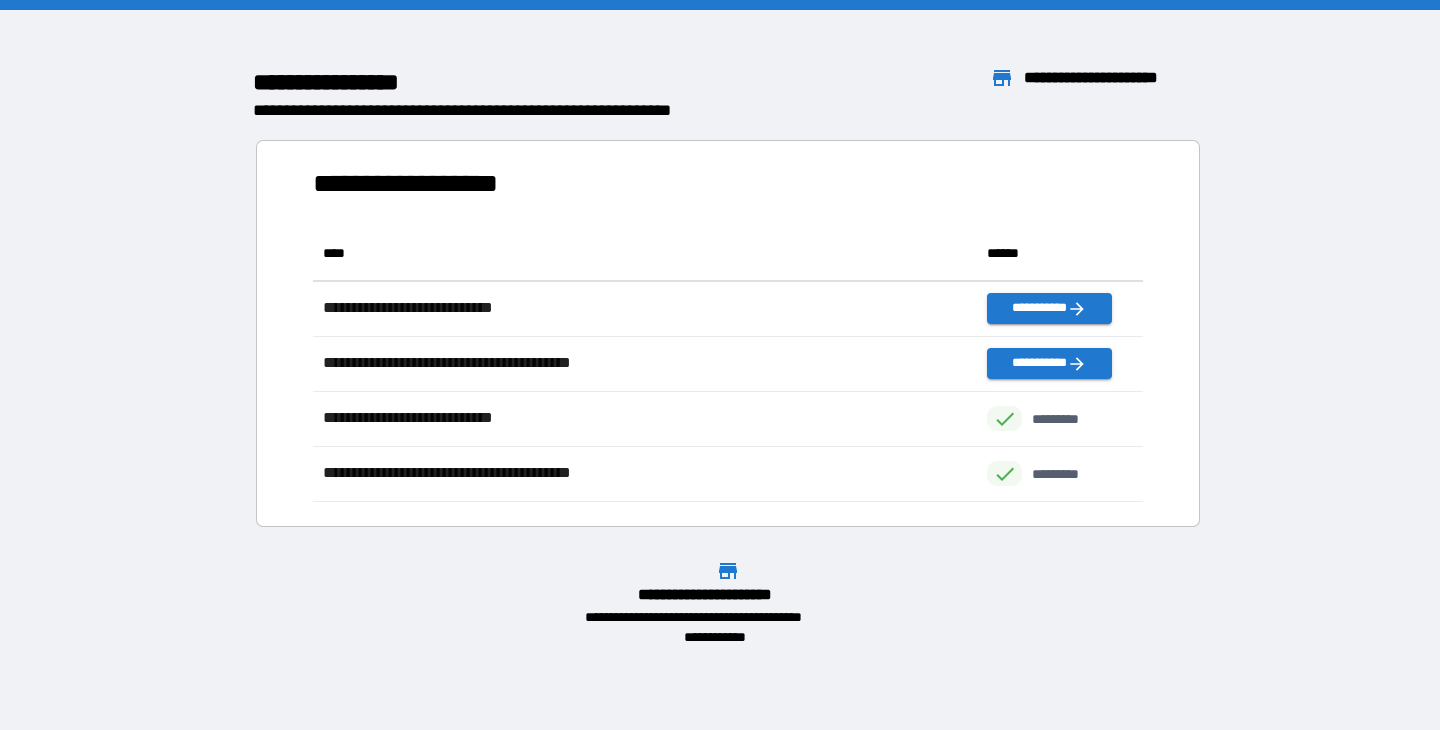 scroll, scrollTop: 1, scrollLeft: 1, axis: both 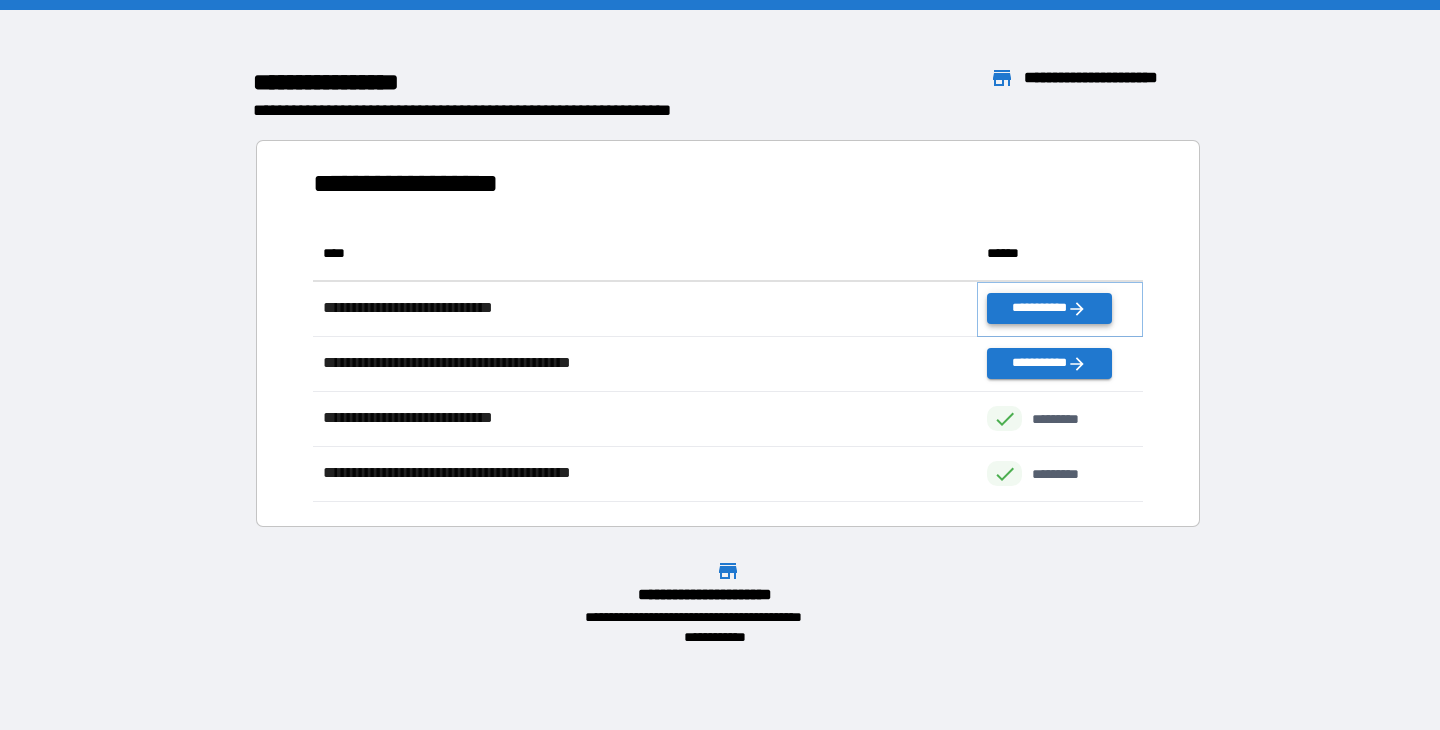 click on "**********" at bounding box center (1049, 308) 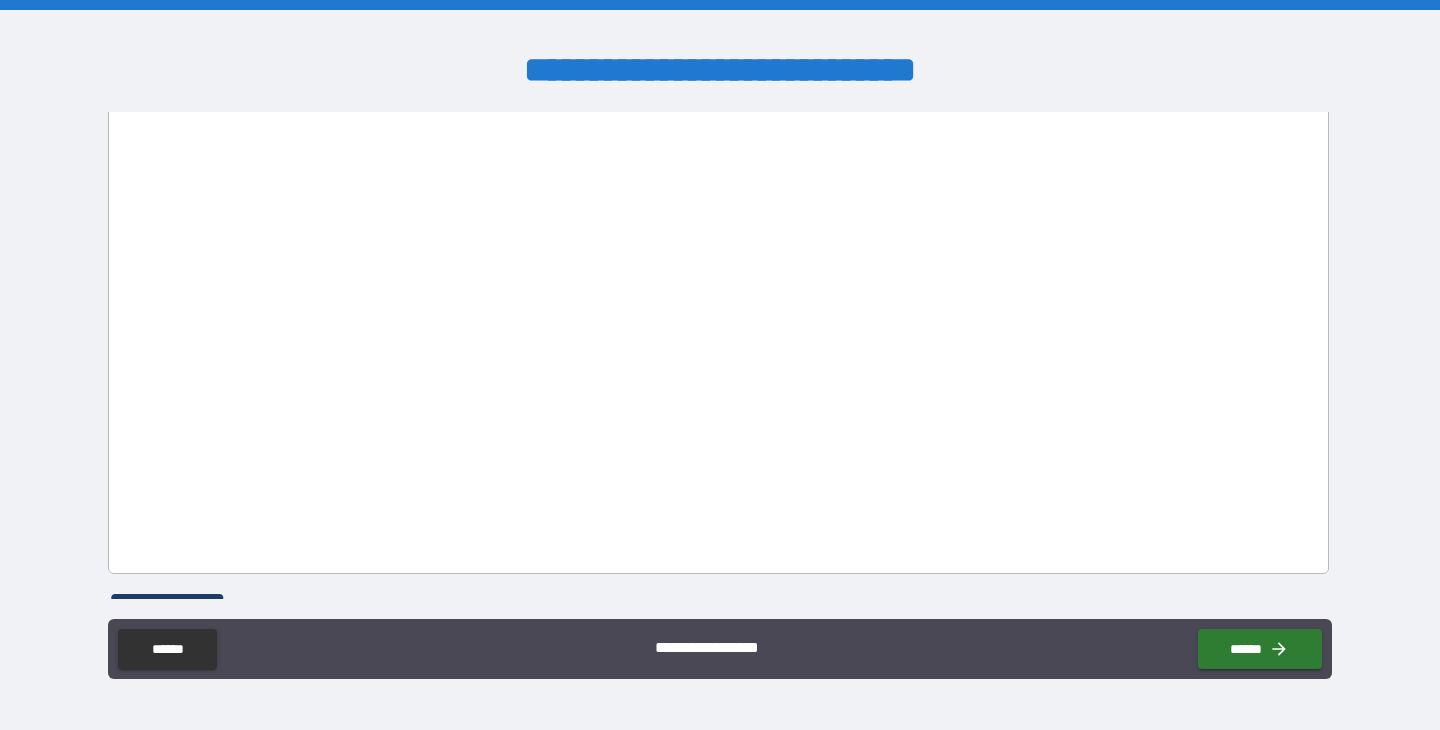 scroll, scrollTop: 2991, scrollLeft: 0, axis: vertical 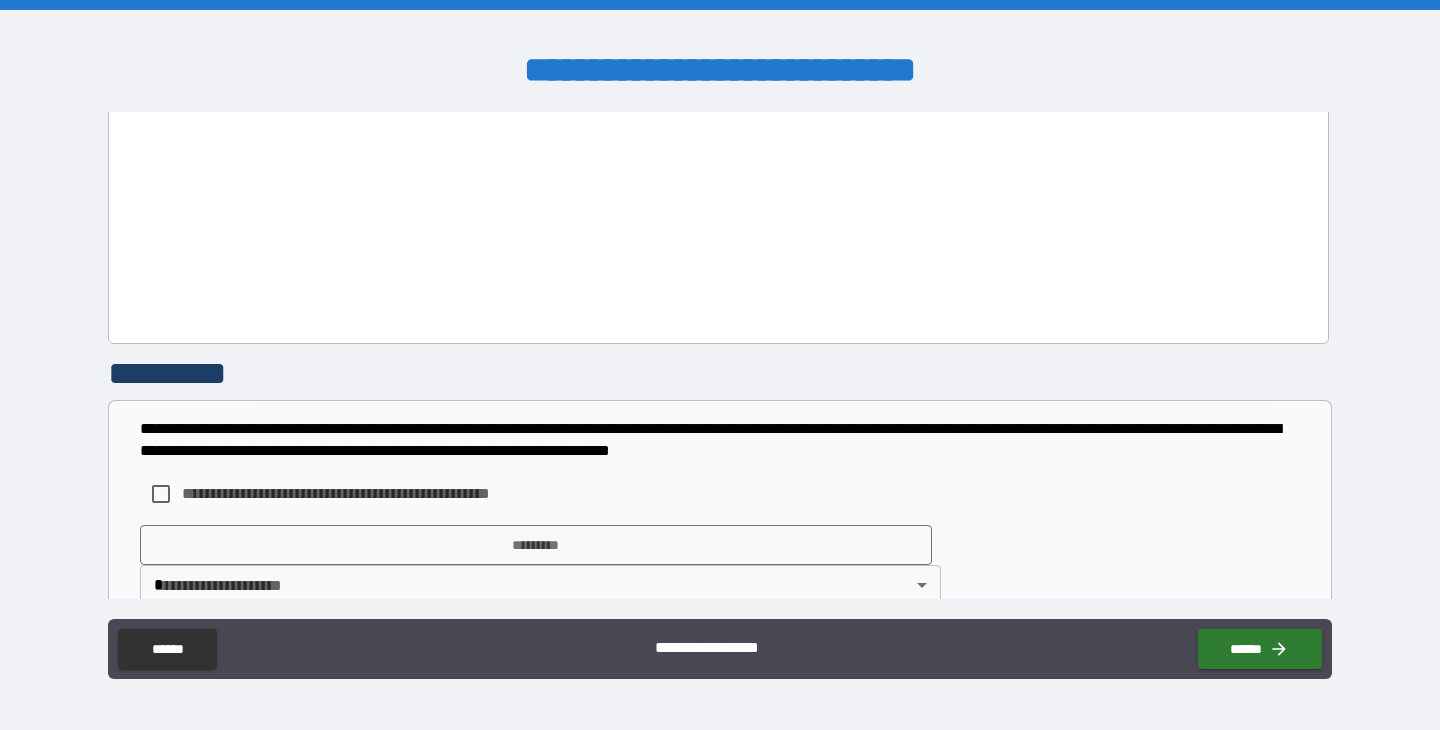 click on "**********" at bounding box center [368, 493] 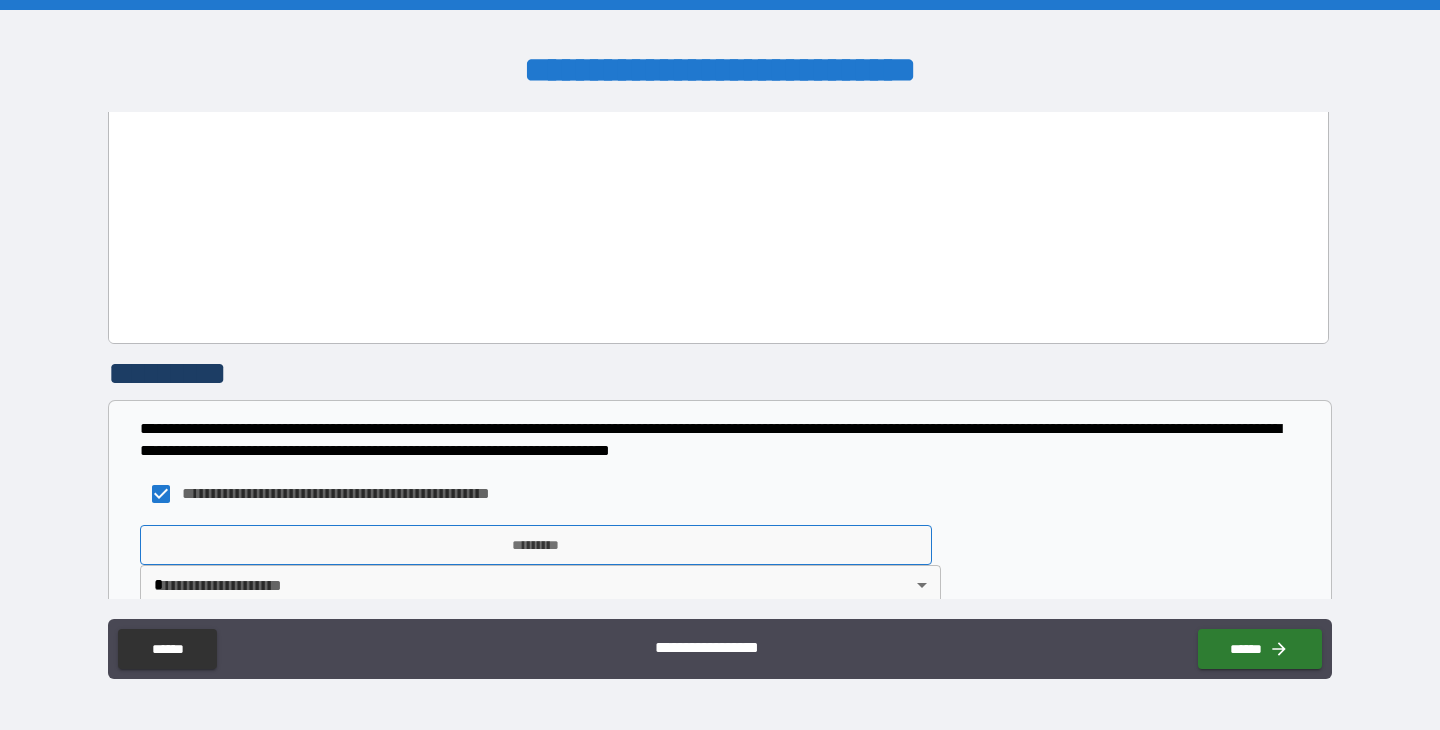 click on "*********" at bounding box center [536, 545] 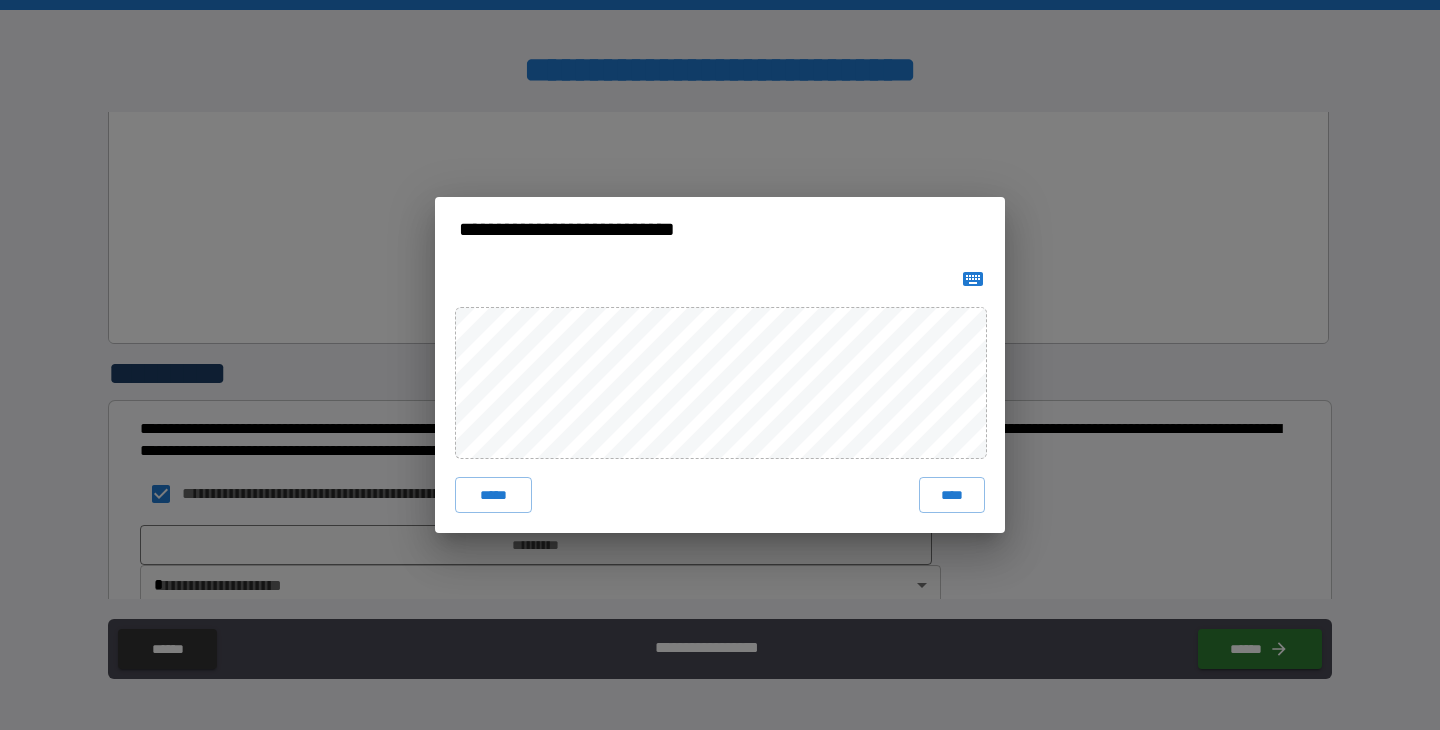 click 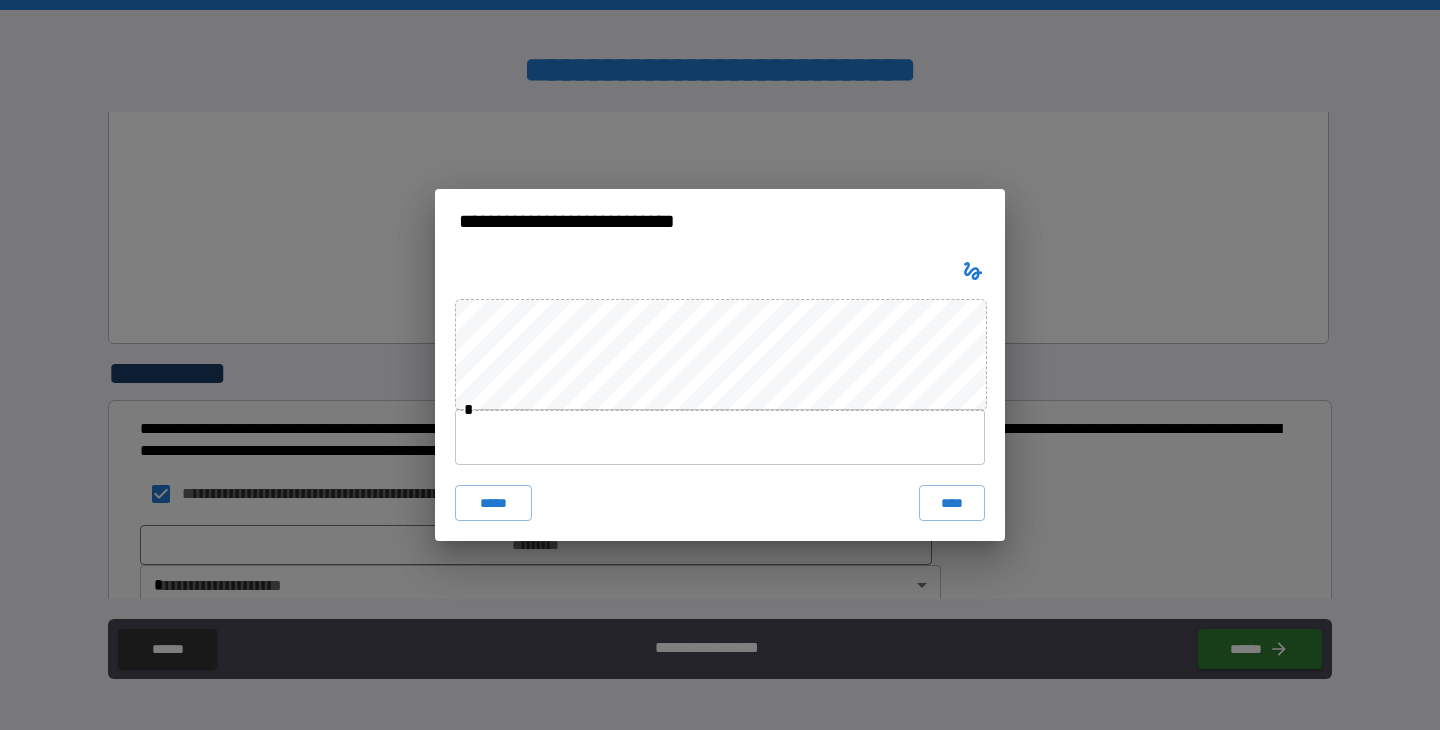 type 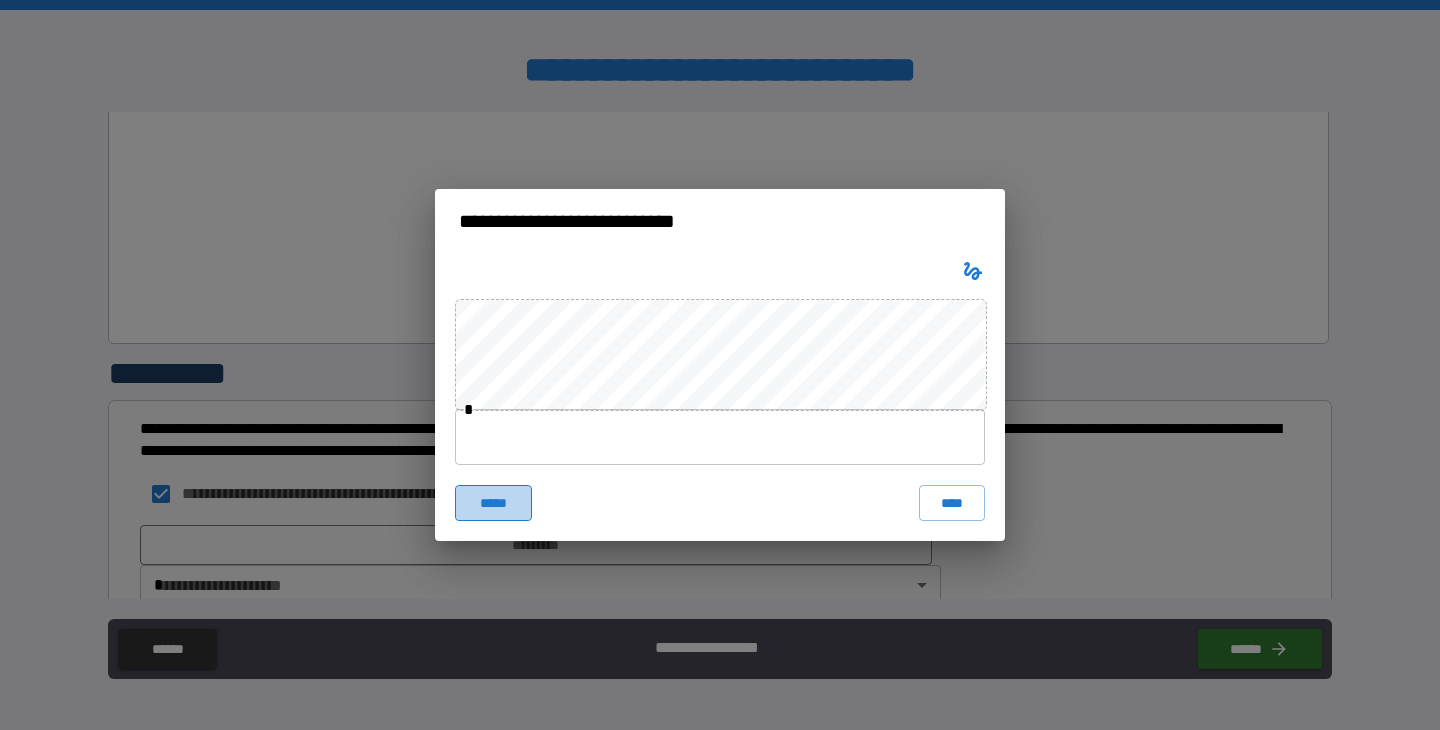 click on "*****" at bounding box center (493, 503) 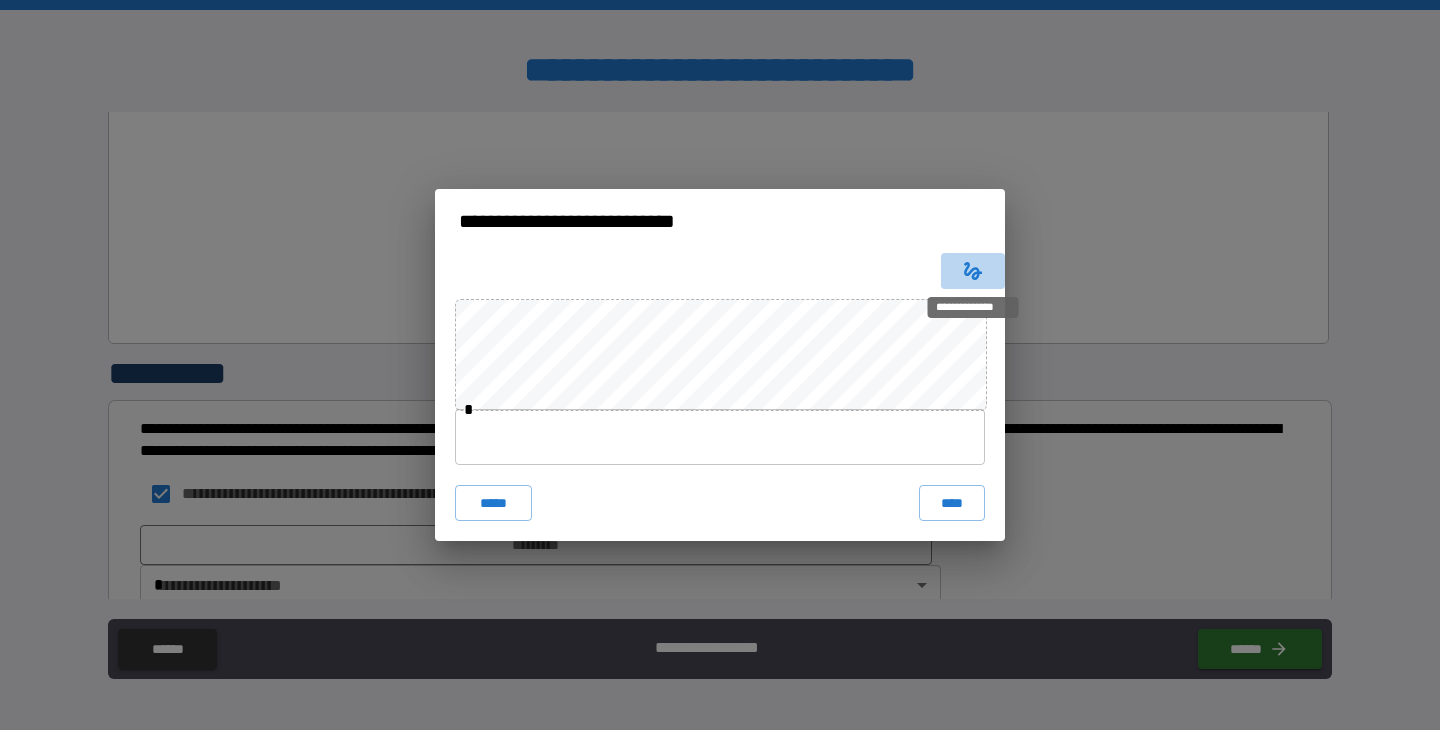 click 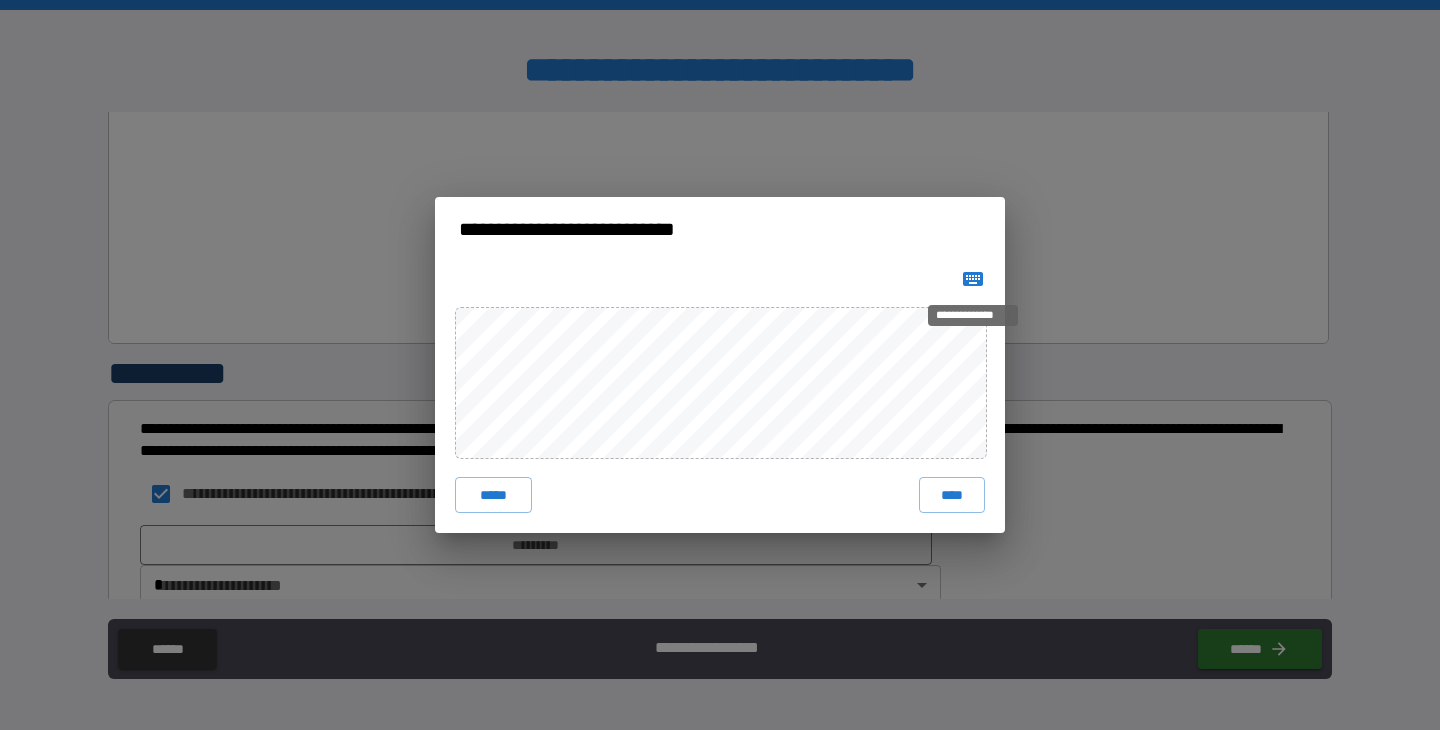 click 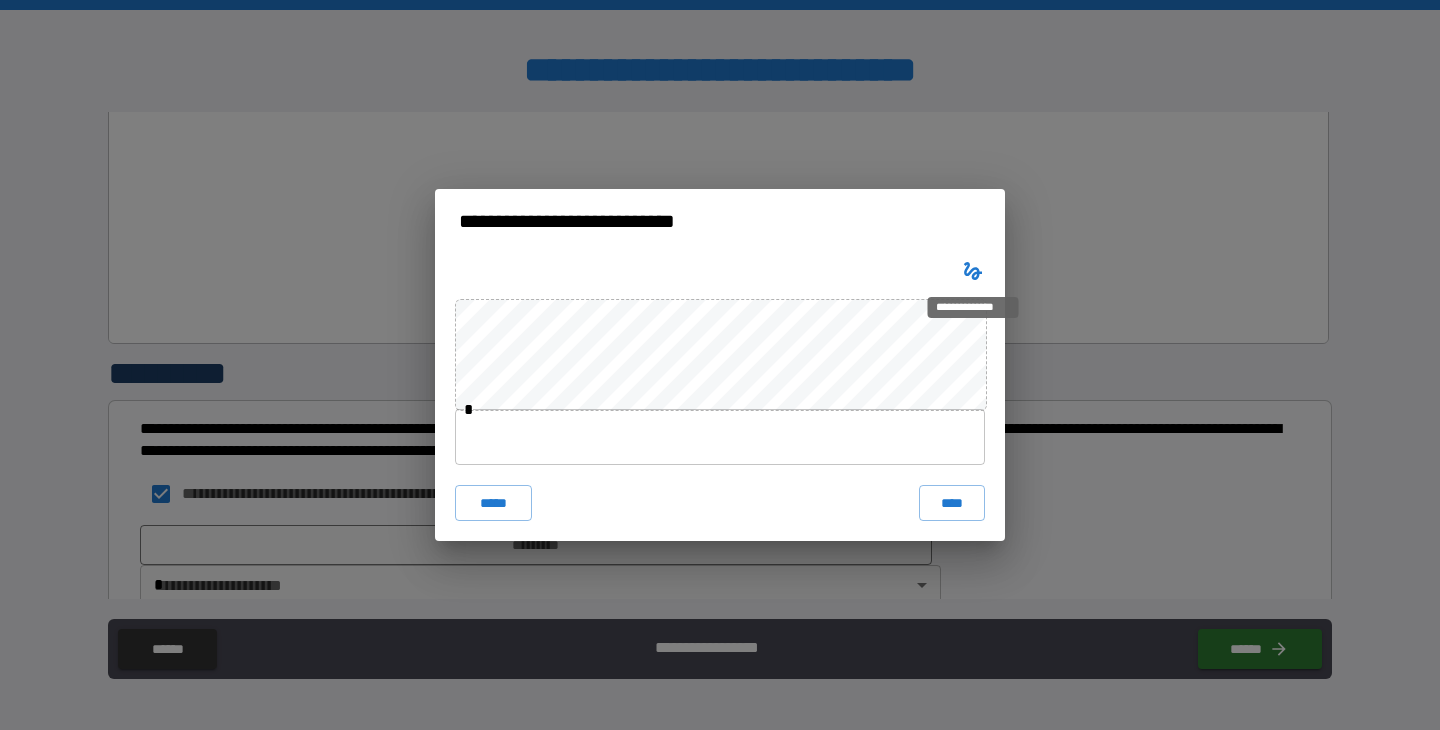 click 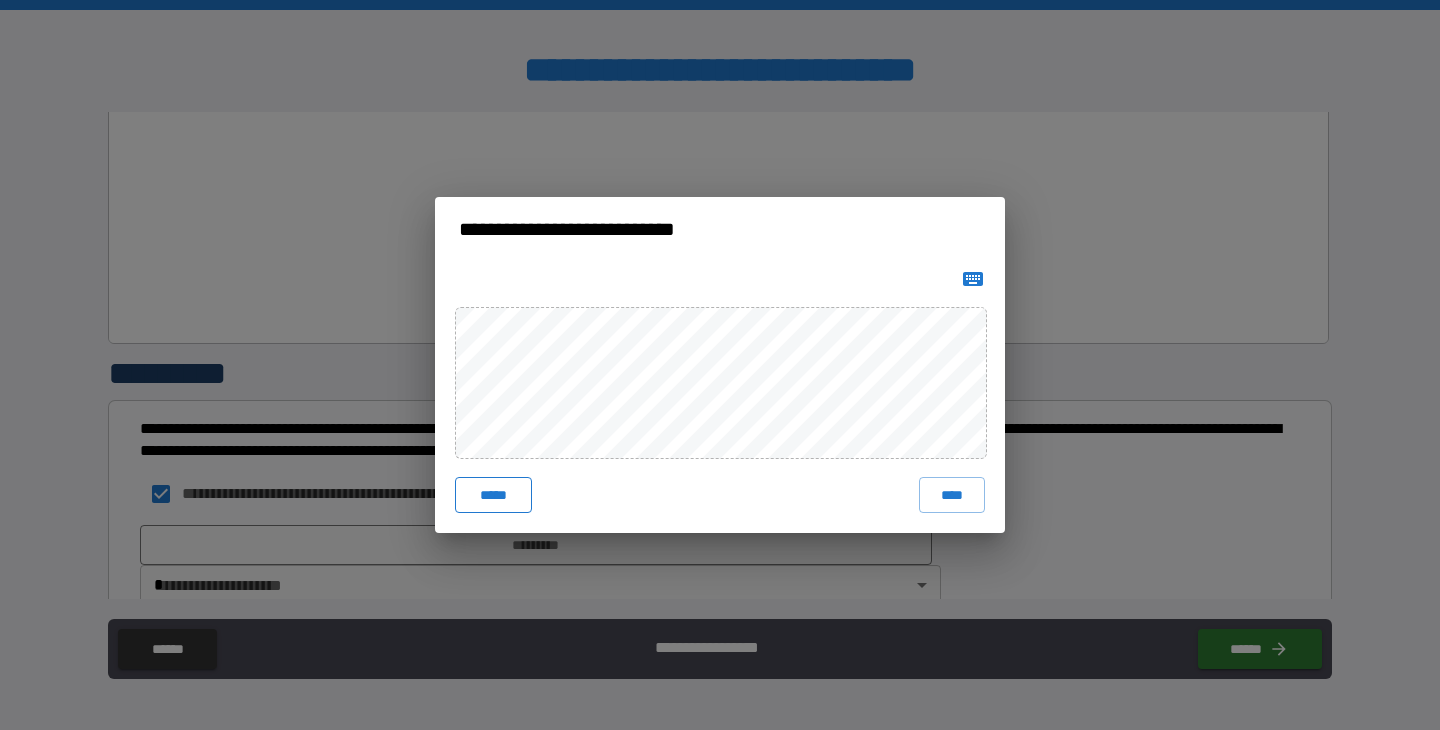 click on "*****" at bounding box center (493, 495) 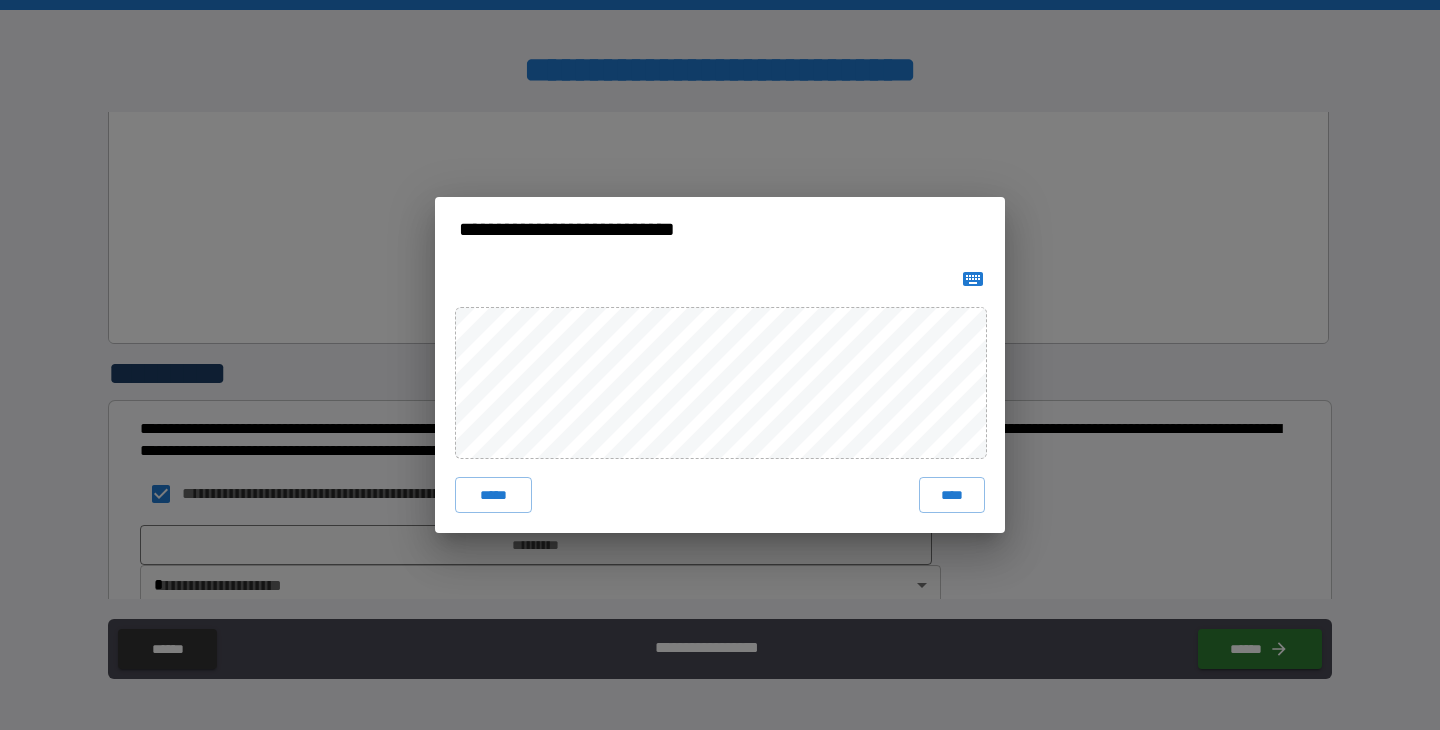 click 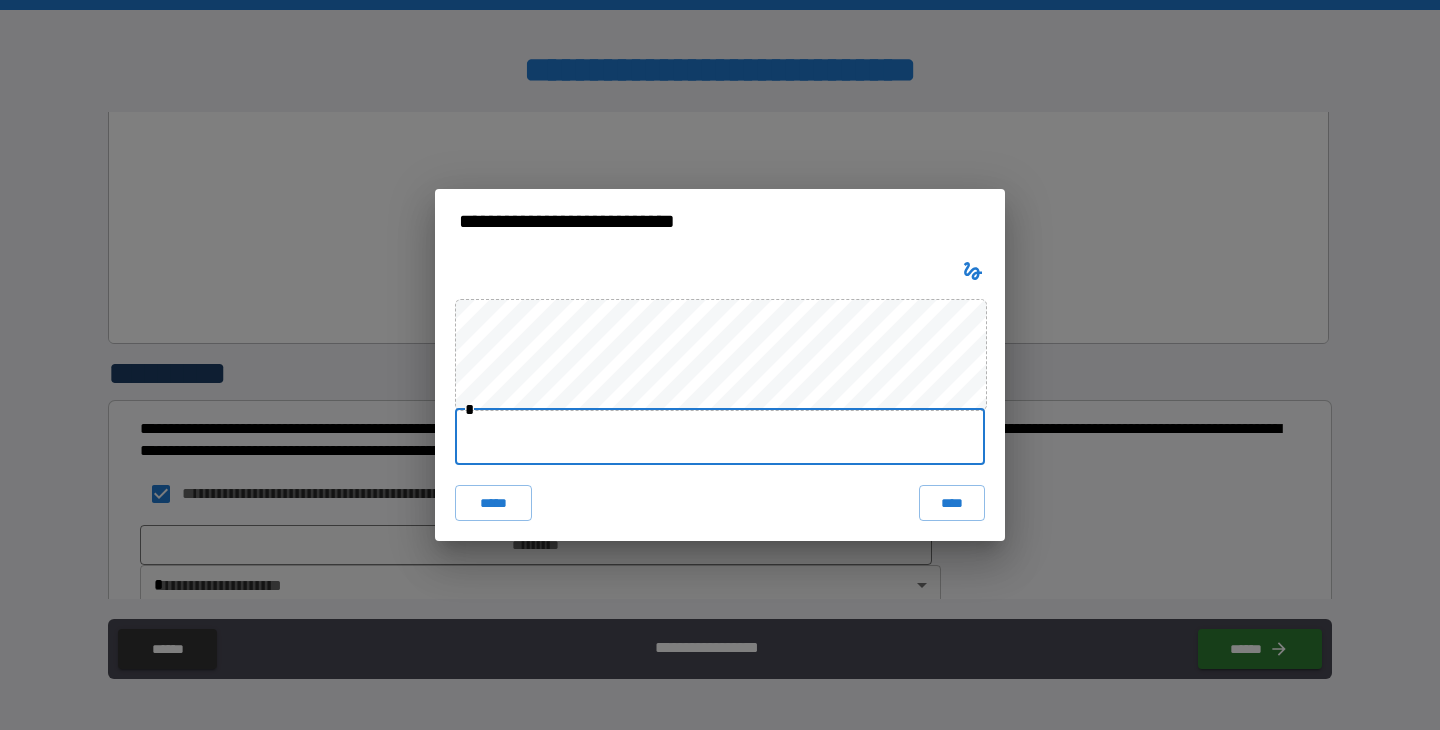 click at bounding box center [720, 437] 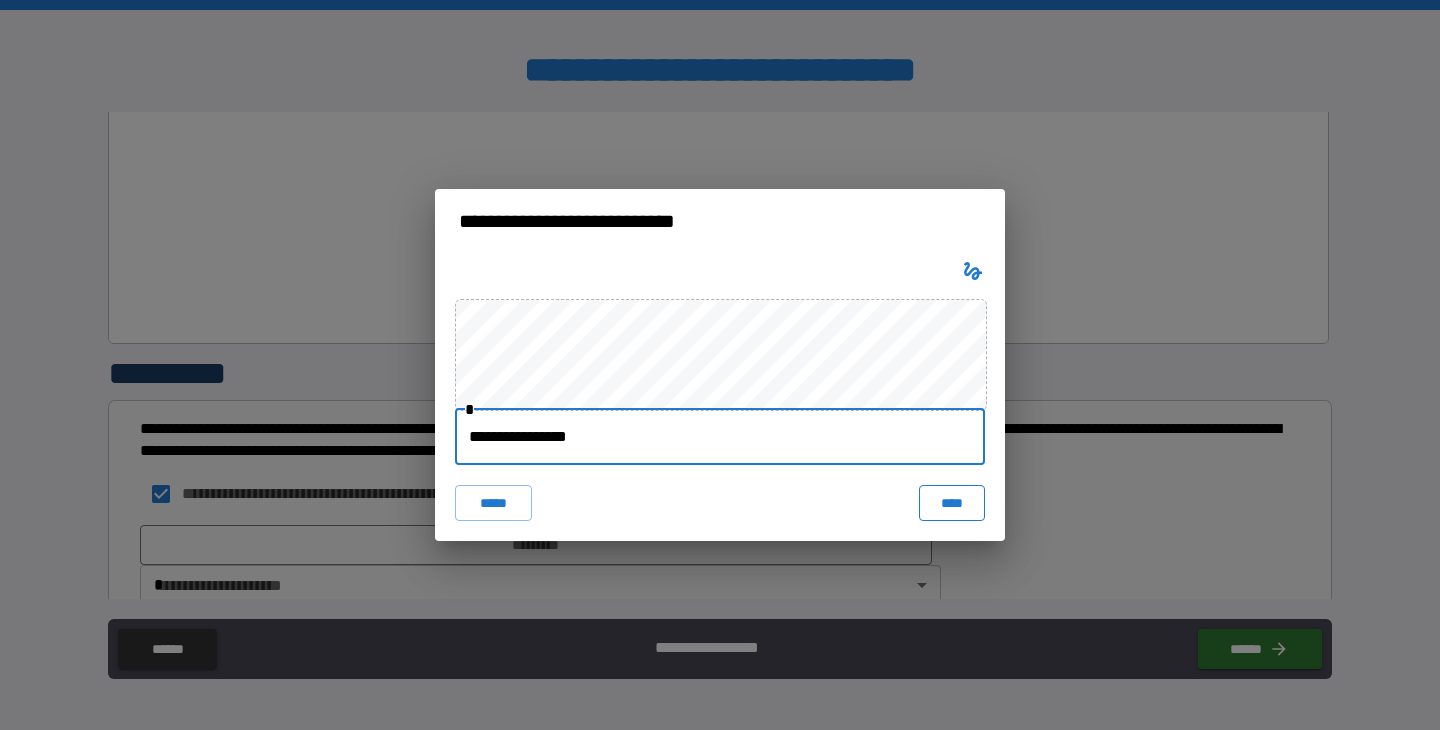 type on "**********" 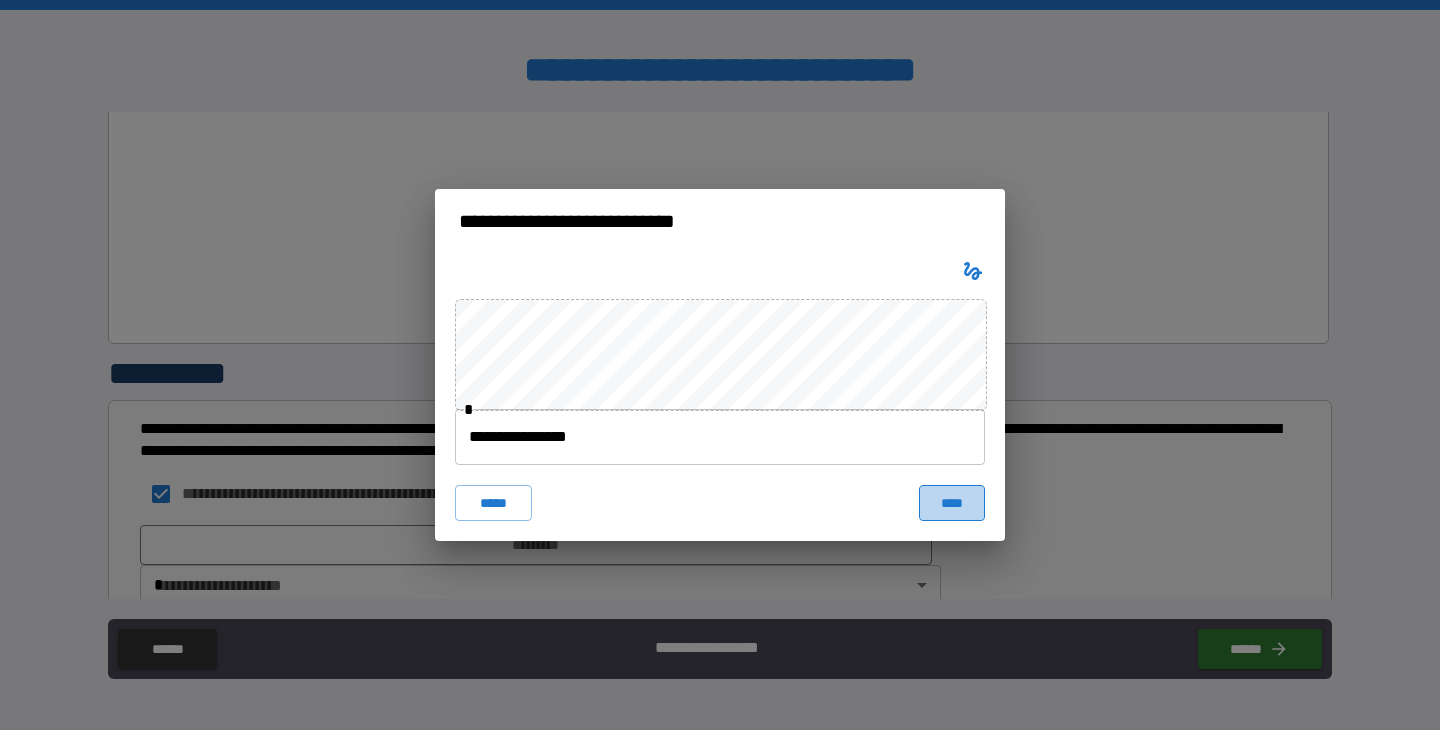 click on "****" at bounding box center [952, 503] 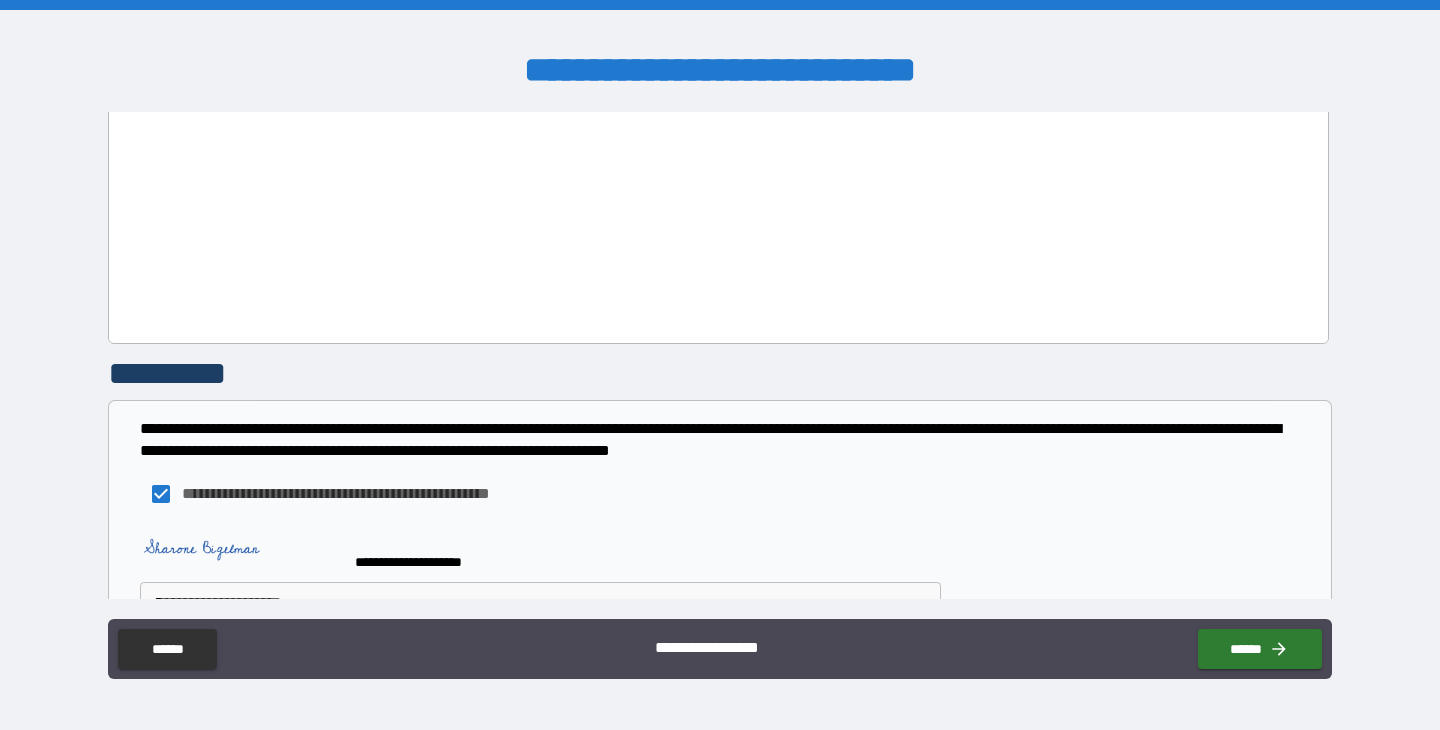 click on "**********" at bounding box center [720, 365] 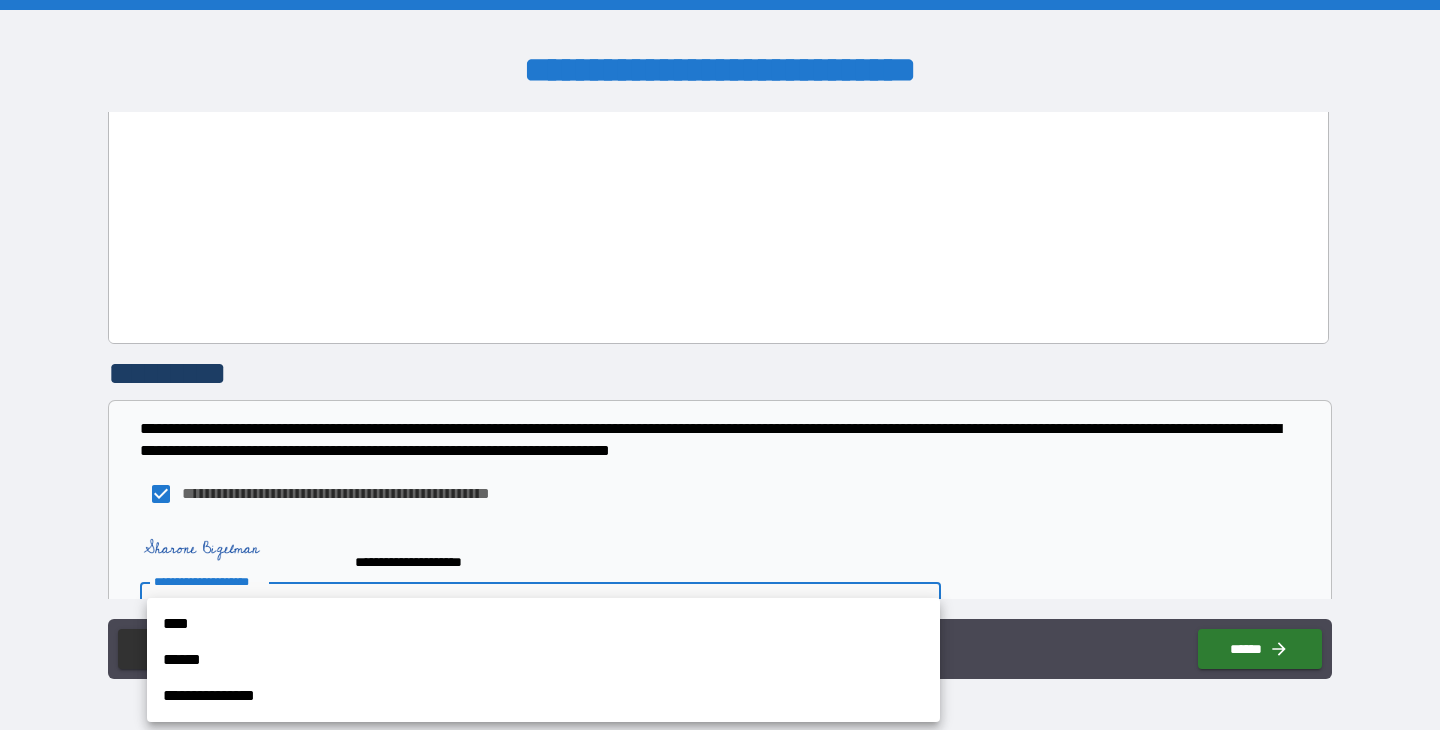drag, startPoint x: 516, startPoint y: 672, endPoint x: 516, endPoint y: 710, distance: 38 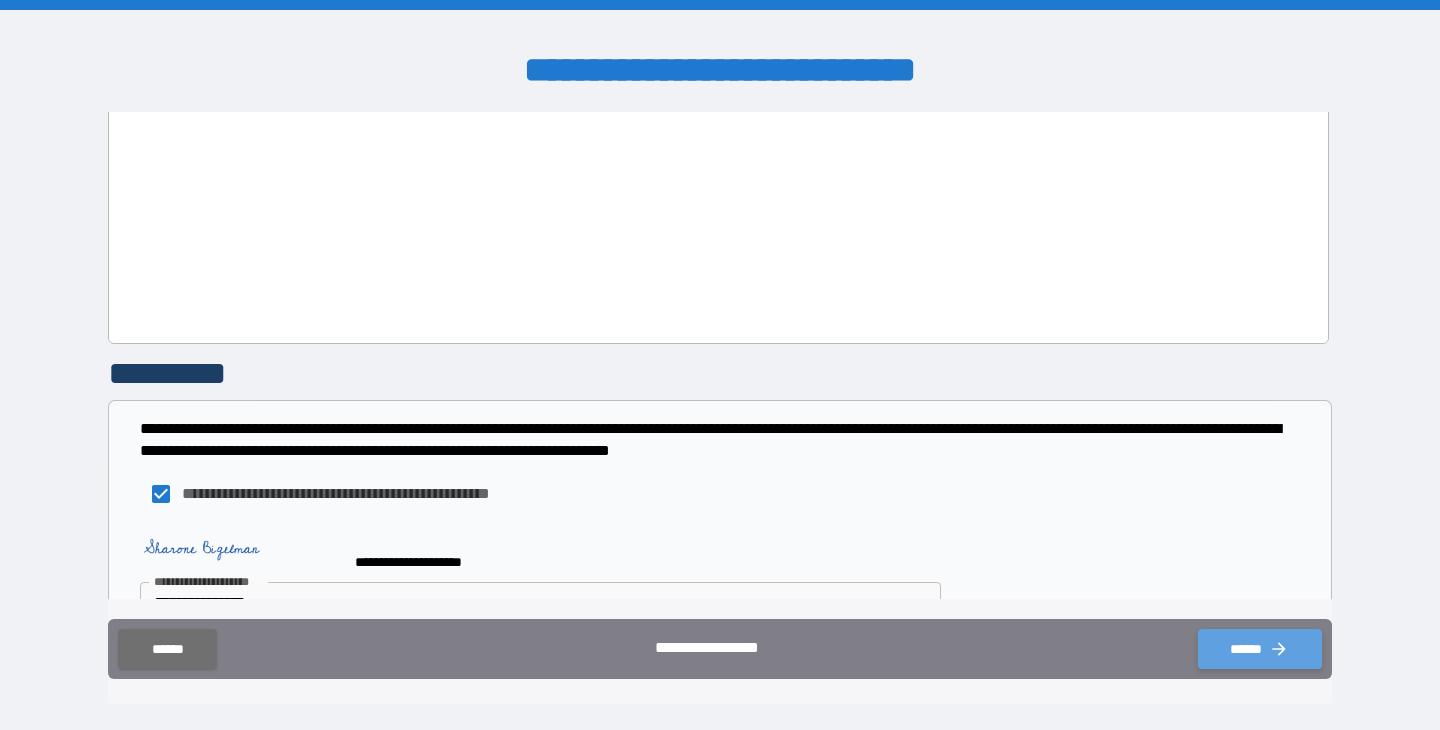 click on "******" at bounding box center (1260, 649) 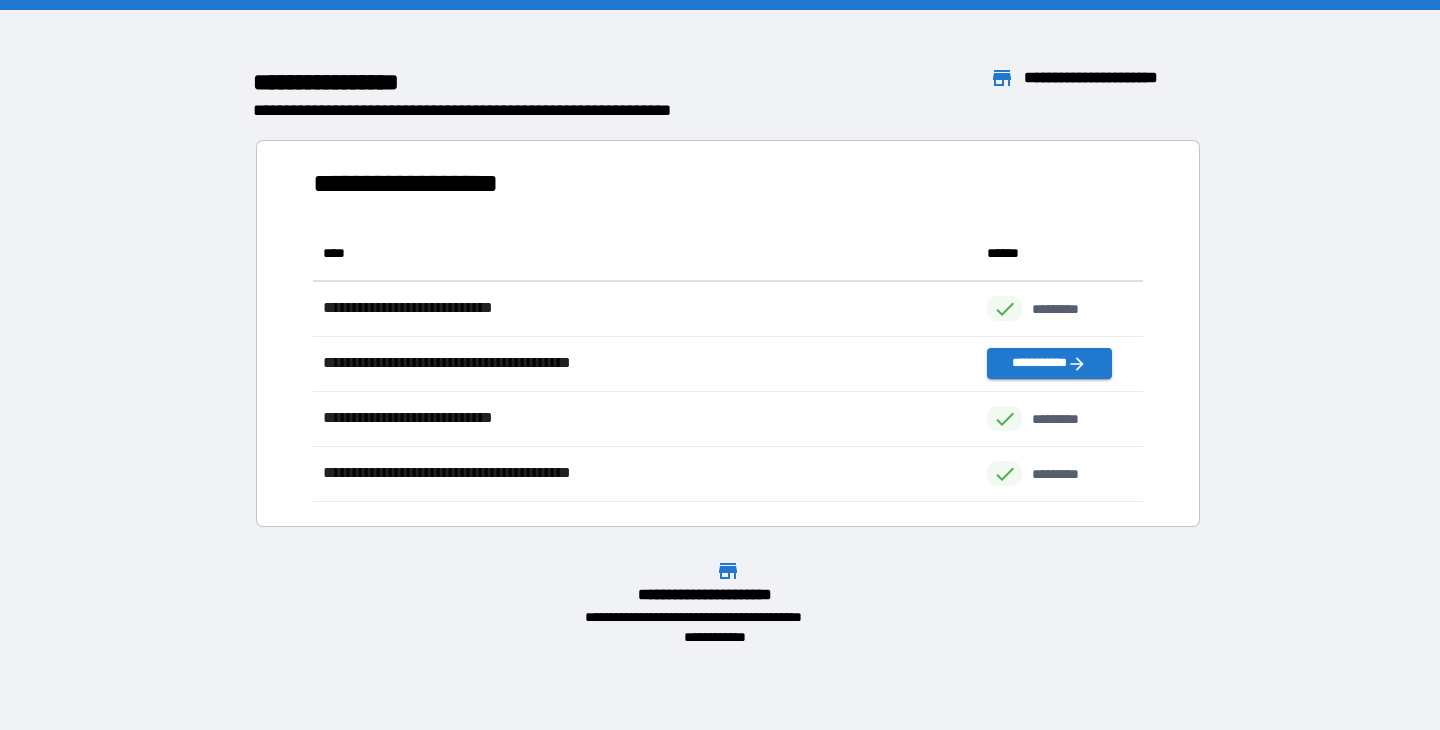 scroll, scrollTop: 1, scrollLeft: 1, axis: both 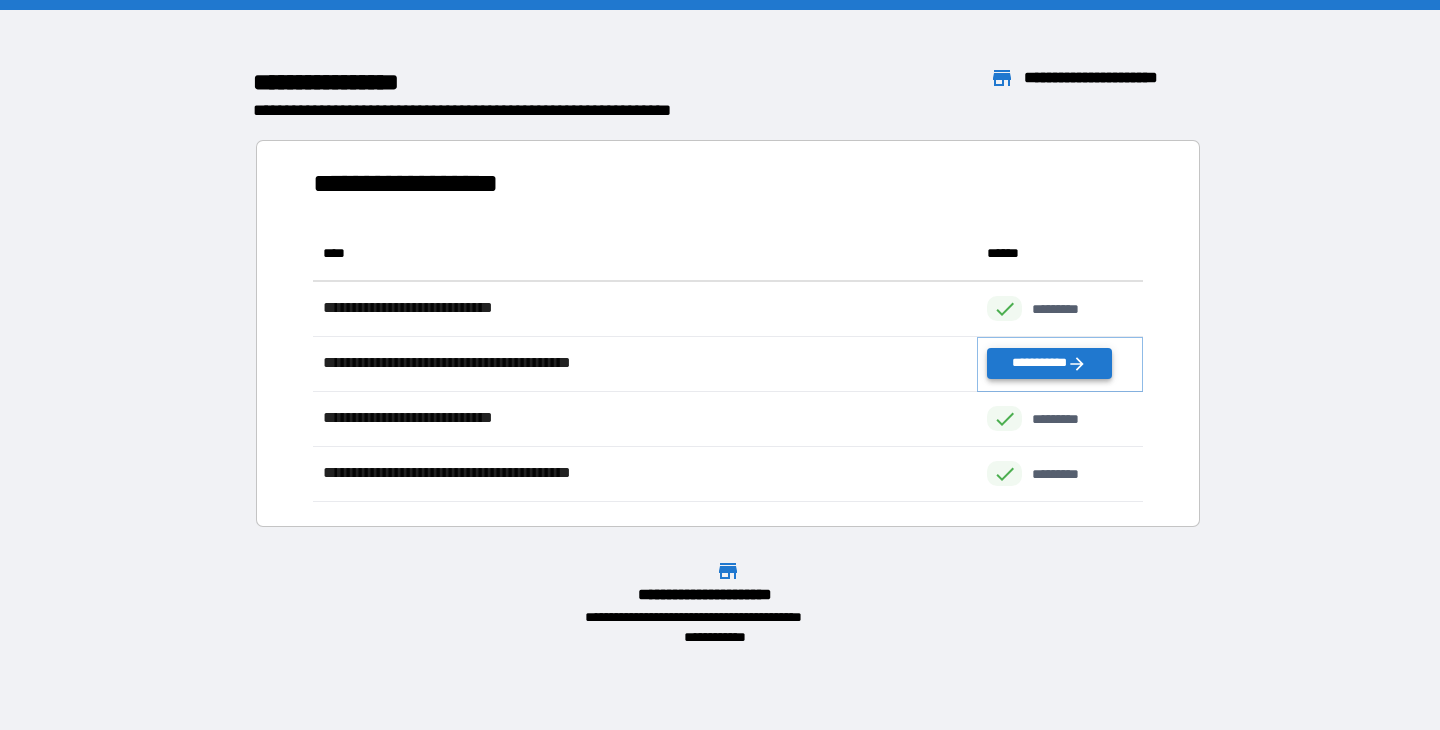 click on "**********" at bounding box center [1049, 363] 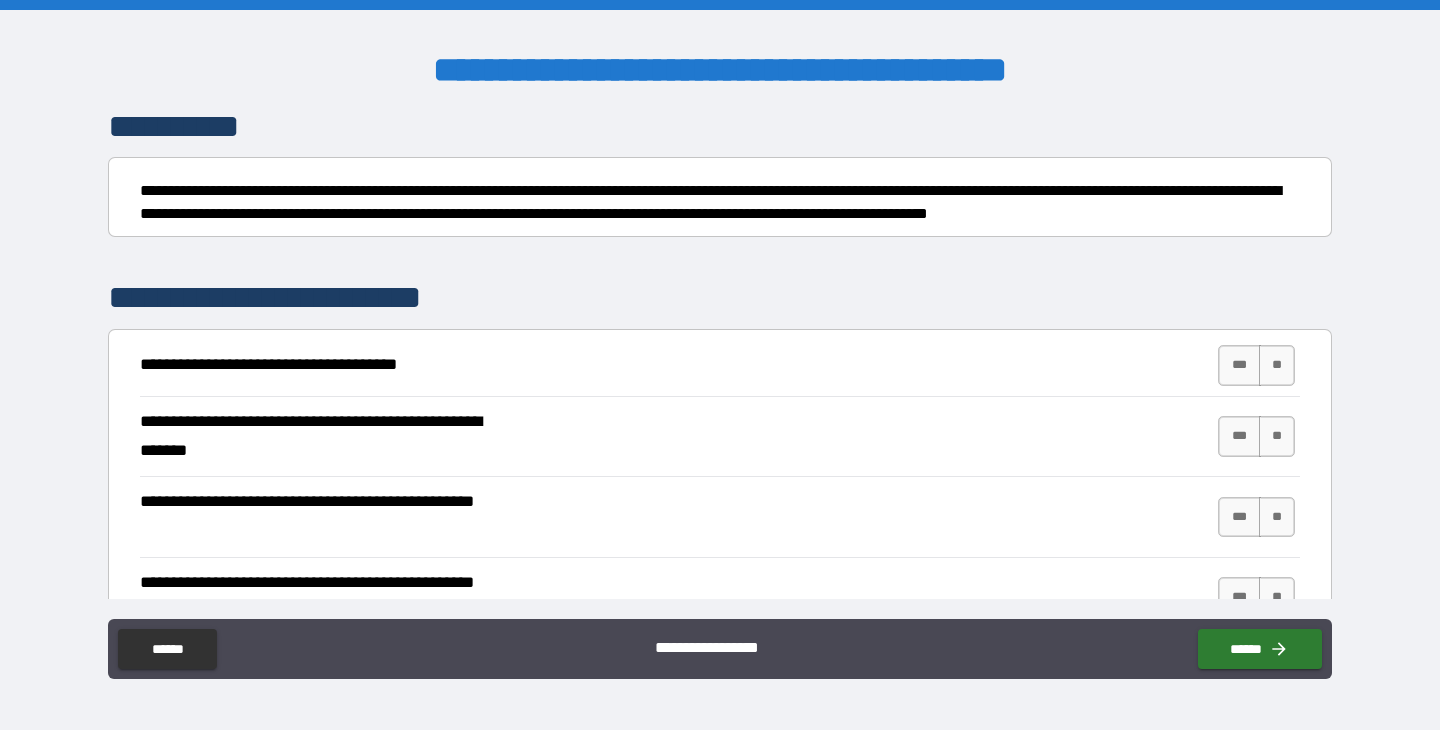 scroll, scrollTop: 193, scrollLeft: 0, axis: vertical 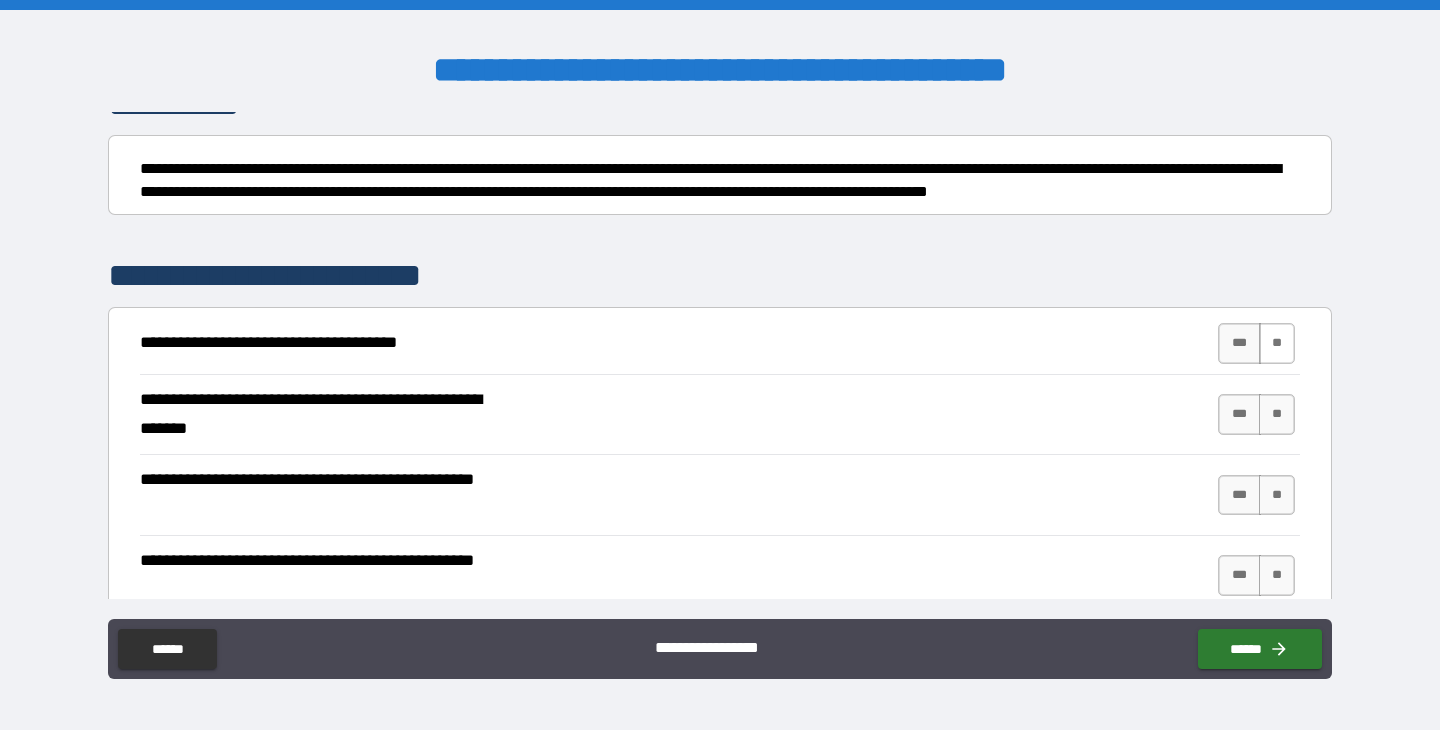 click on "**" at bounding box center [1277, 343] 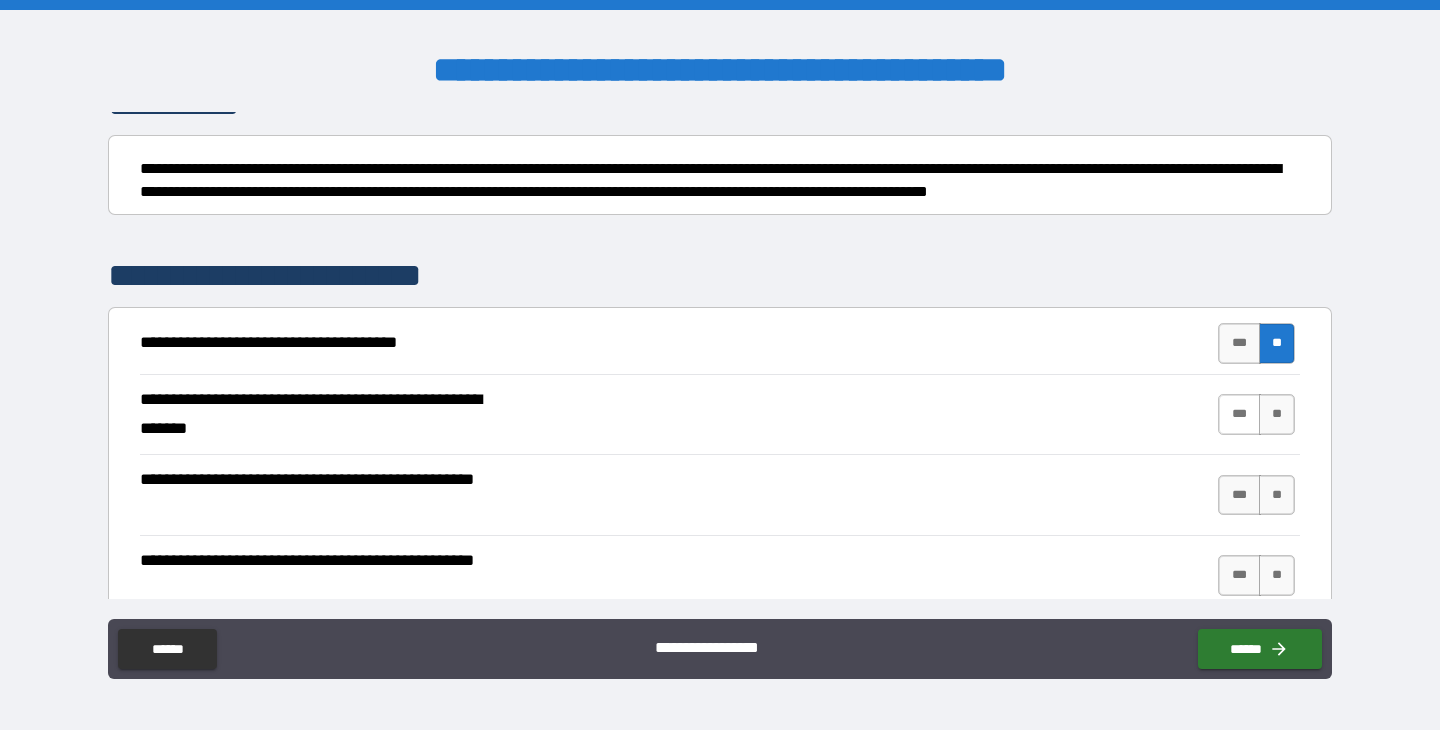 click on "***" at bounding box center (1239, 414) 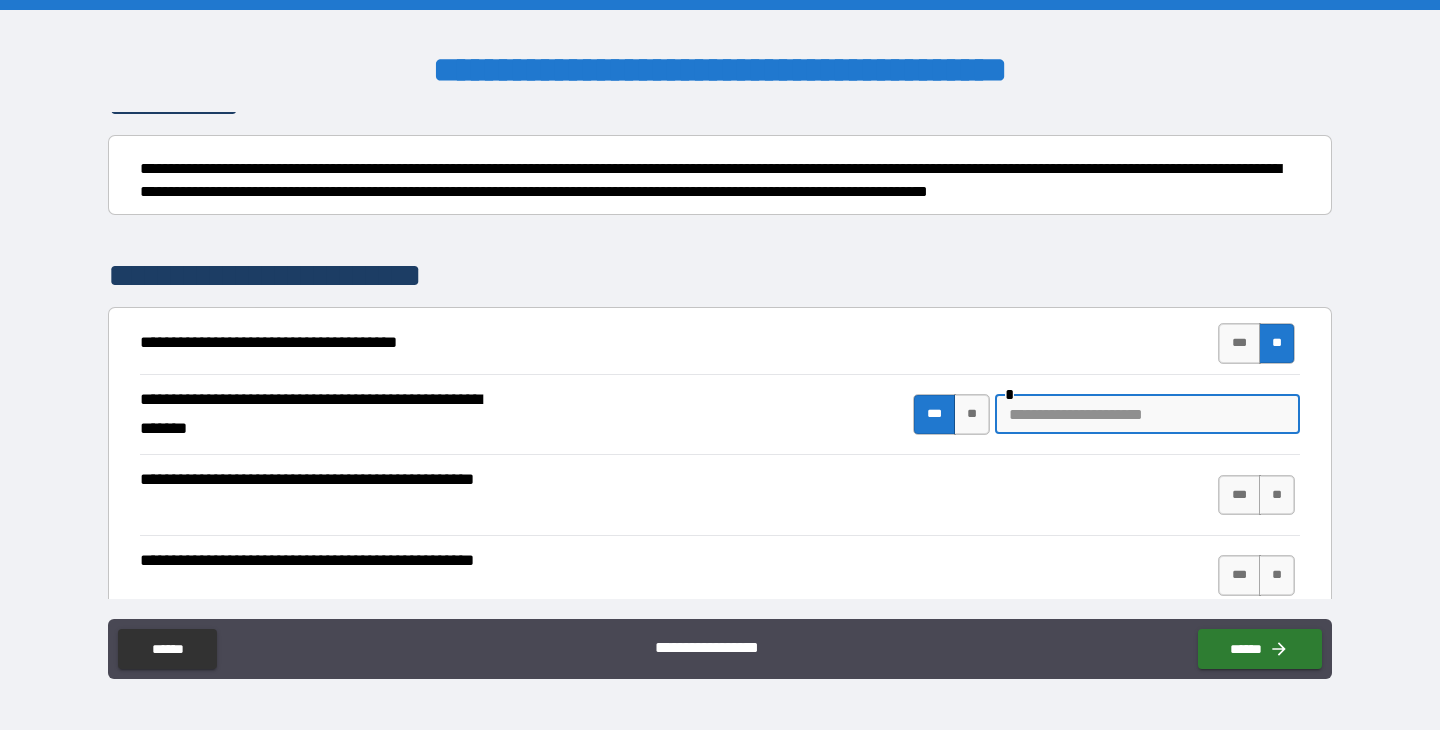 click at bounding box center (1147, 414) 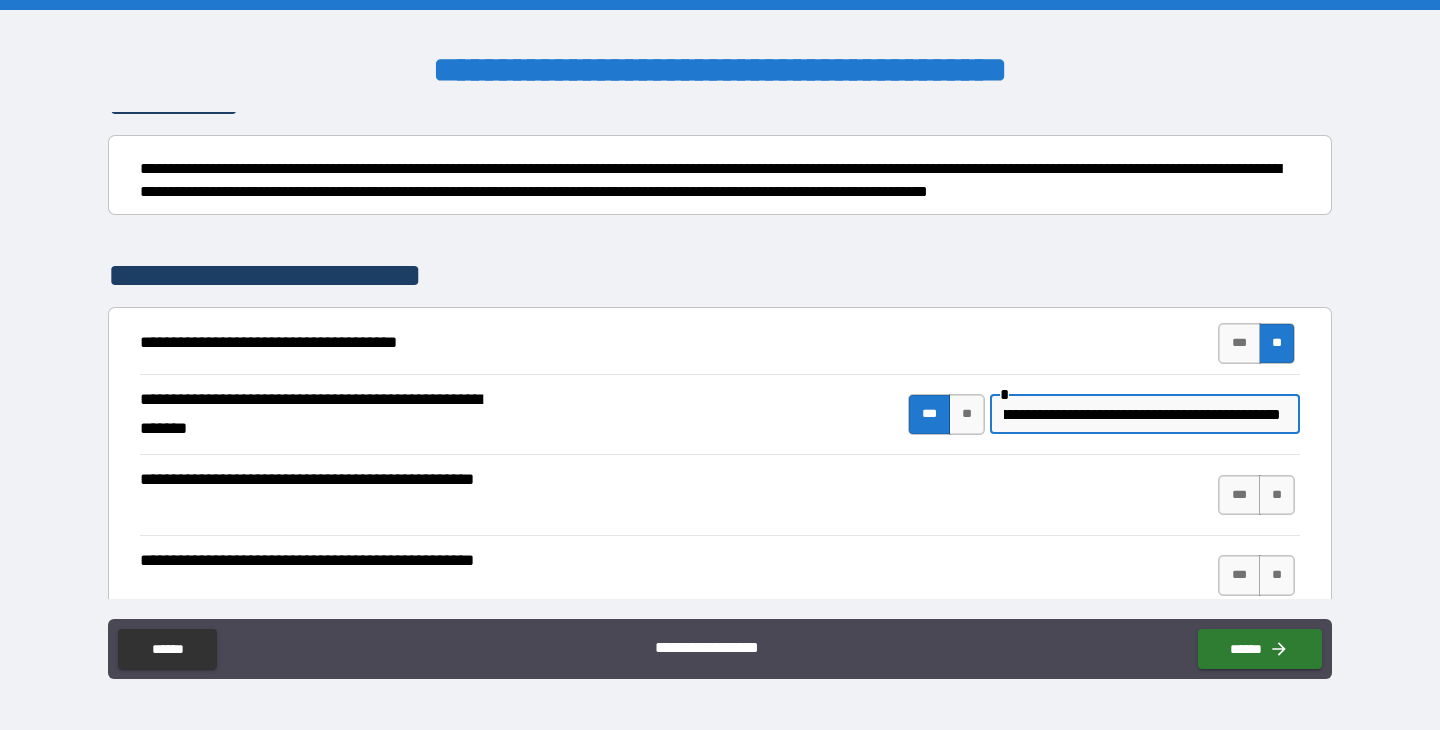 scroll, scrollTop: 0, scrollLeft: 167, axis: horizontal 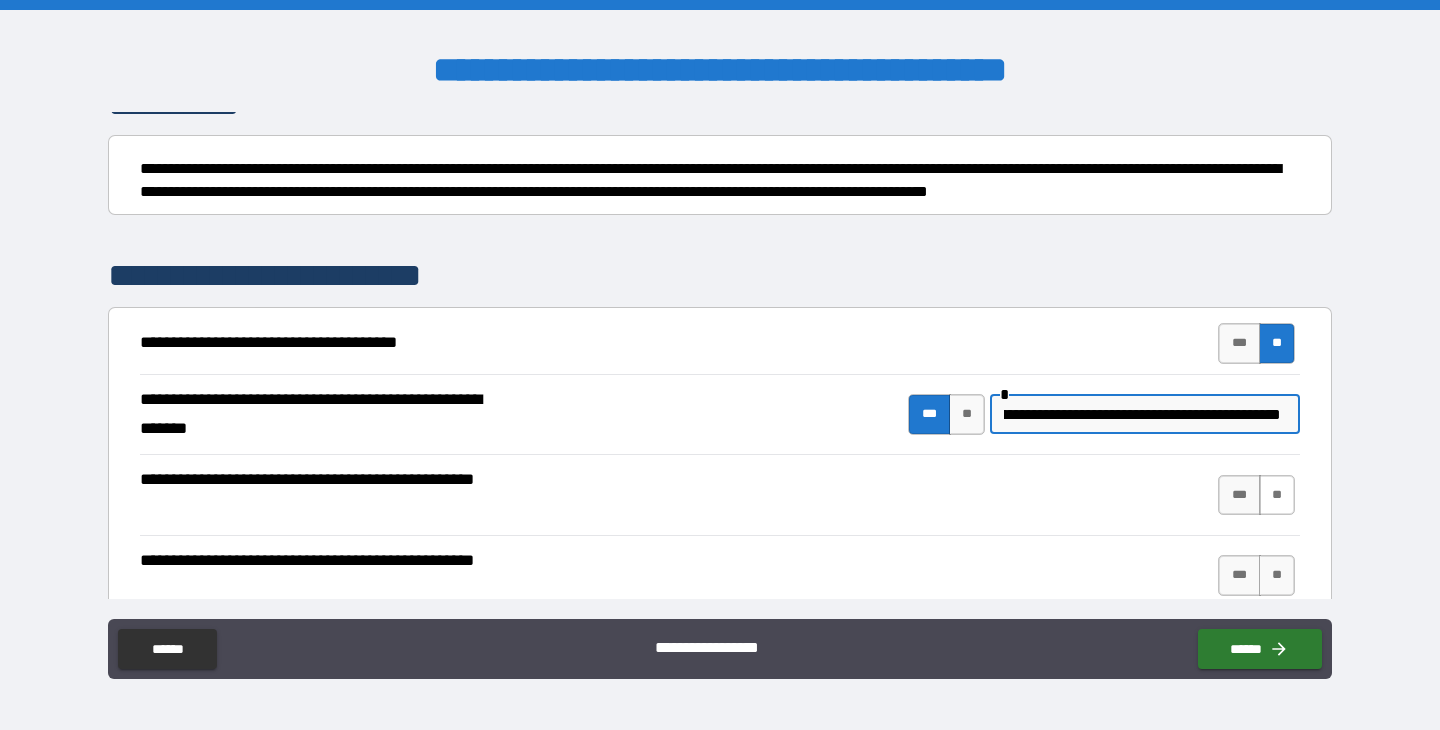 type on "**********" 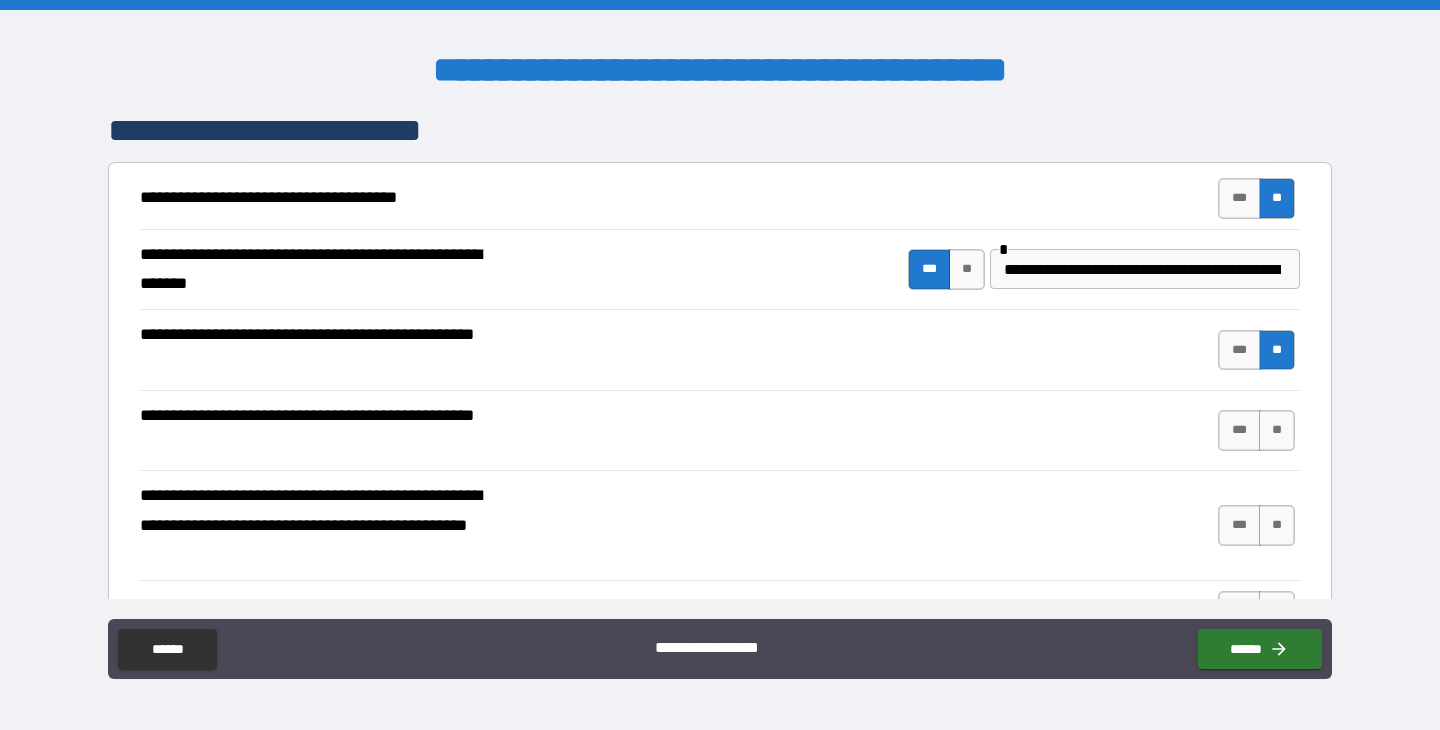 scroll, scrollTop: 343, scrollLeft: 0, axis: vertical 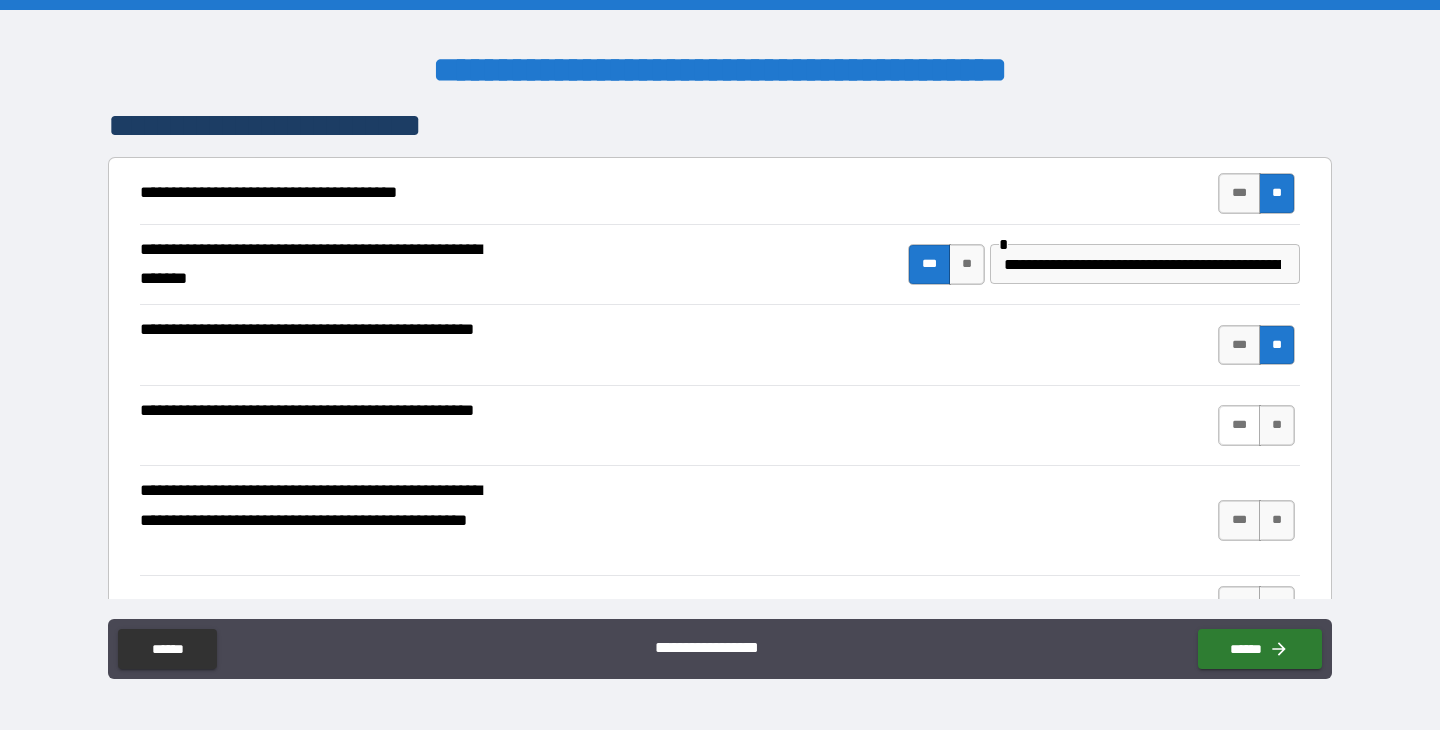click on "***" at bounding box center [1239, 425] 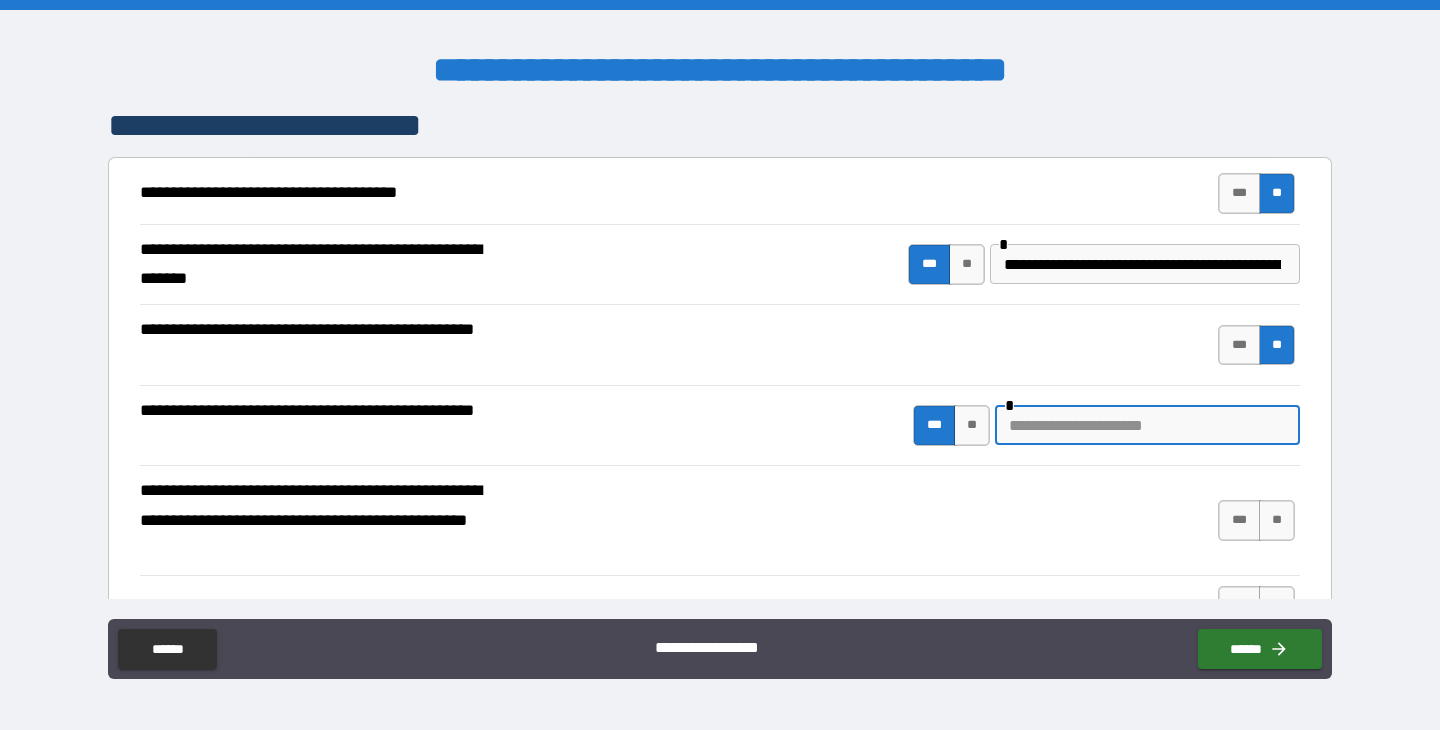 click at bounding box center (1147, 425) 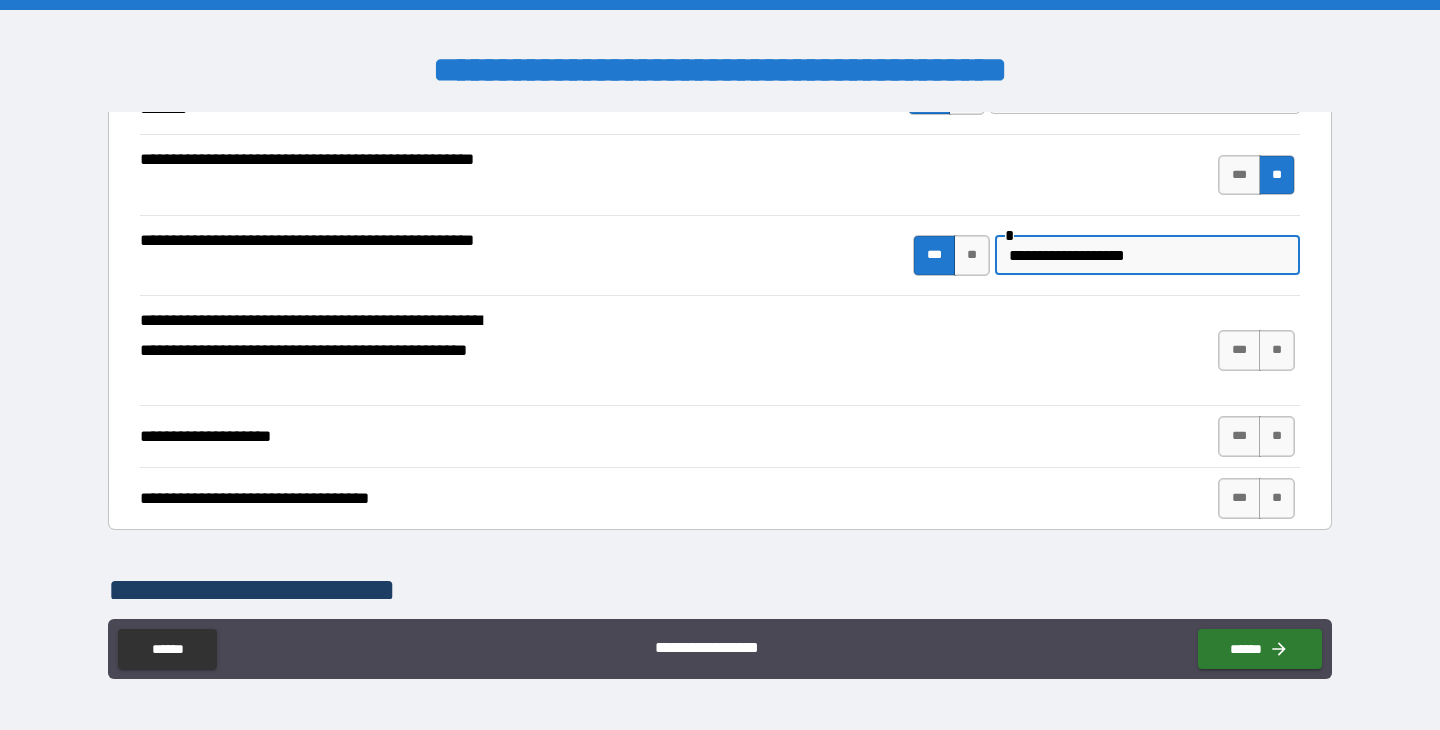 scroll, scrollTop: 516, scrollLeft: 0, axis: vertical 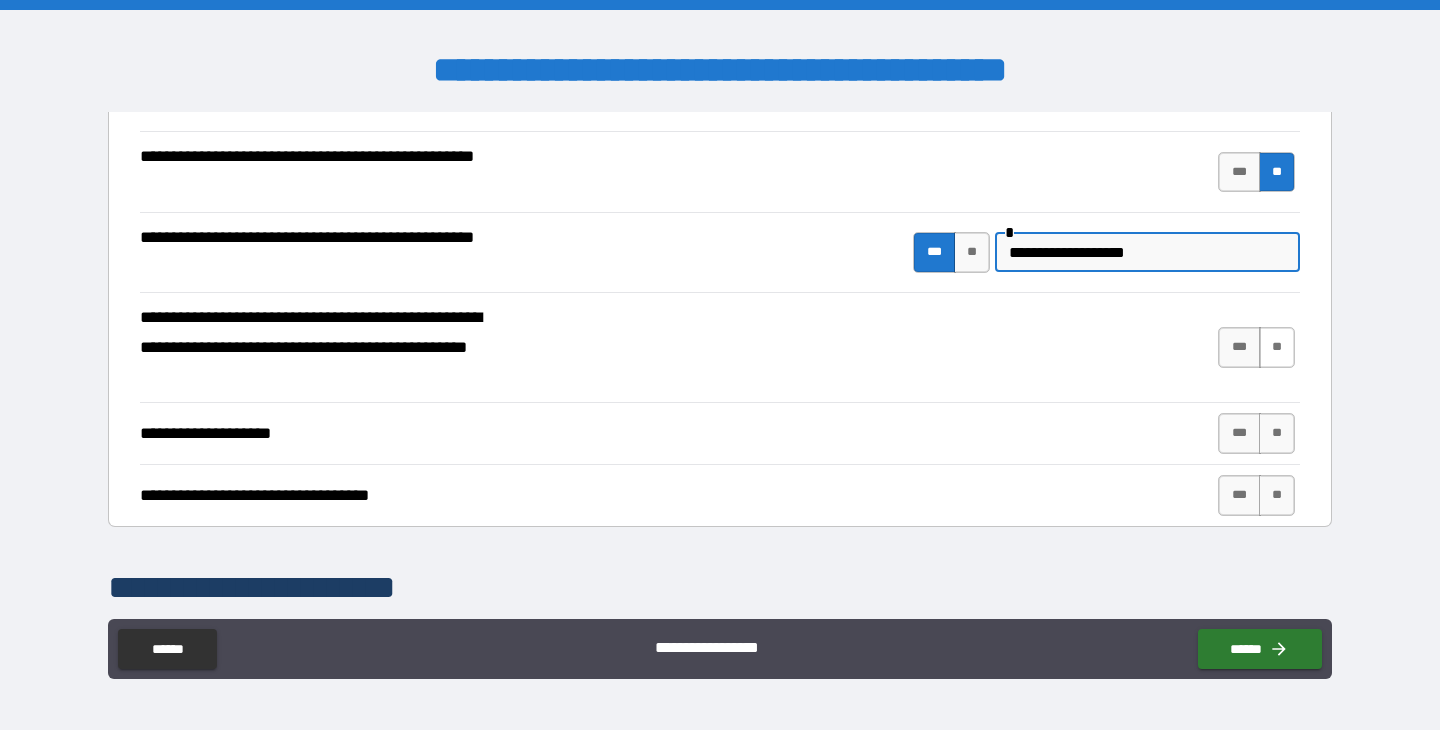 type on "**********" 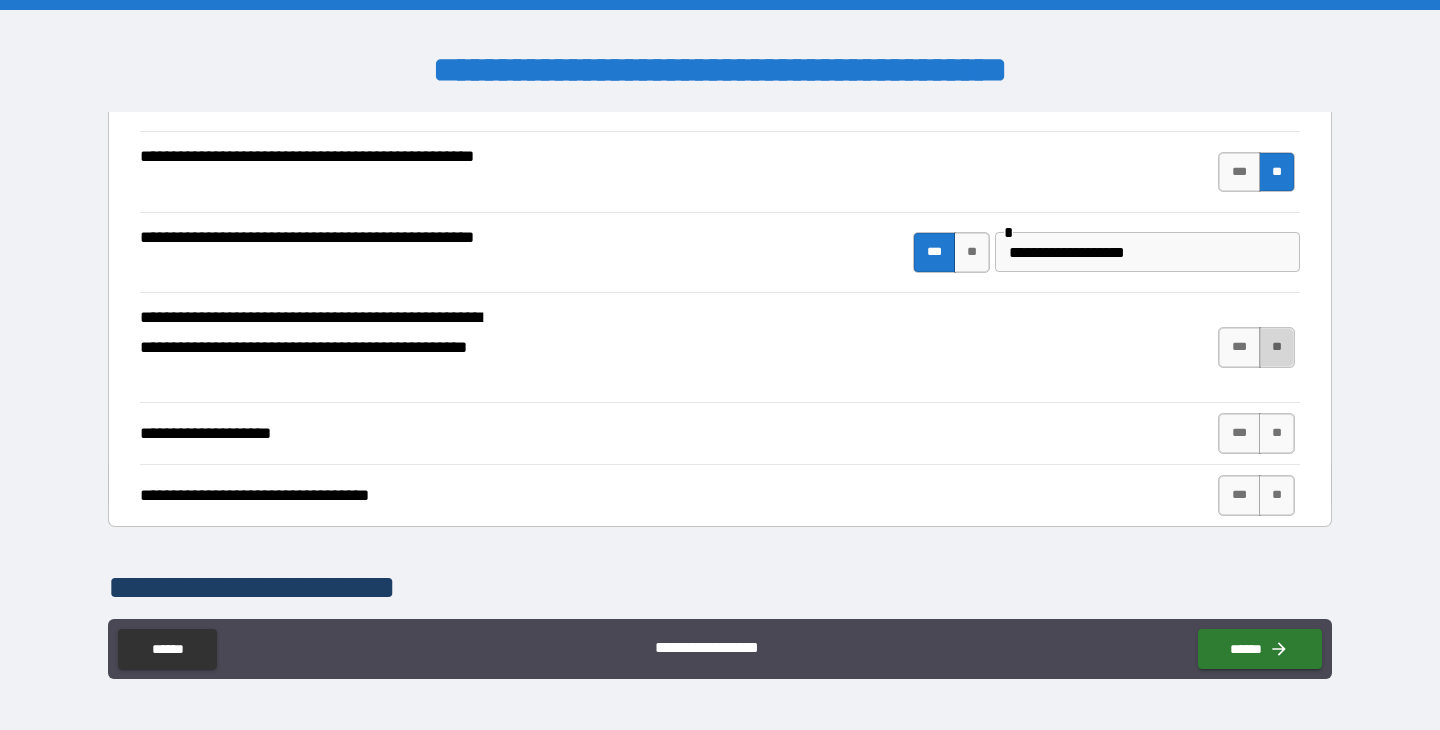 click on "**" at bounding box center (1277, 347) 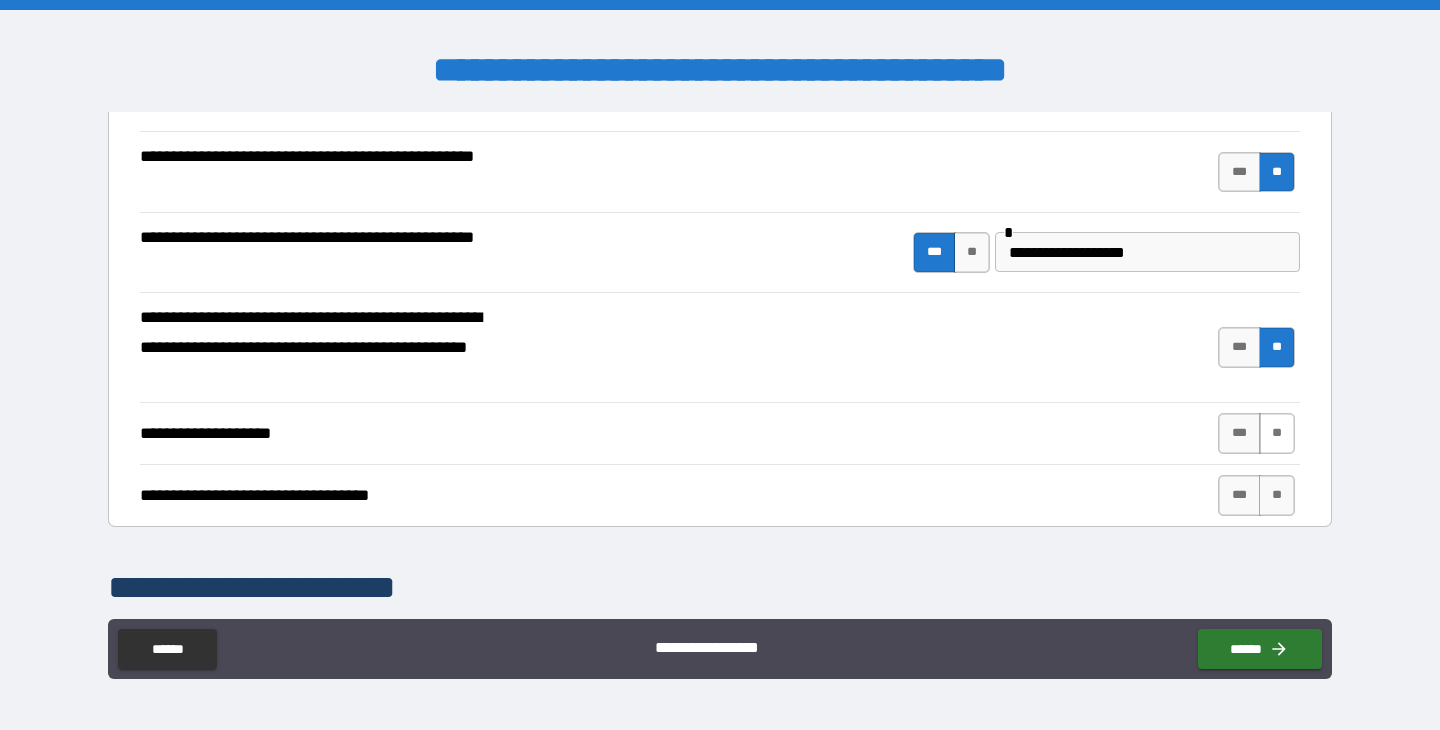 click on "**" at bounding box center (1277, 433) 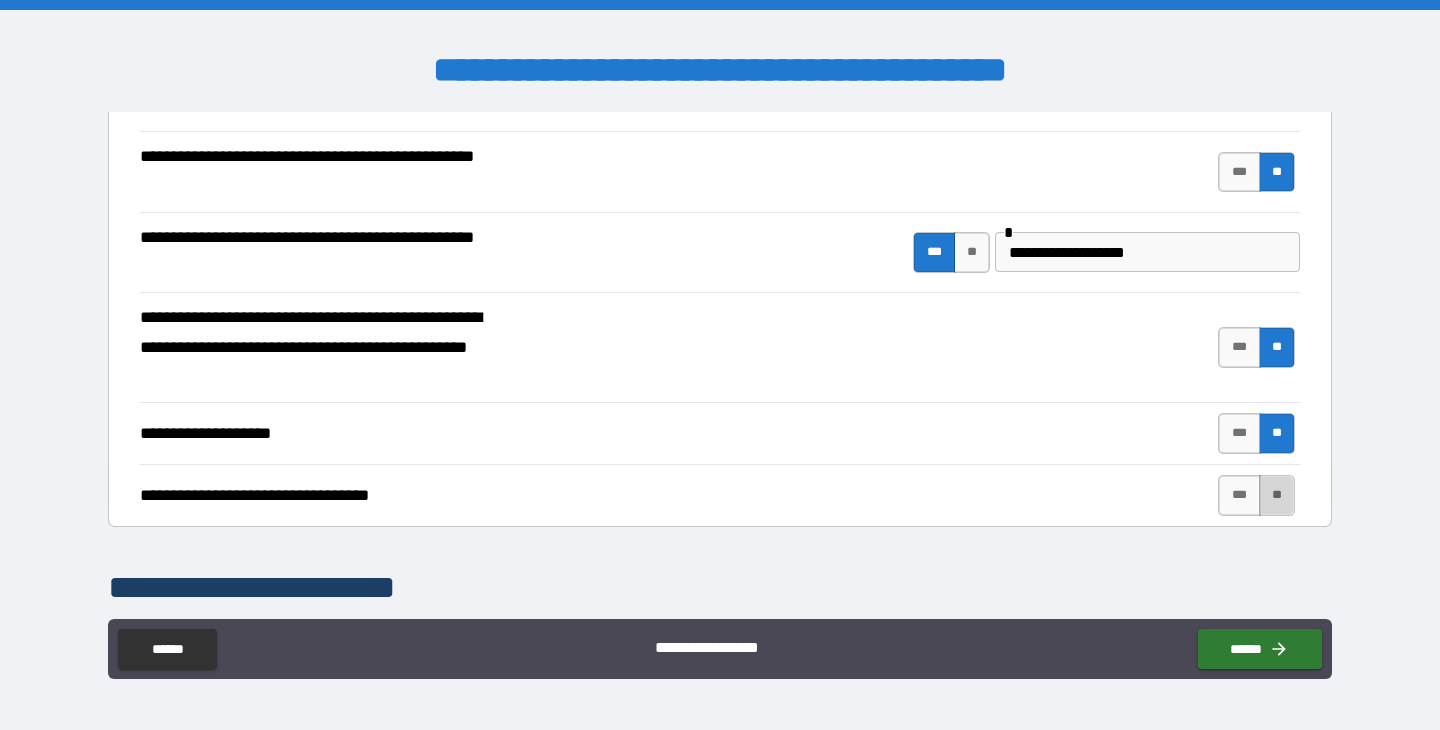 click on "**" at bounding box center [1277, 495] 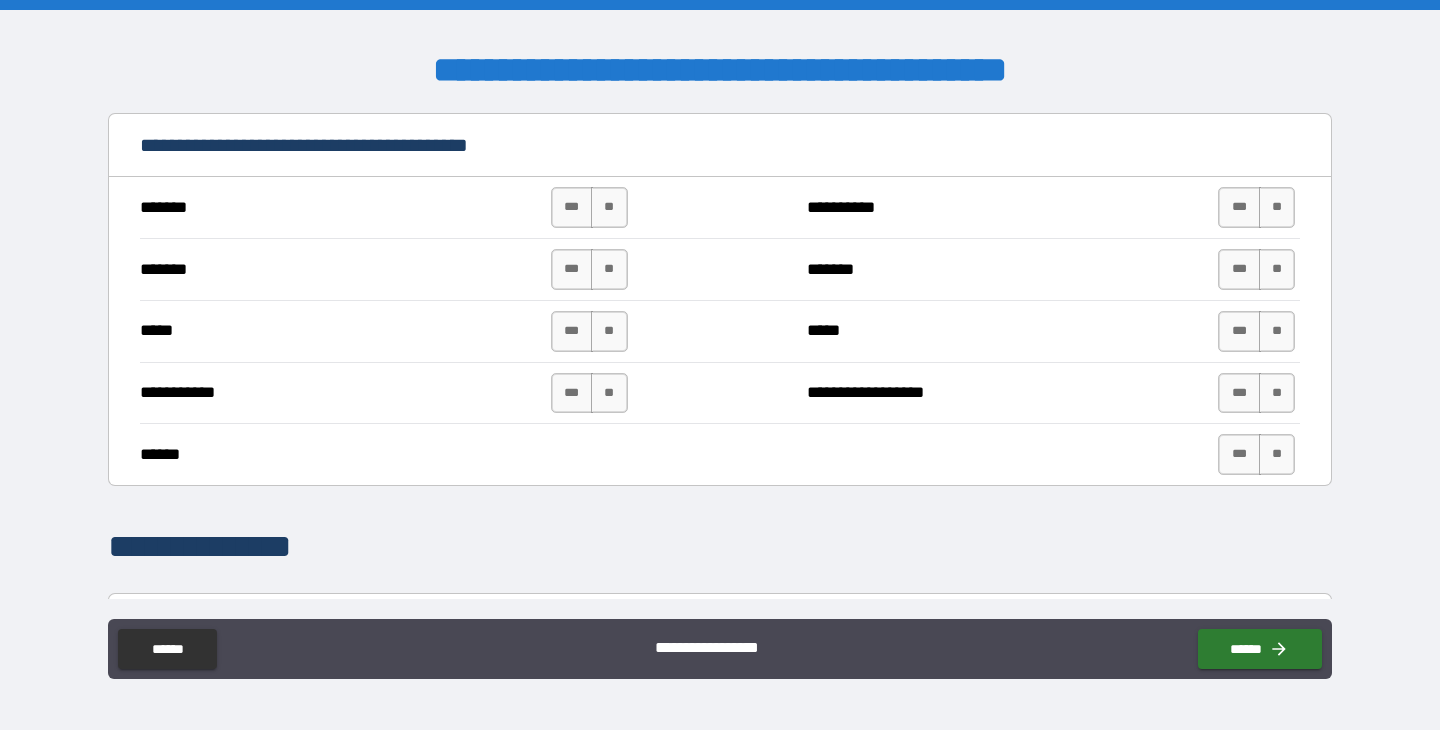 scroll, scrollTop: 1199, scrollLeft: 0, axis: vertical 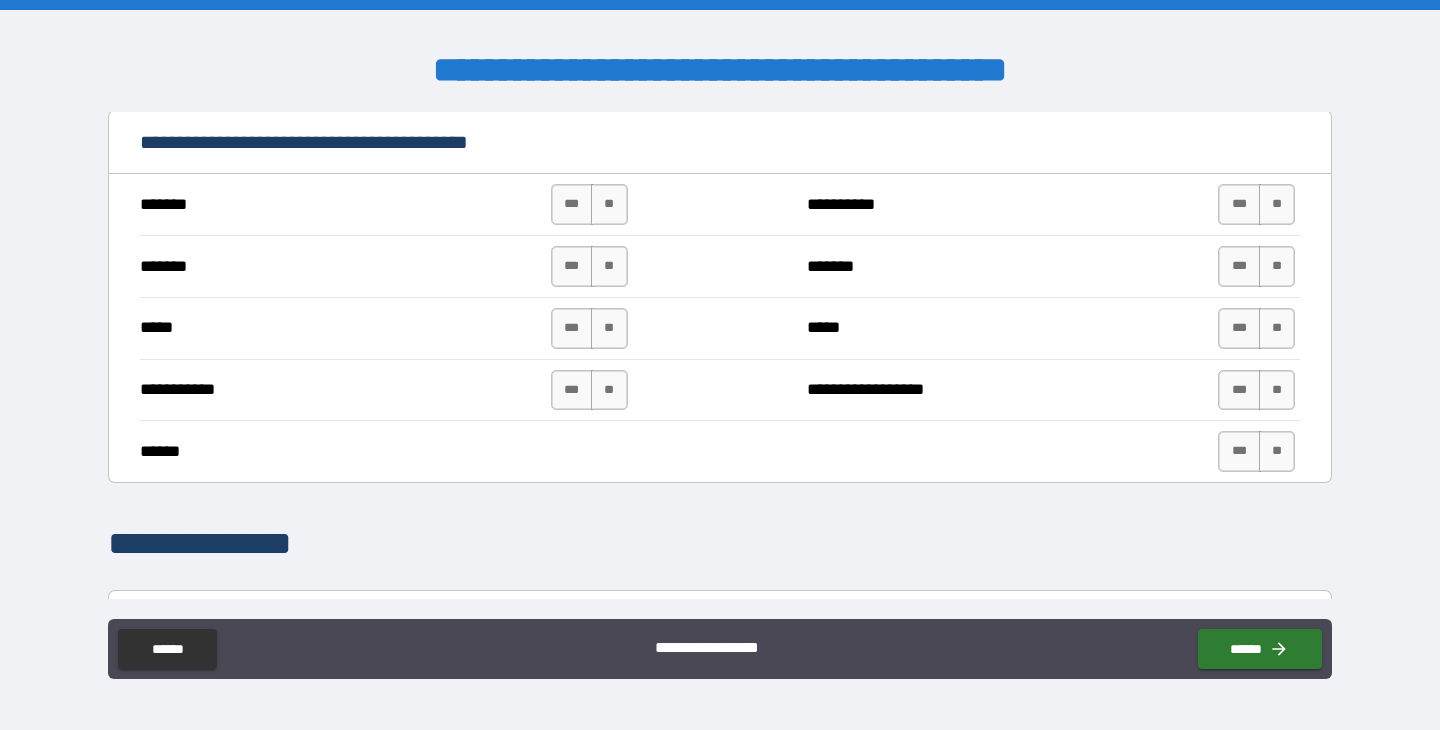 click on "******* *** ** ******* *** **" at bounding box center (720, 266) 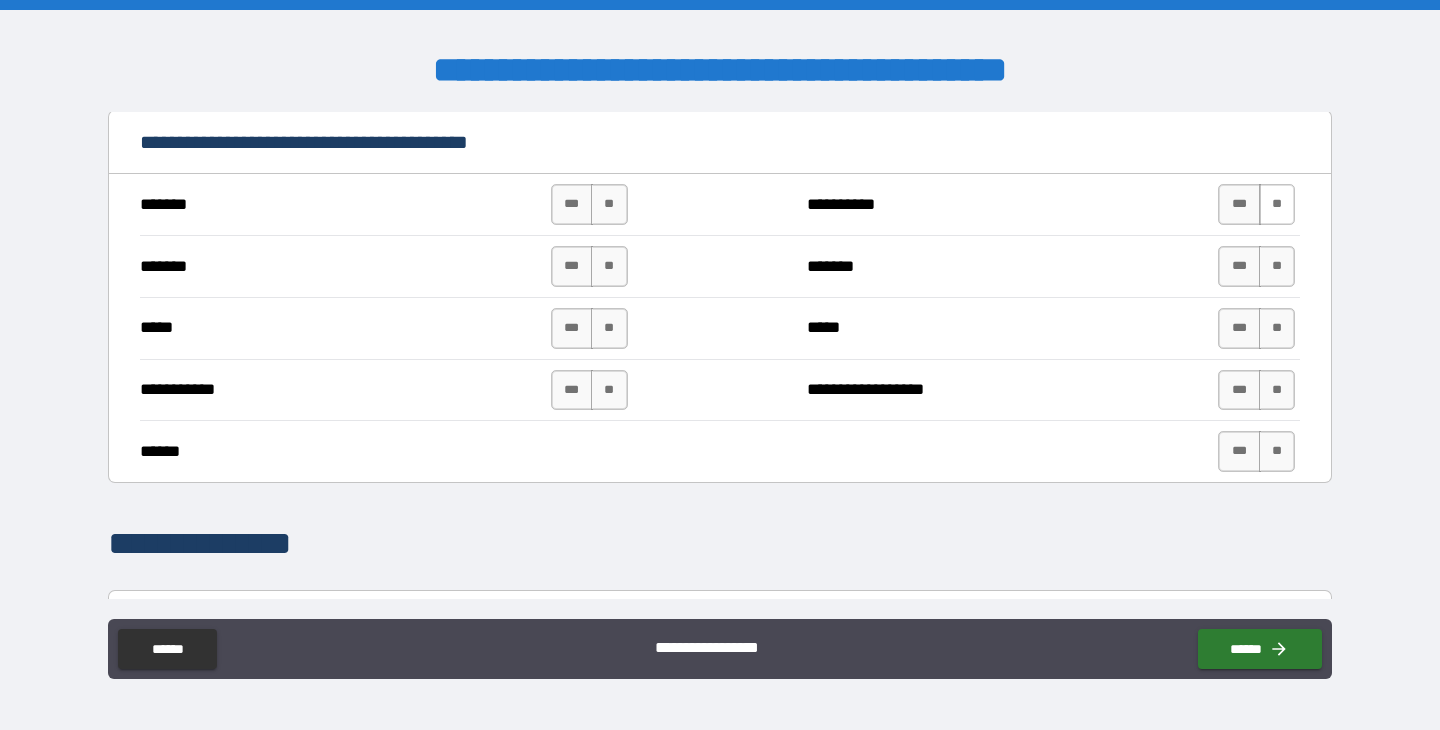 click on "**" at bounding box center [1277, 204] 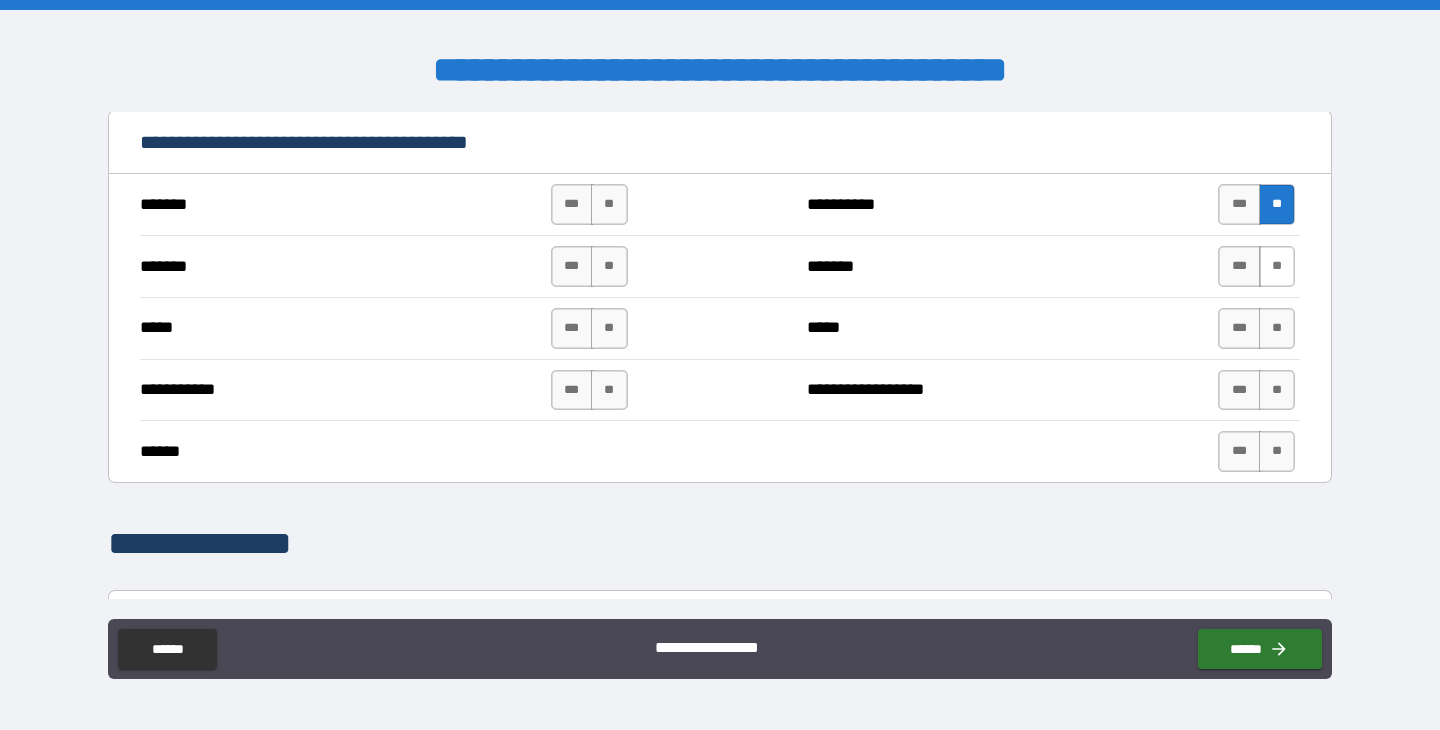 click on "**" at bounding box center (1277, 266) 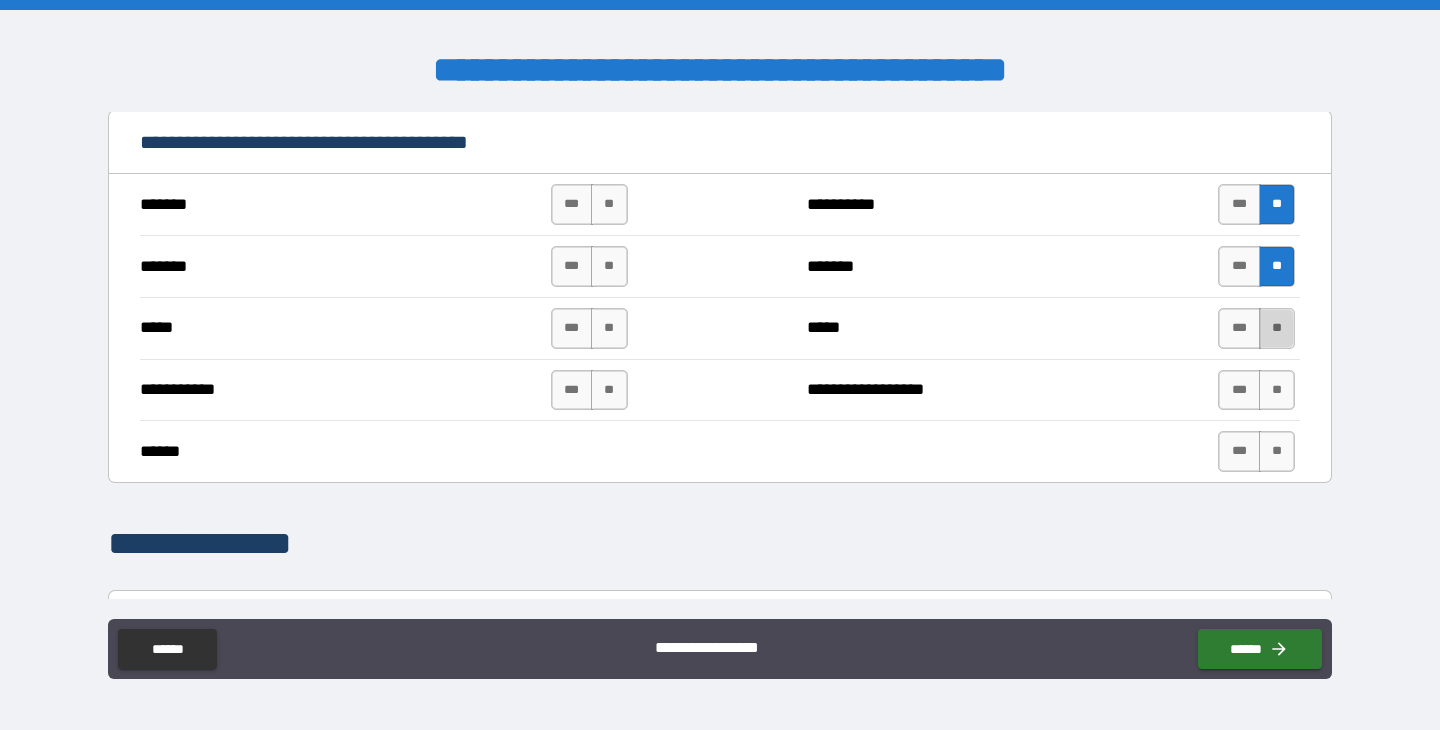 click on "**" at bounding box center (1277, 328) 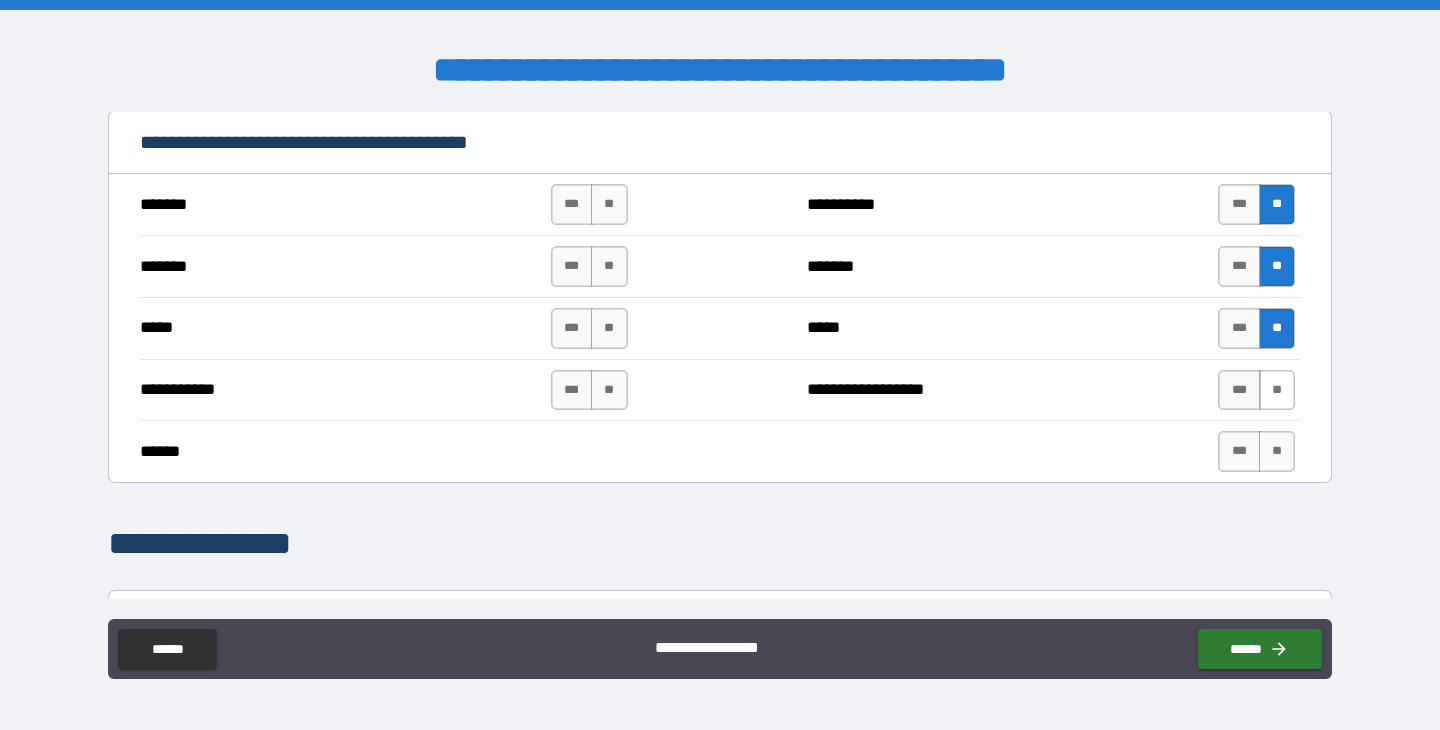click on "**" at bounding box center (1277, 390) 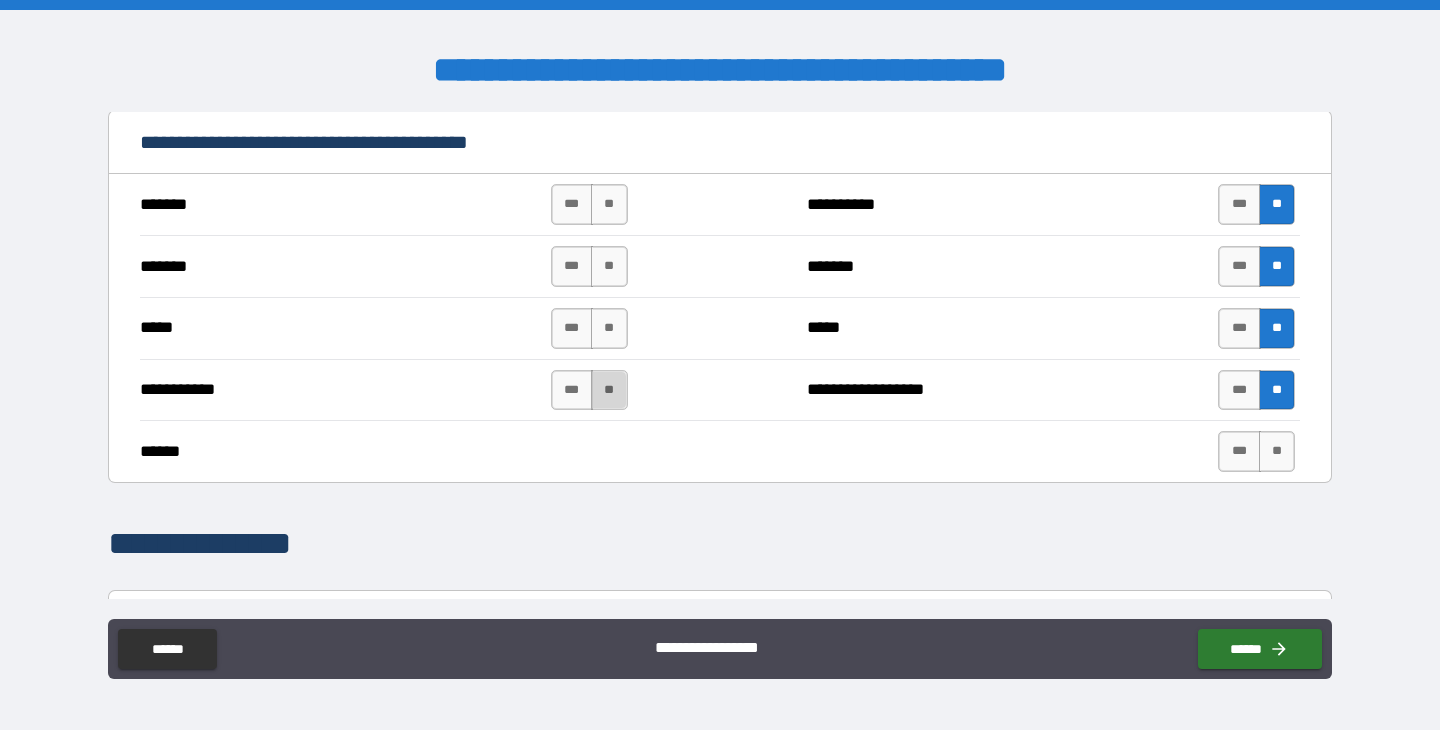 click on "**" at bounding box center (609, 390) 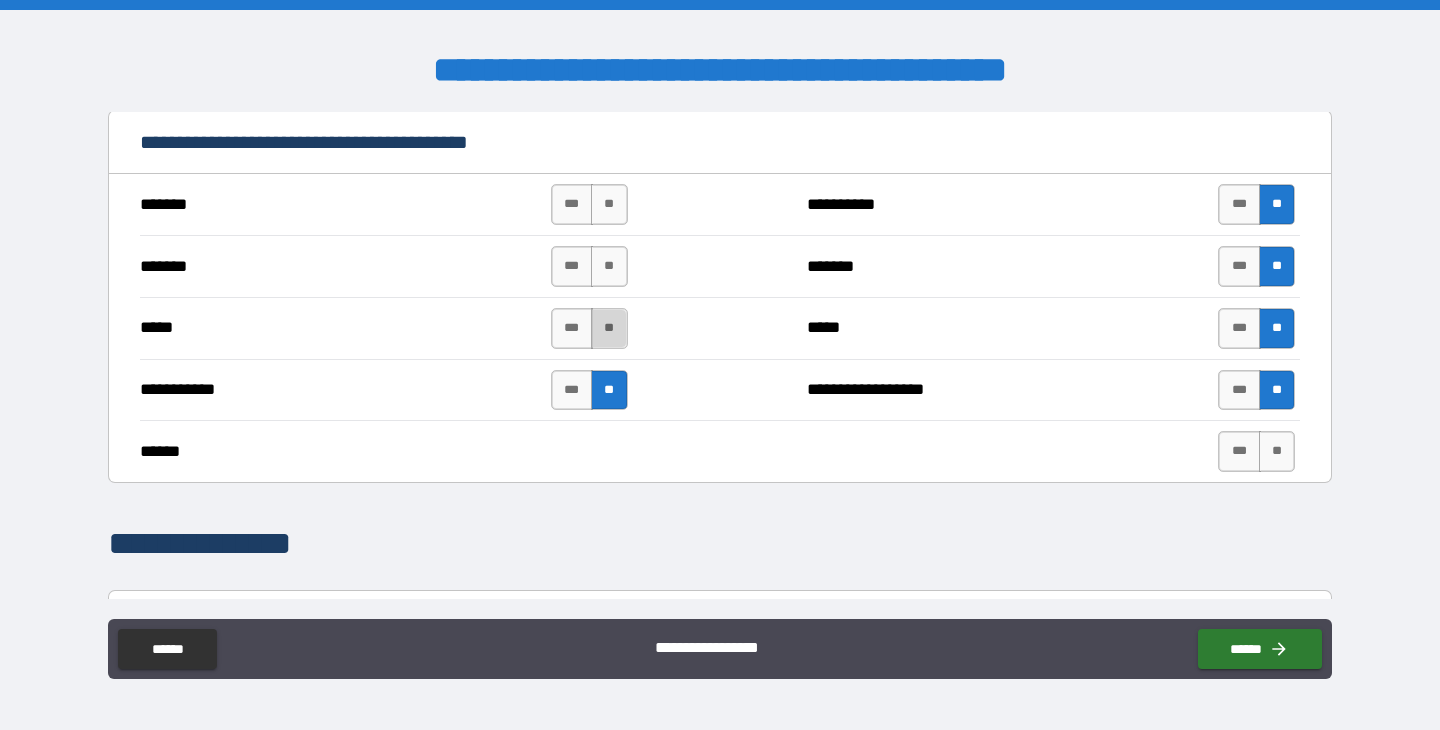 click on "**" at bounding box center (609, 328) 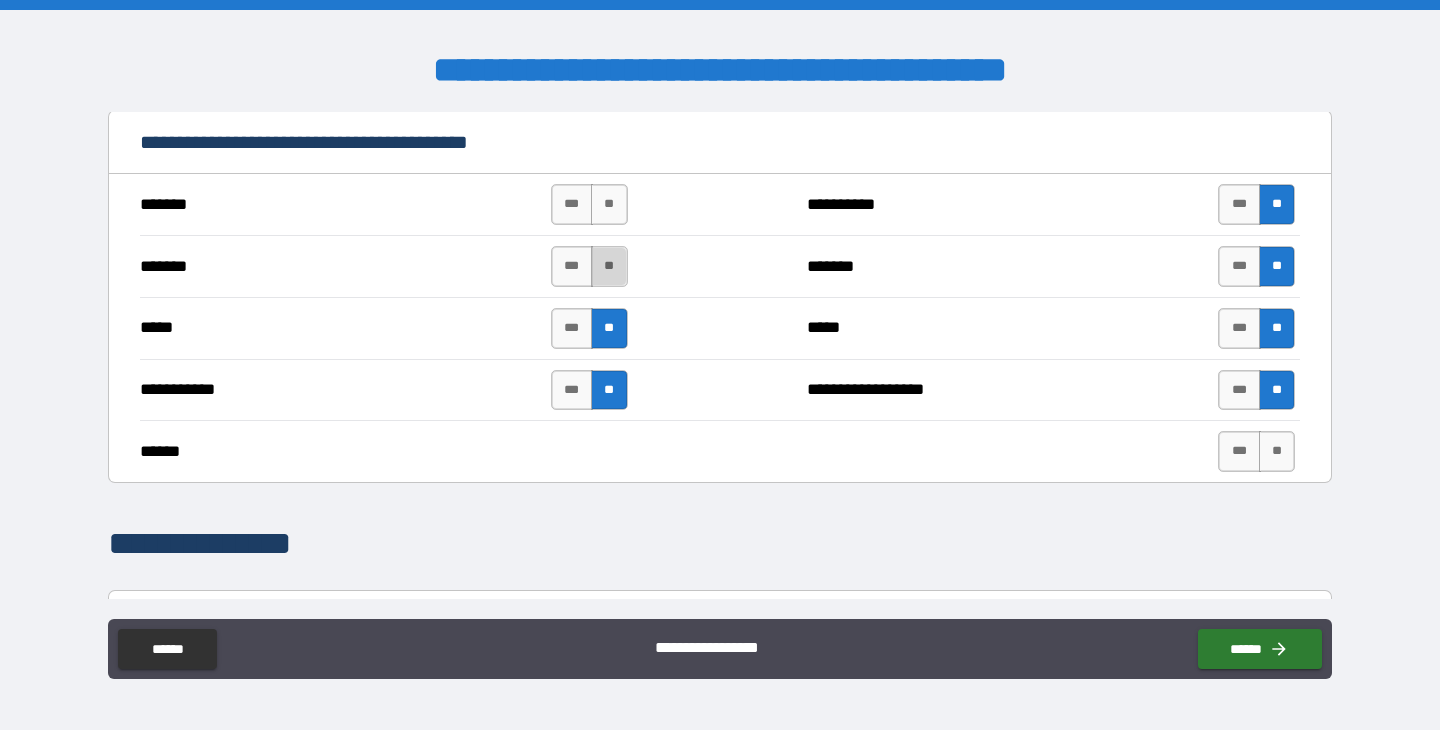 click on "**" at bounding box center [609, 266] 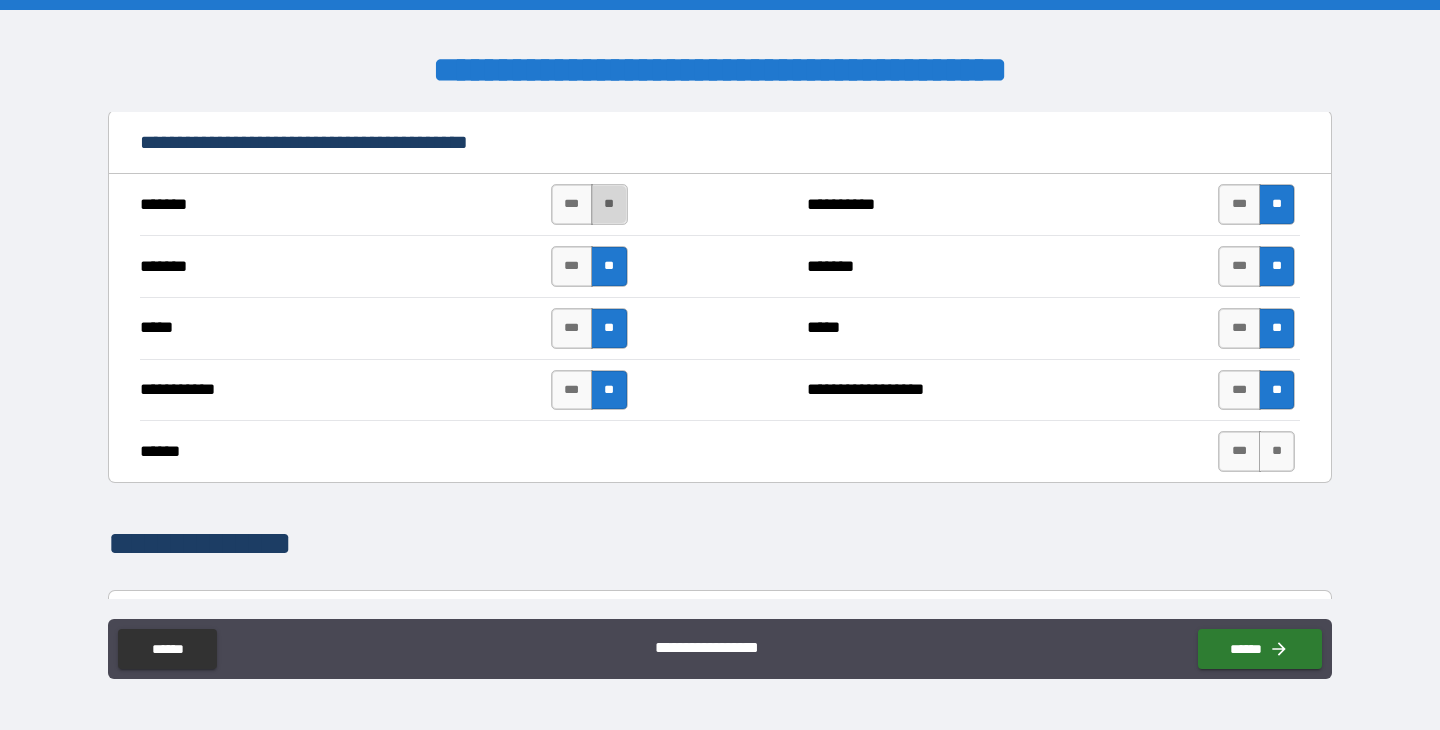 click on "**" at bounding box center [609, 204] 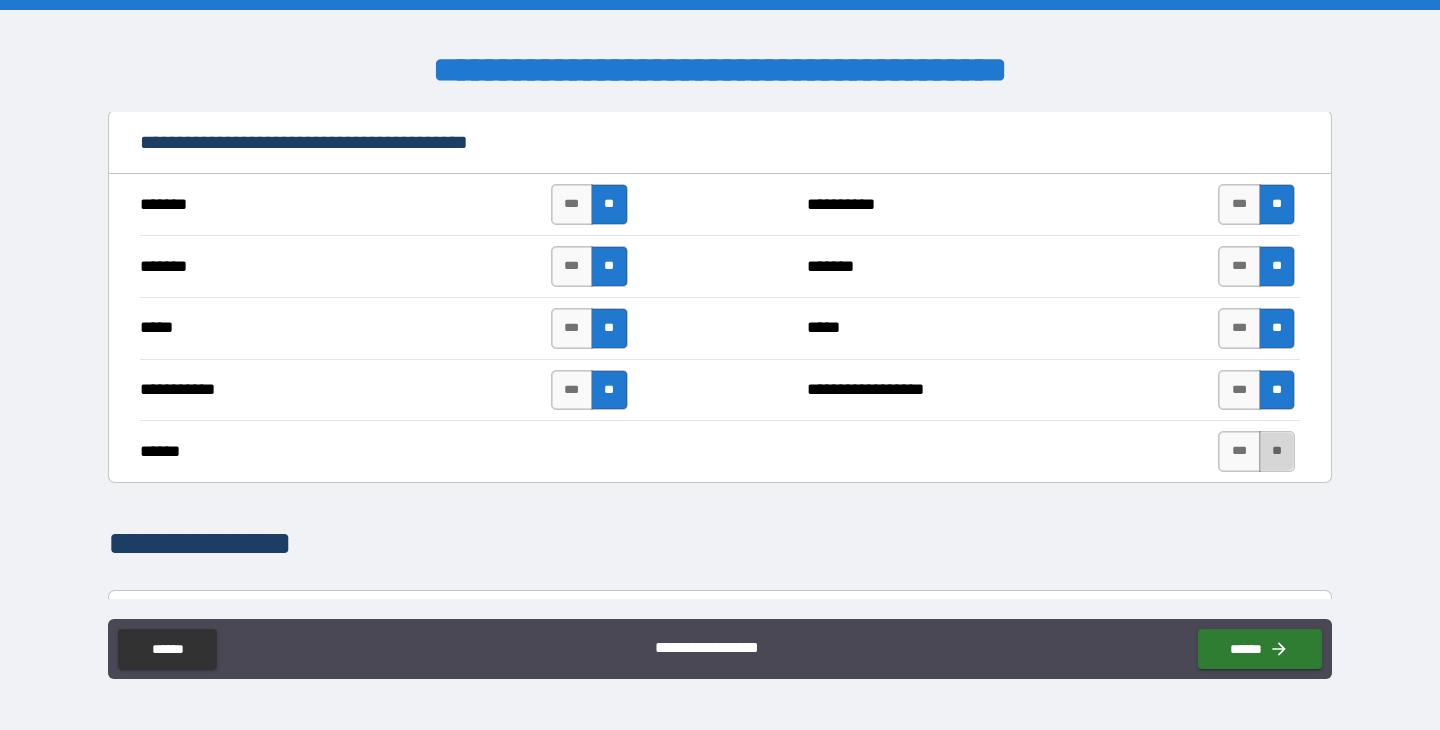 click on "**" at bounding box center (1277, 451) 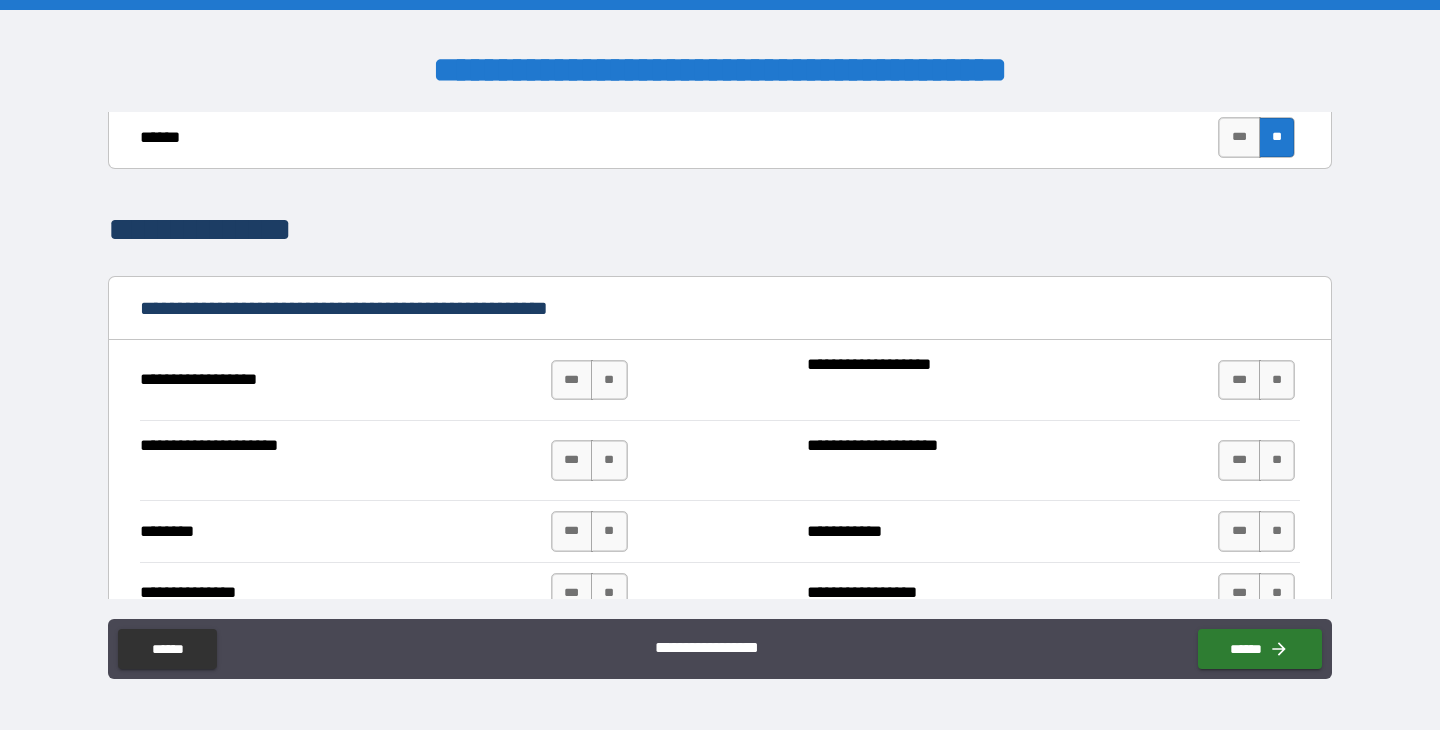 scroll, scrollTop: 1561, scrollLeft: 0, axis: vertical 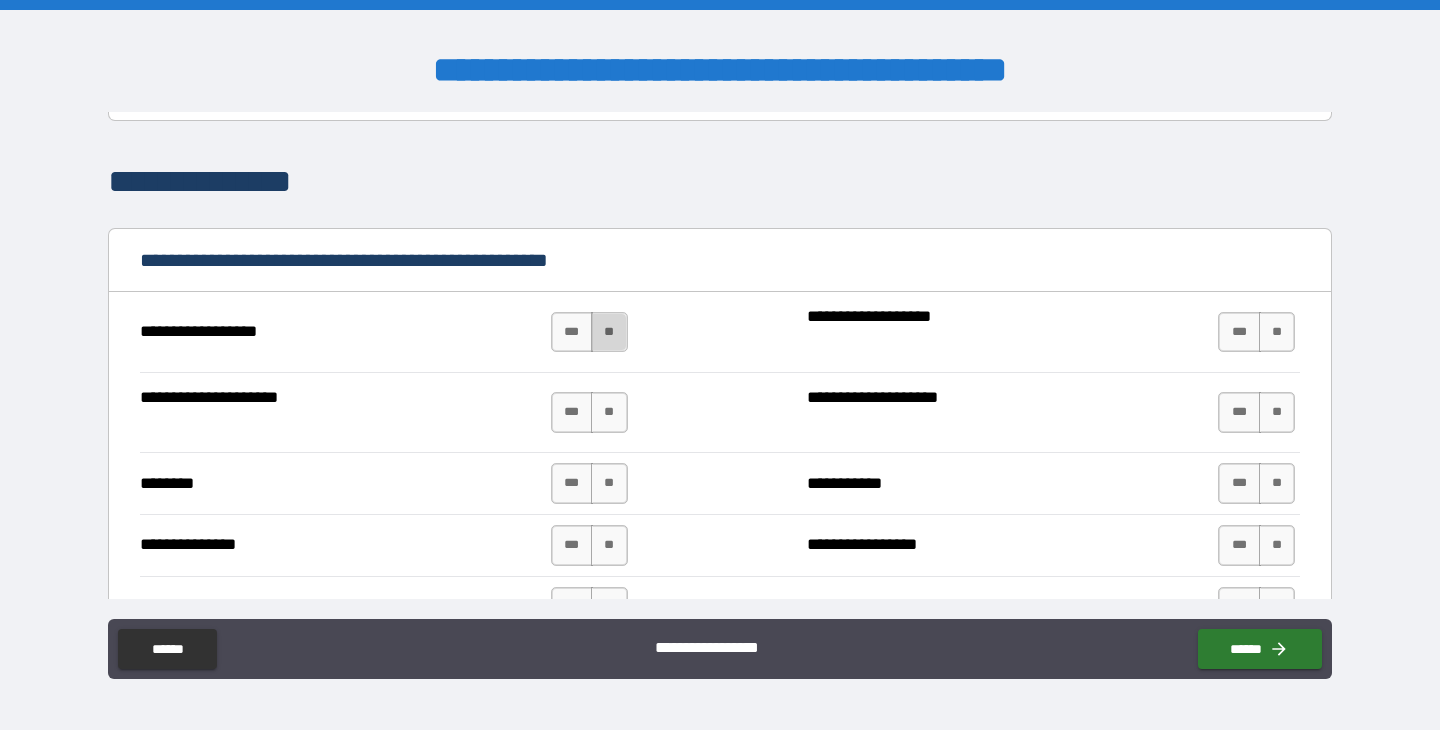 click on "**" at bounding box center (609, 332) 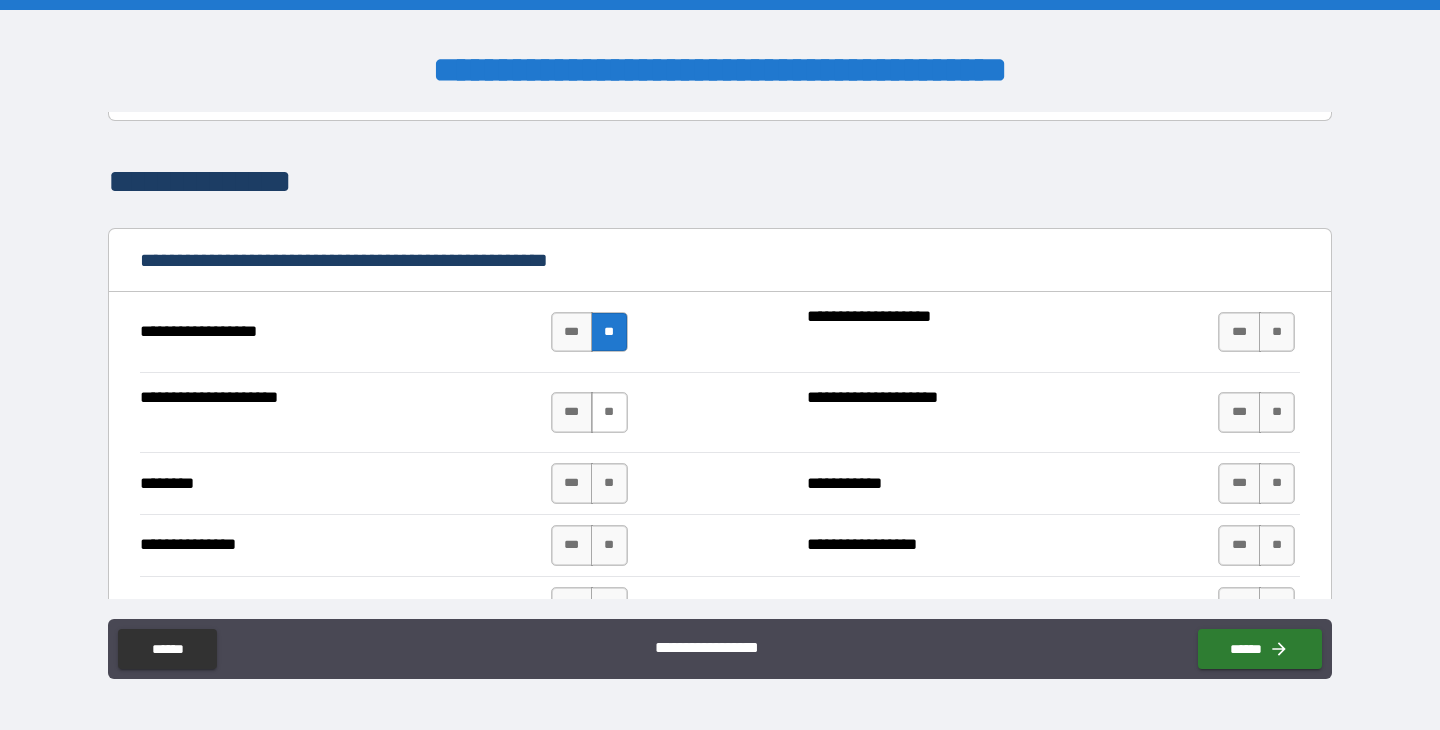 click on "**" at bounding box center (609, 412) 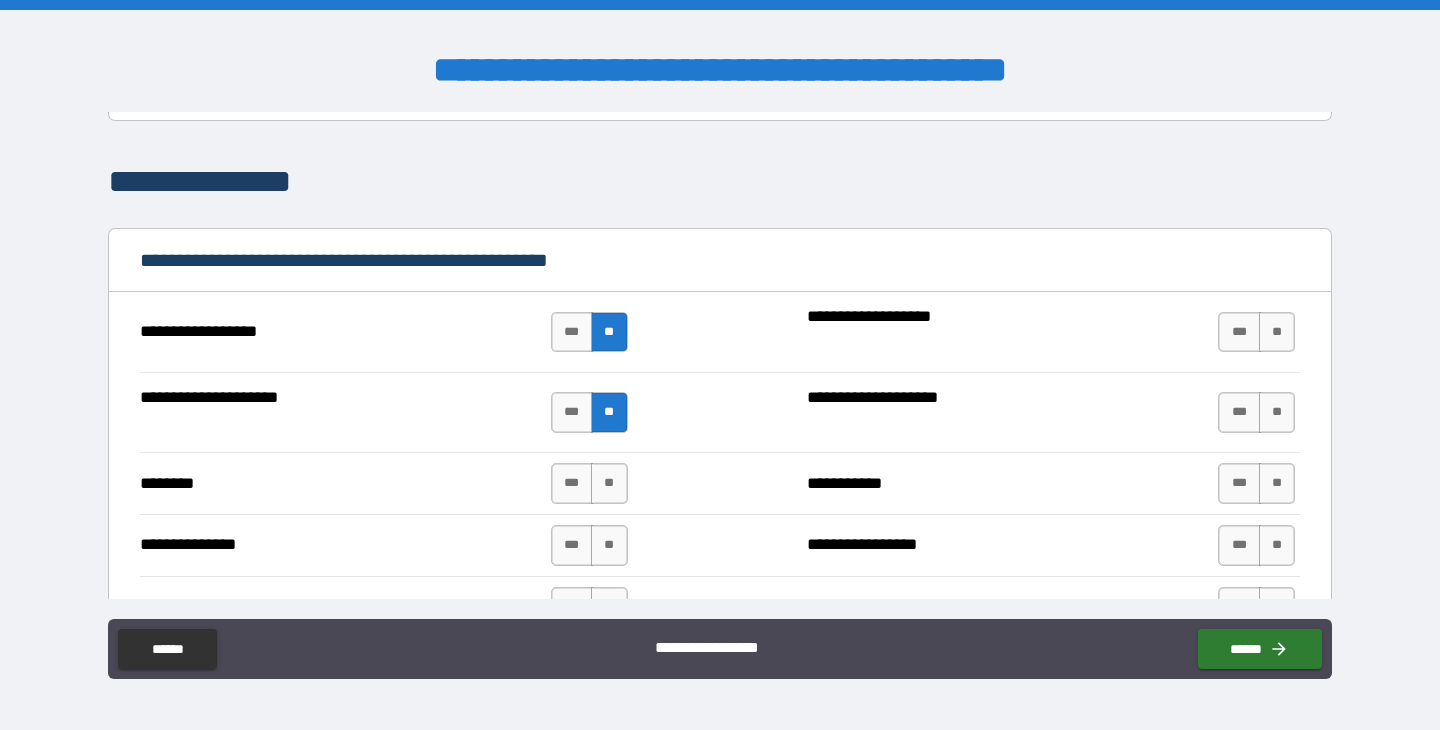 click on "*** **" at bounding box center [589, 483] 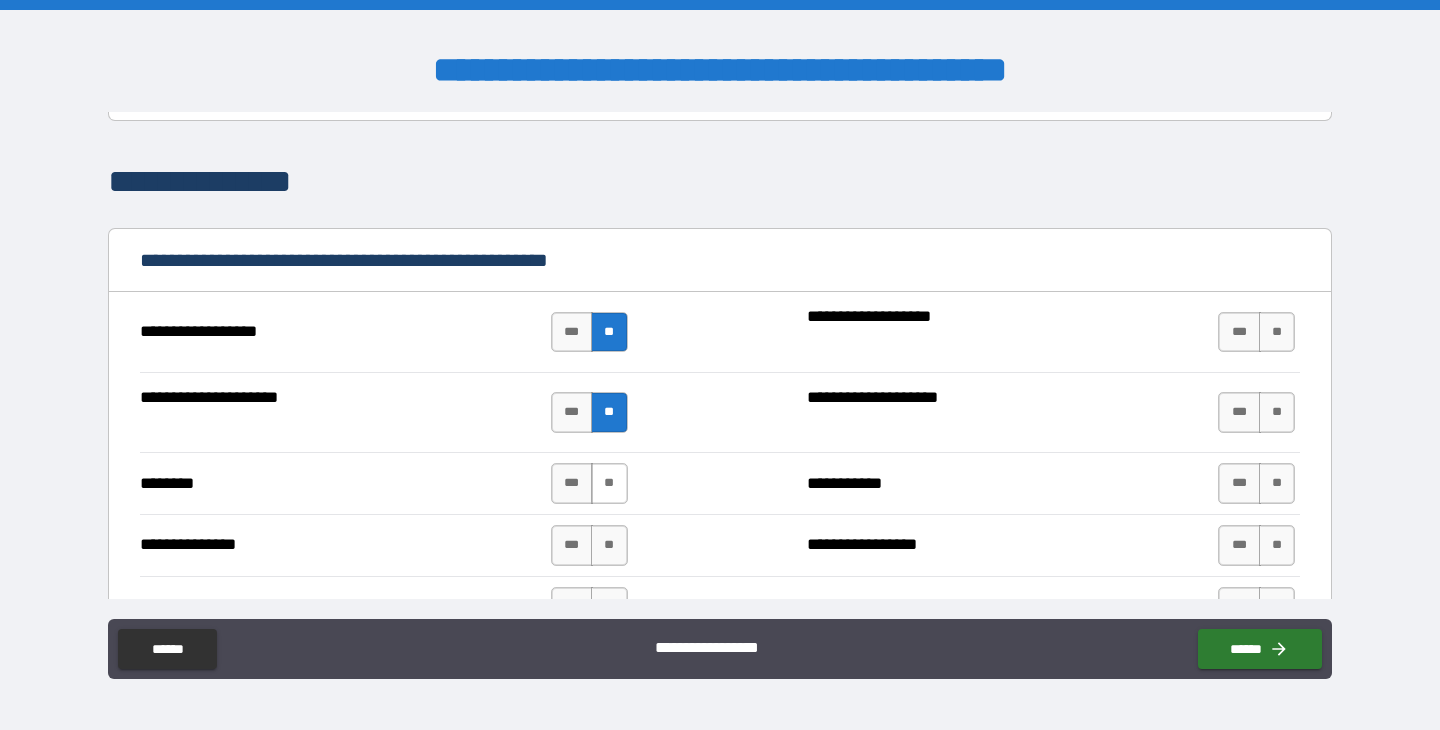 click on "**" at bounding box center [609, 483] 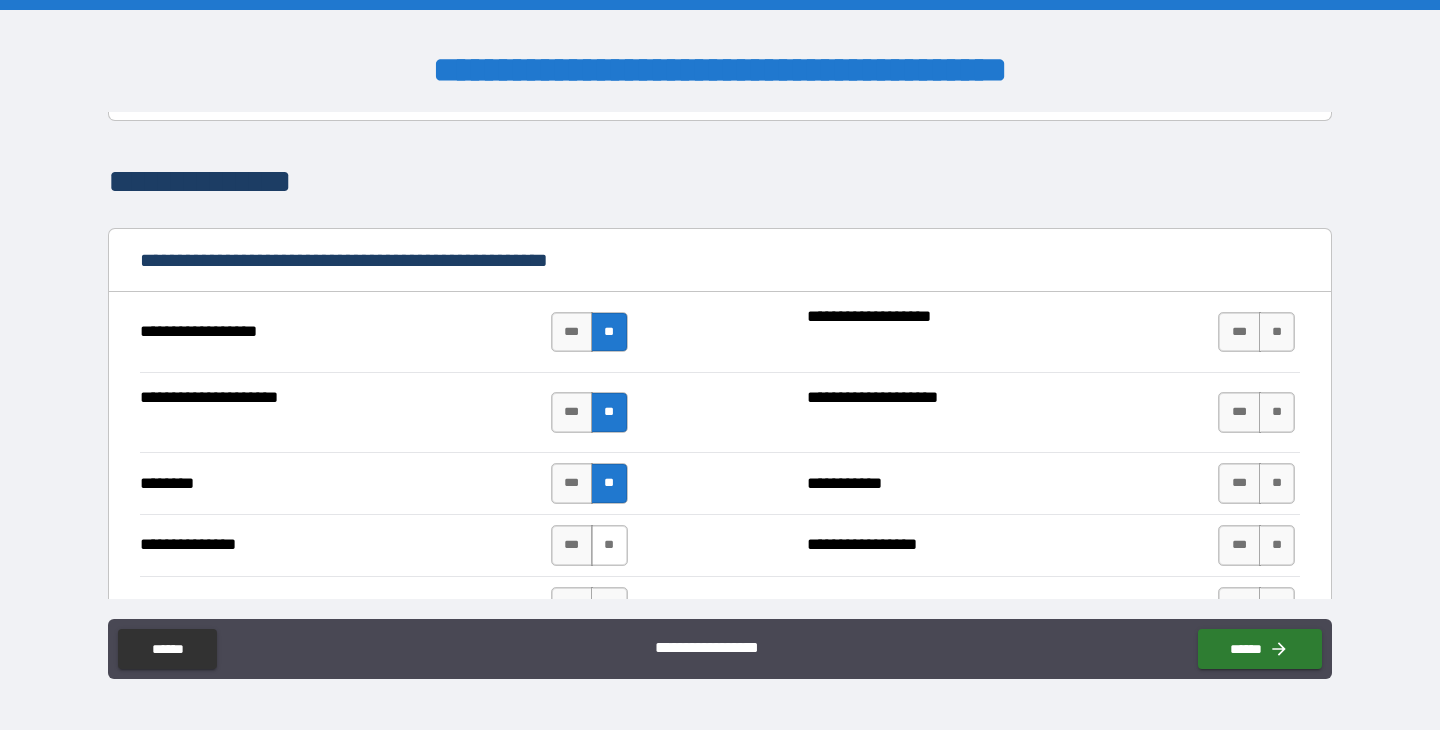 click on "**" at bounding box center (609, 545) 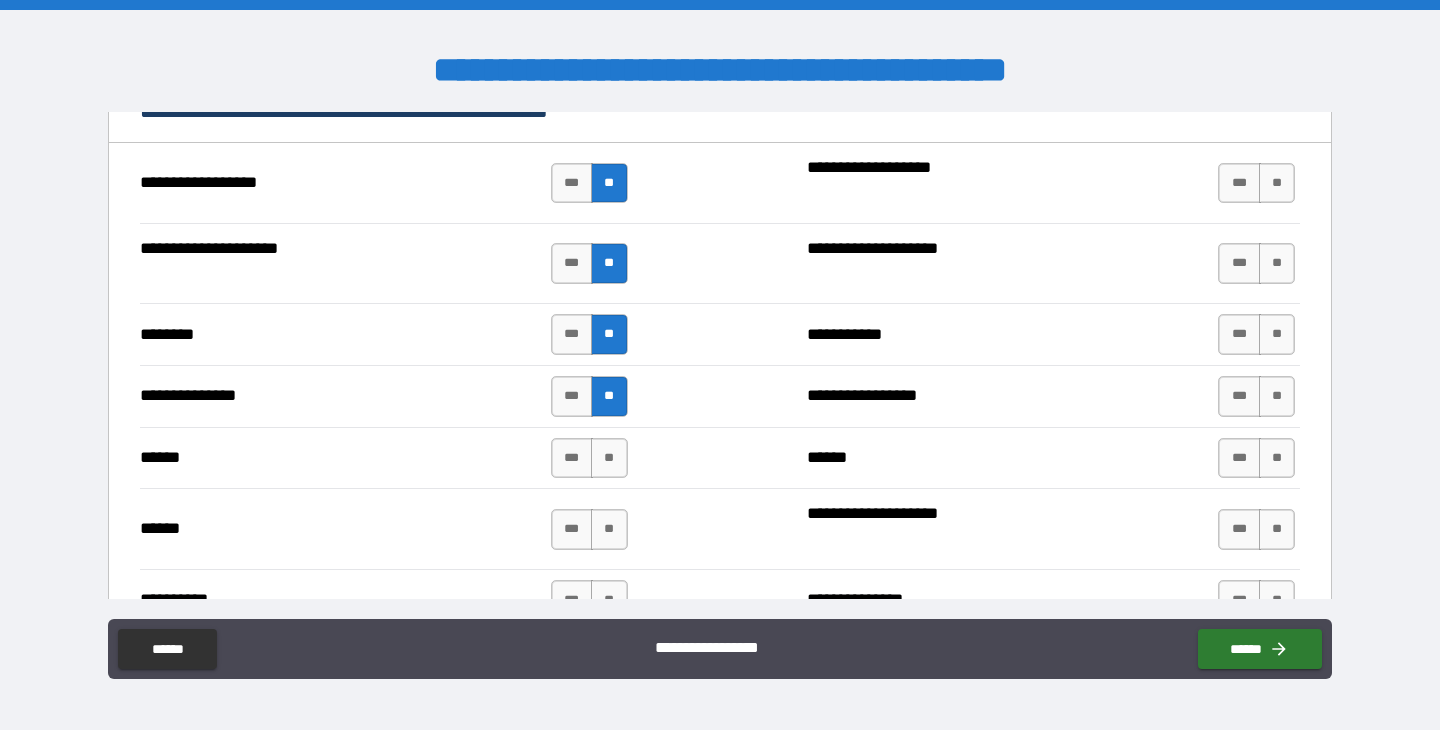 scroll, scrollTop: 1712, scrollLeft: 0, axis: vertical 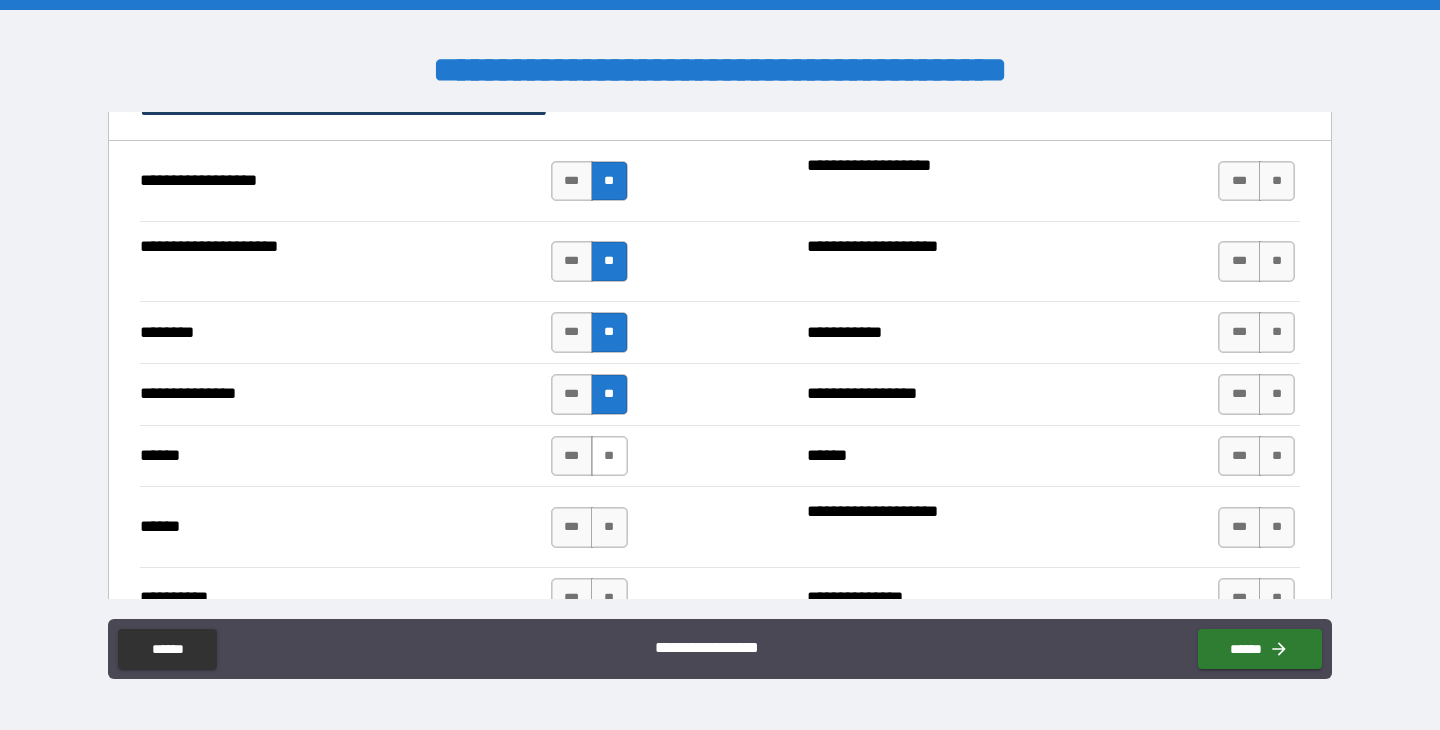 click on "**" at bounding box center [609, 456] 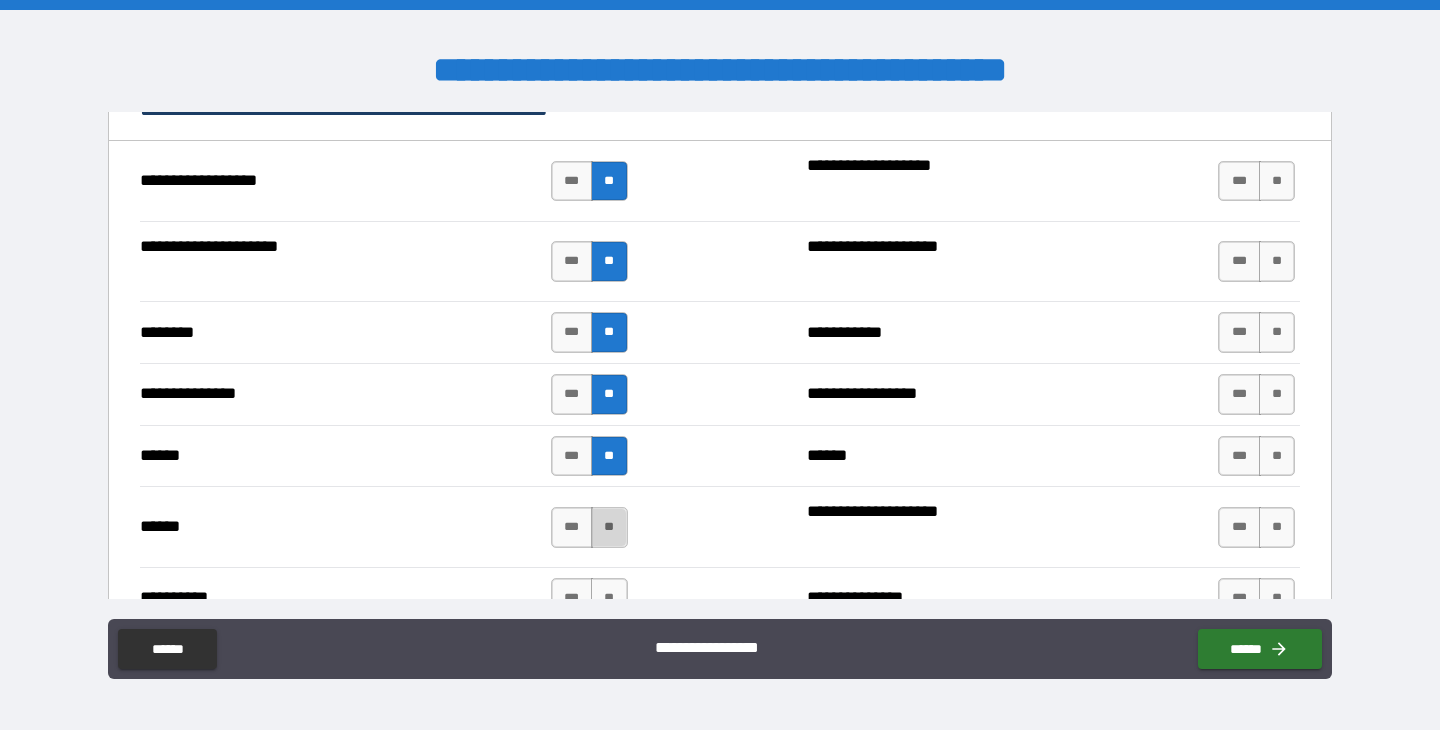click on "**" at bounding box center (609, 527) 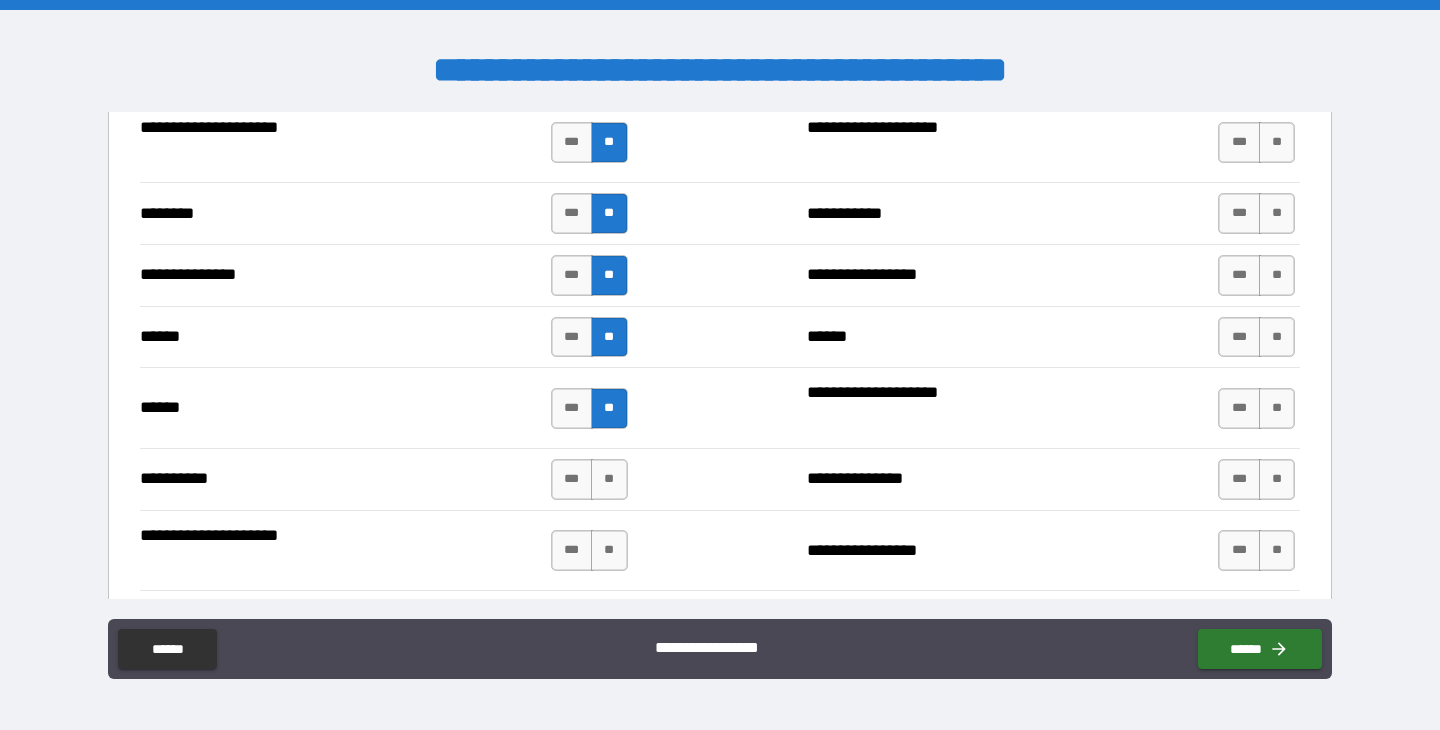 scroll, scrollTop: 1847, scrollLeft: 0, axis: vertical 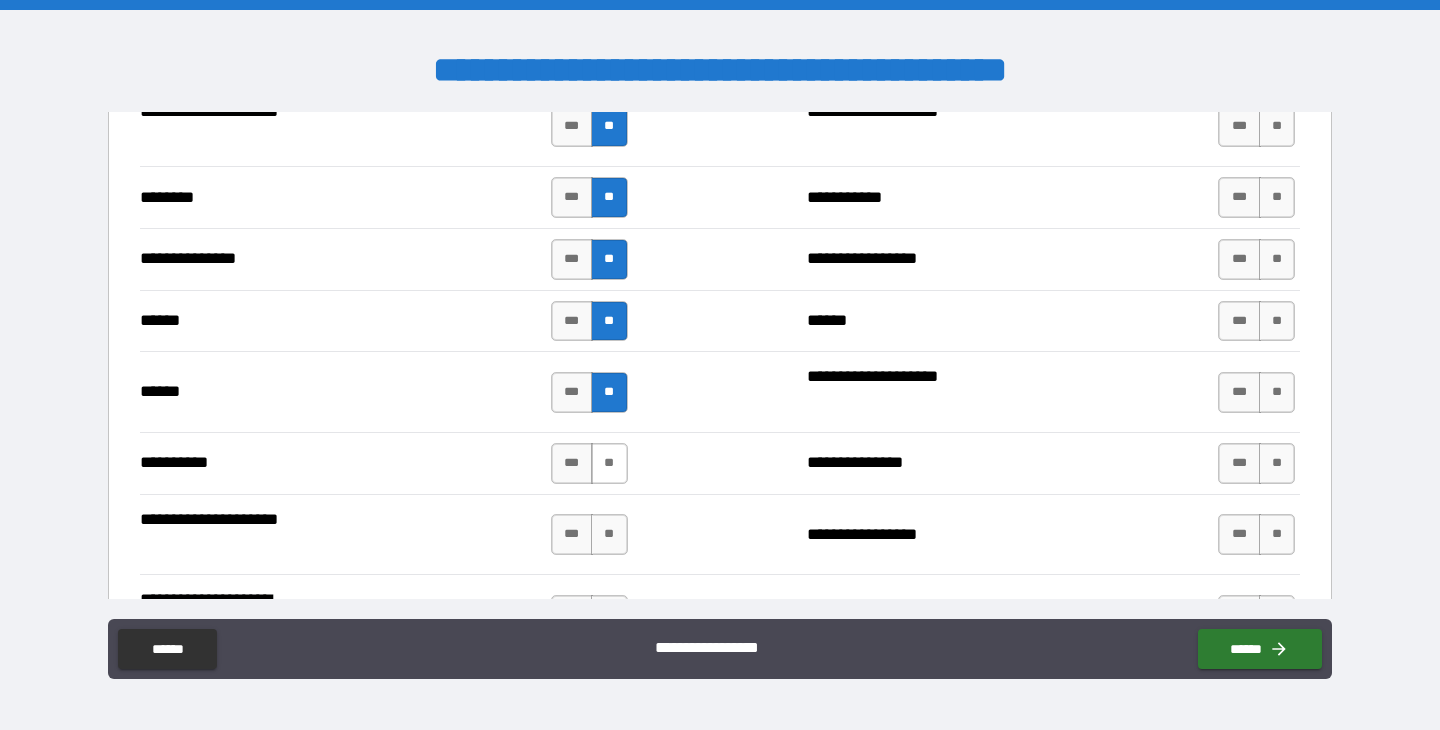 click on "**" at bounding box center (609, 463) 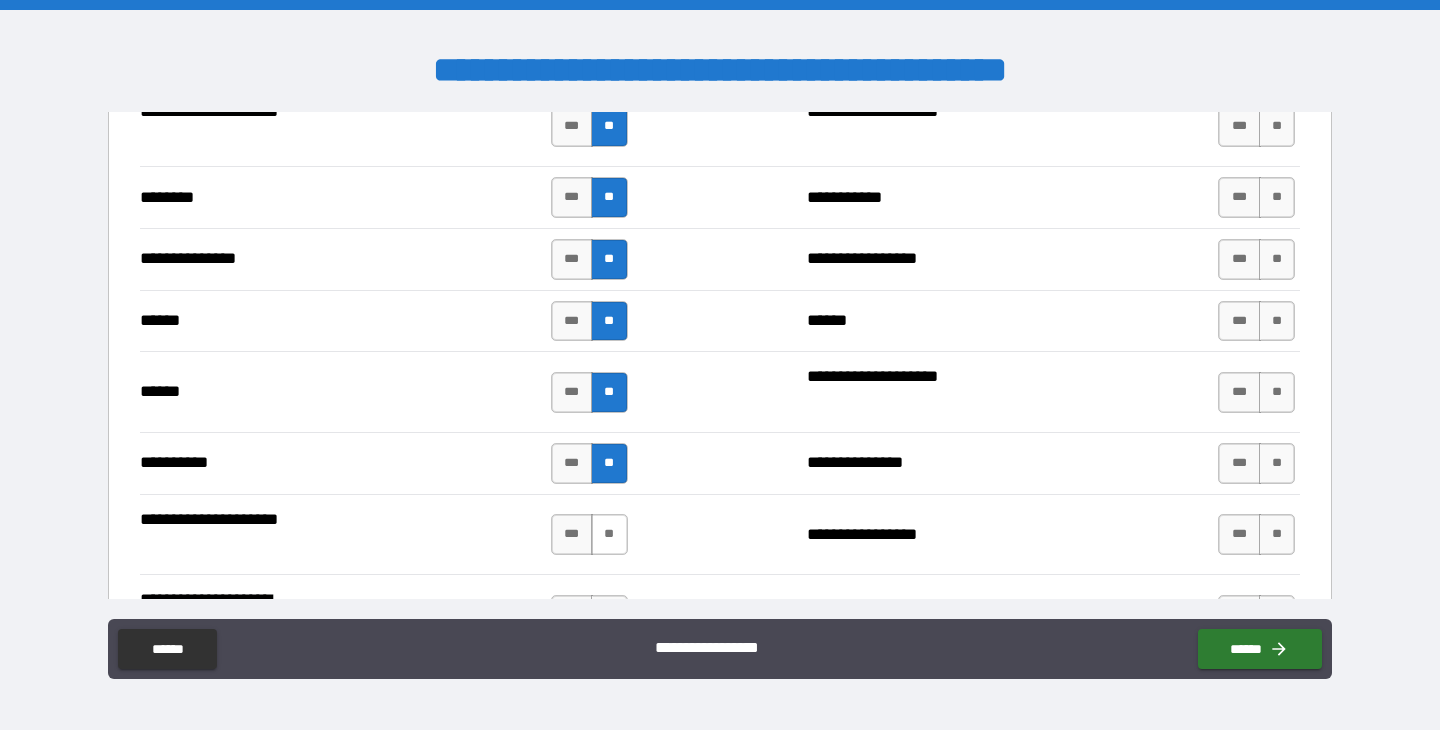 click on "**" at bounding box center [609, 534] 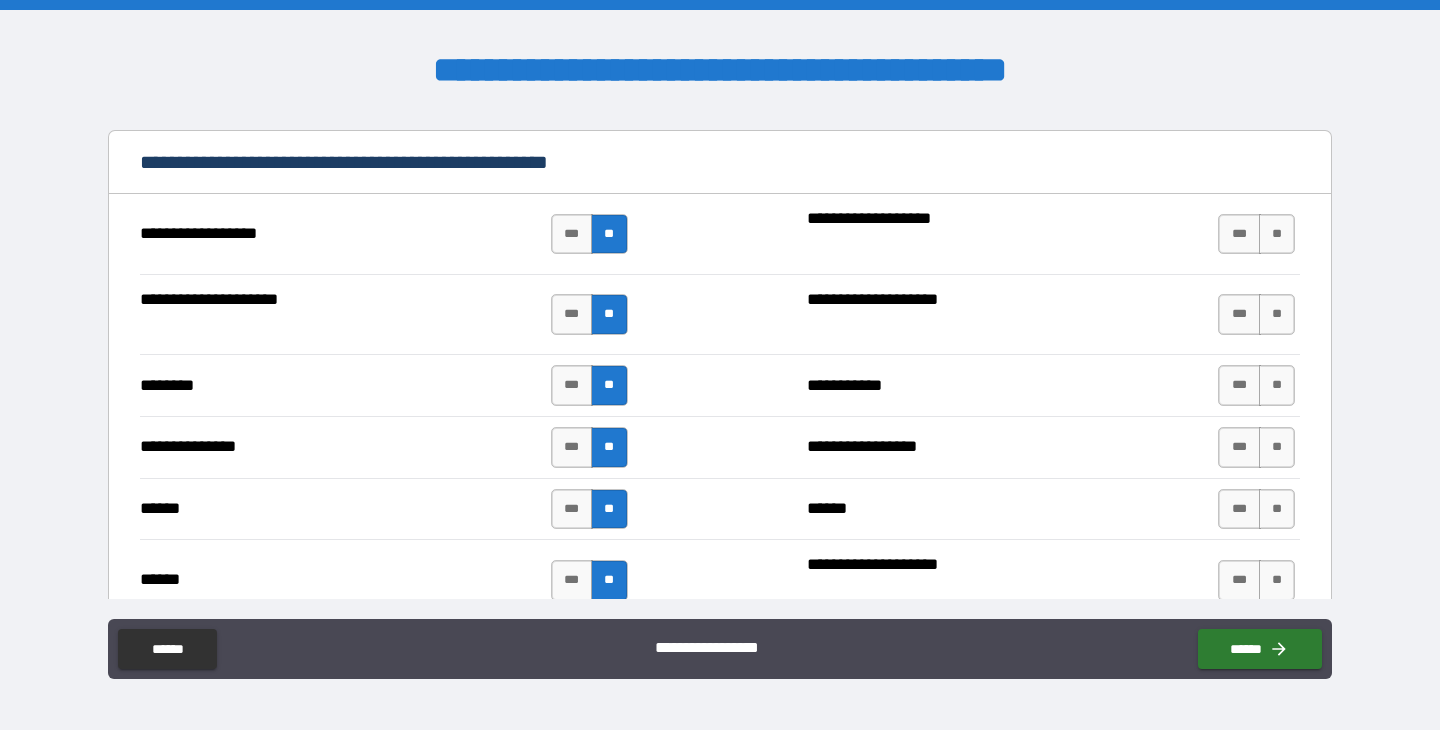 scroll, scrollTop: 1709, scrollLeft: 0, axis: vertical 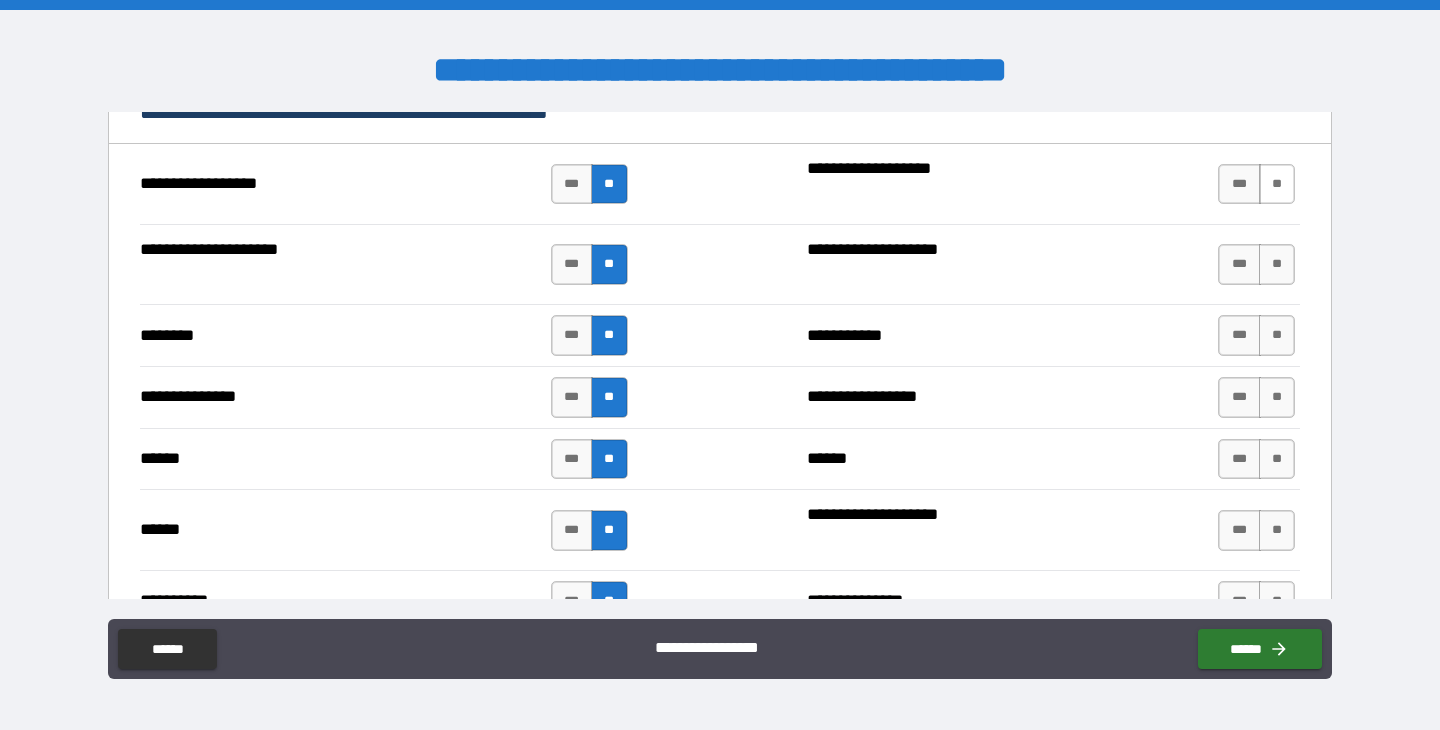 click on "**" at bounding box center [1277, 184] 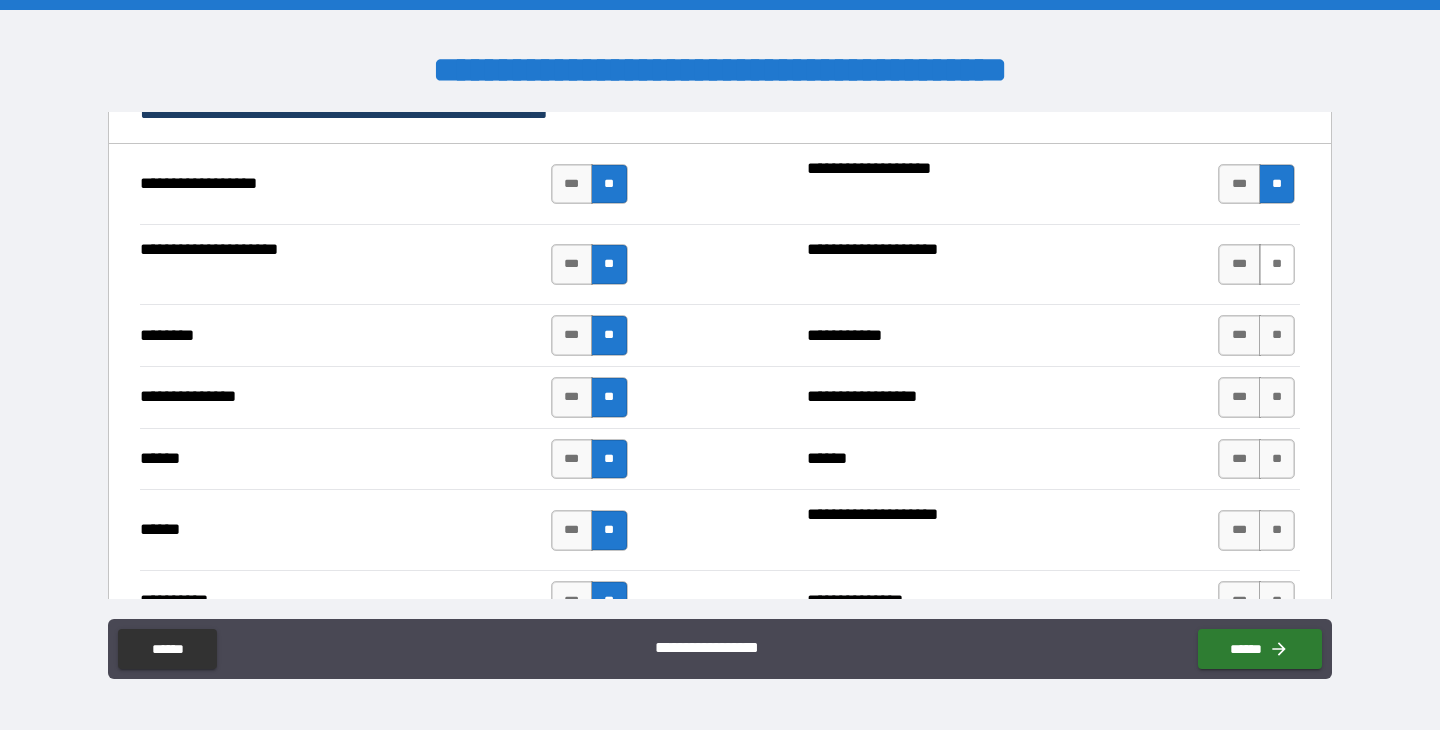 click on "**" at bounding box center (1277, 264) 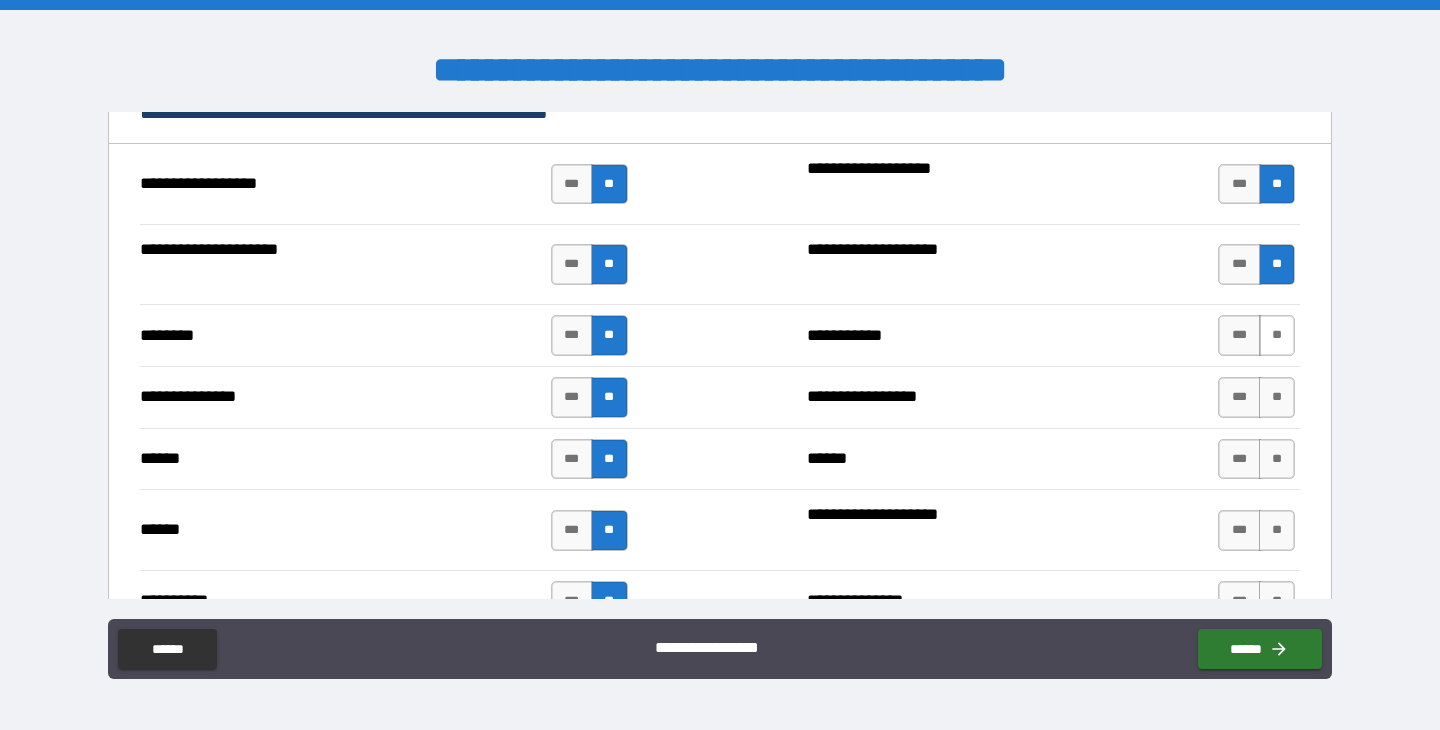 click on "**" at bounding box center [1277, 335] 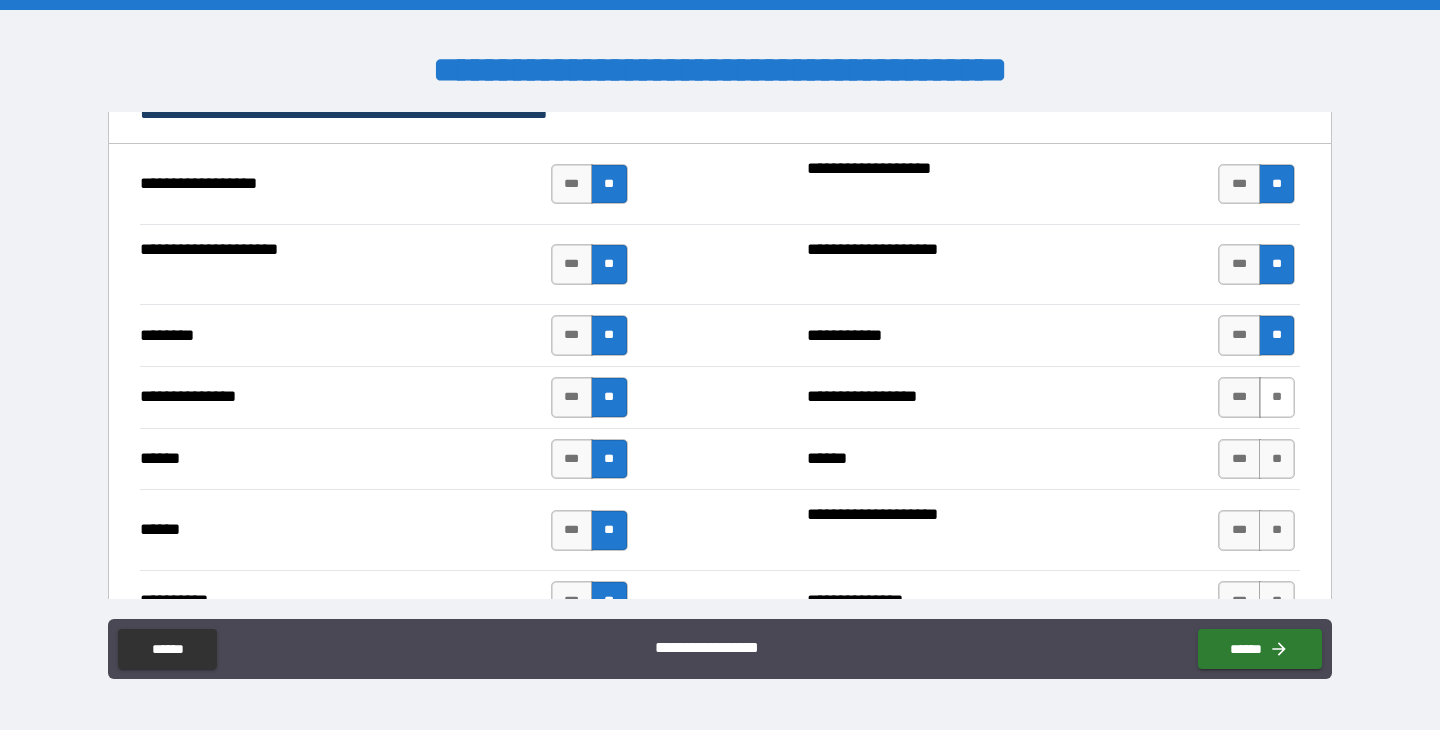 click on "**" at bounding box center [1277, 397] 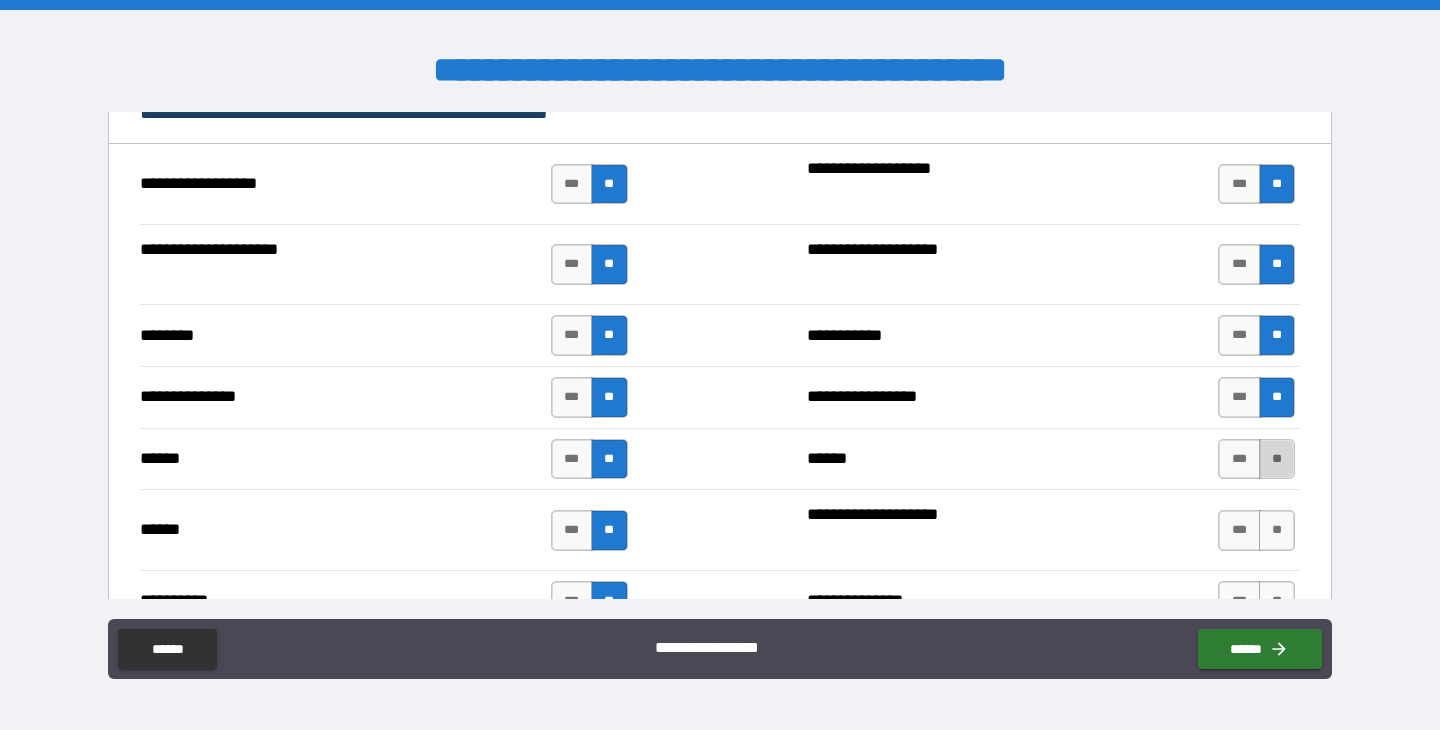 click on "**" at bounding box center [1277, 459] 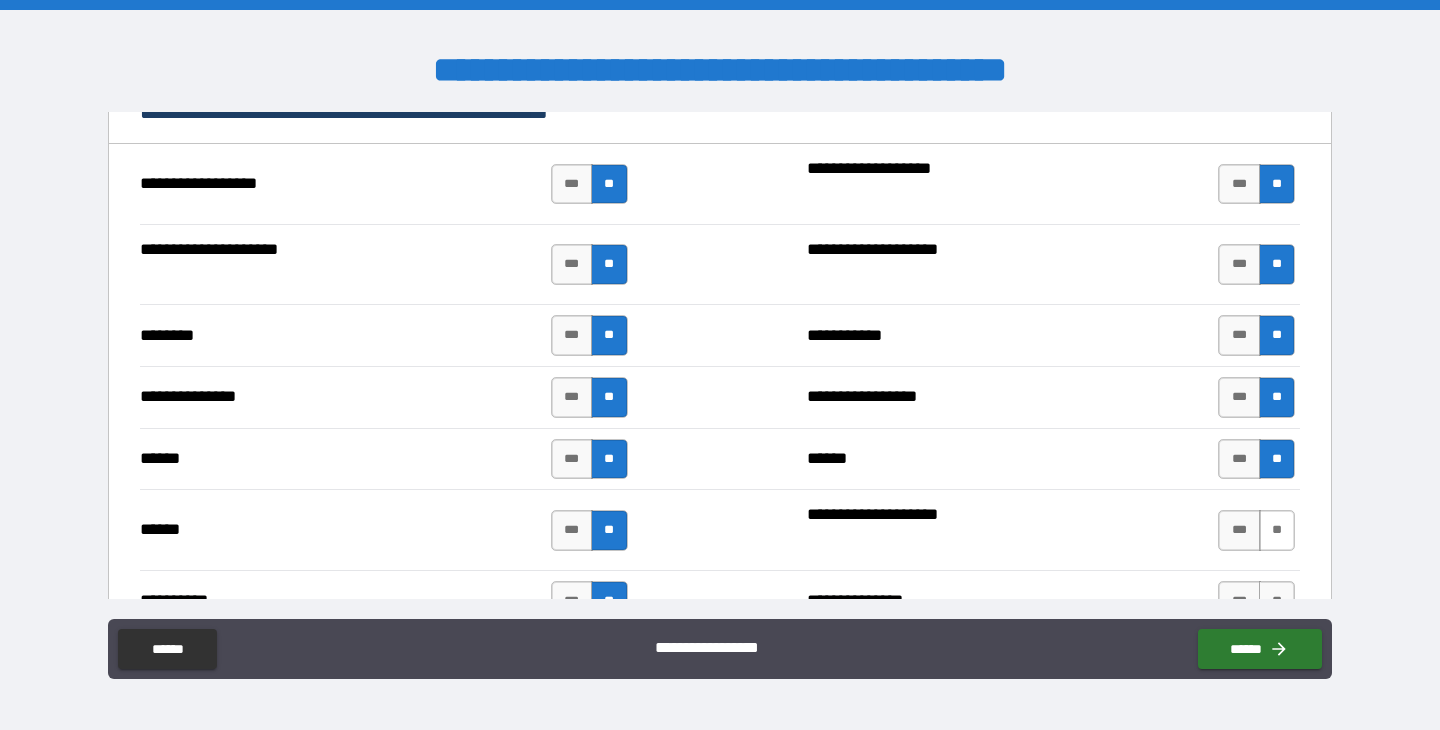 click on "**" at bounding box center (1277, 530) 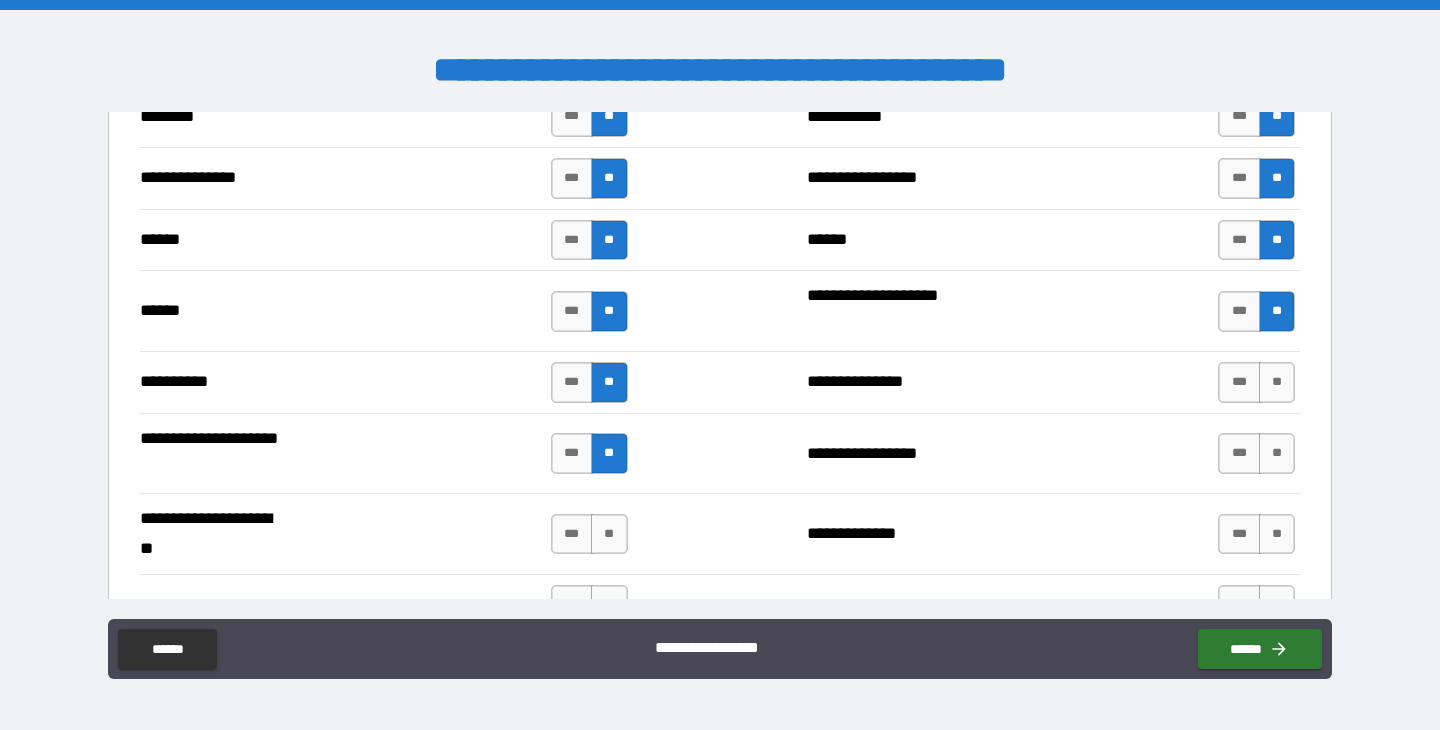 scroll, scrollTop: 1930, scrollLeft: 0, axis: vertical 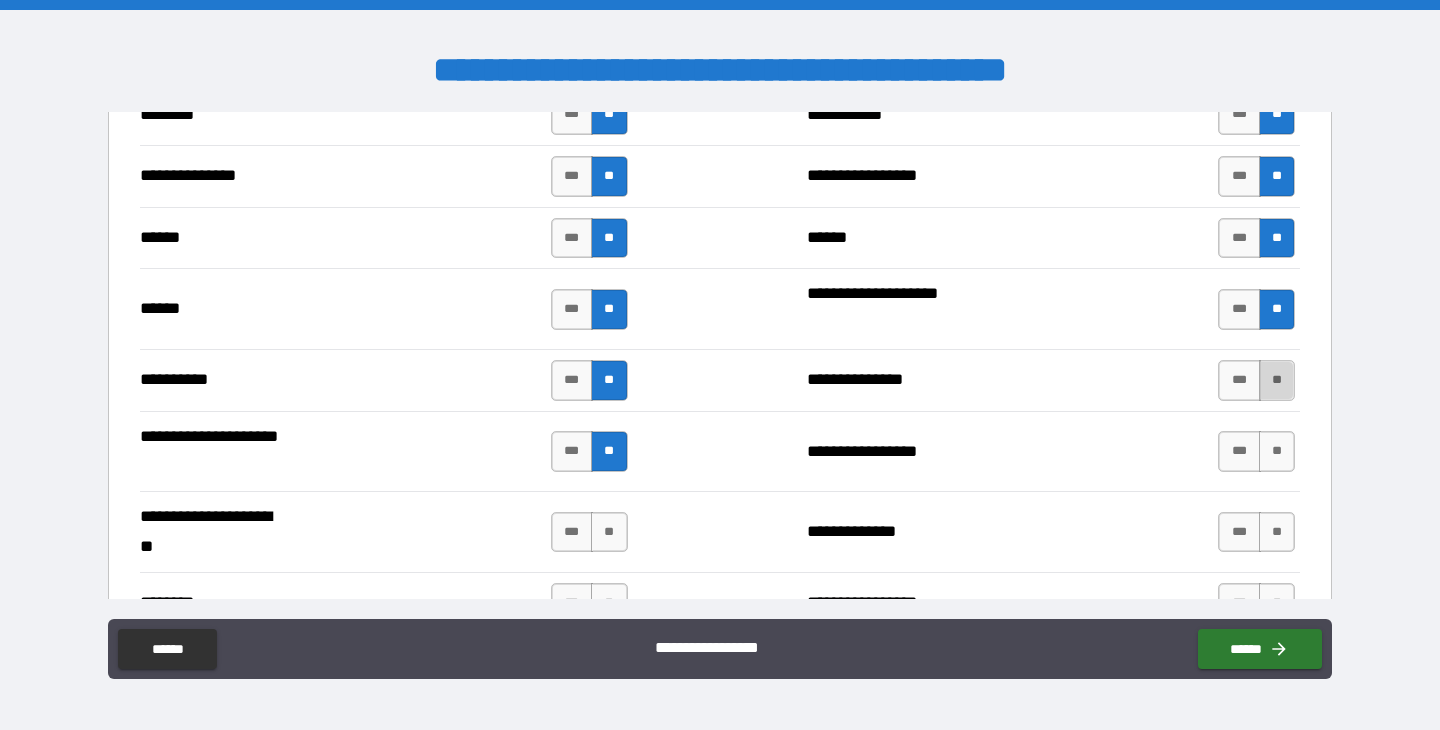 click on "**" at bounding box center (1277, 380) 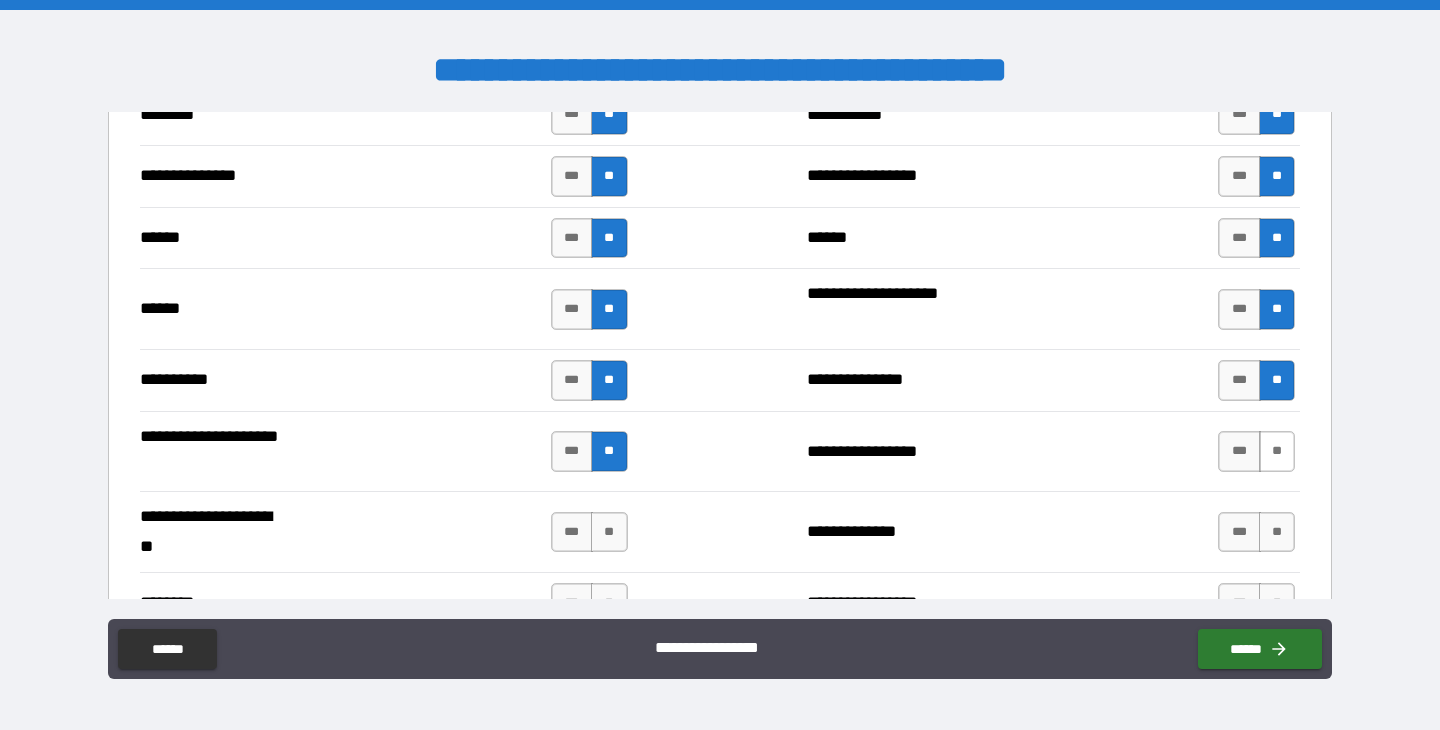 click on "**" at bounding box center [1277, 451] 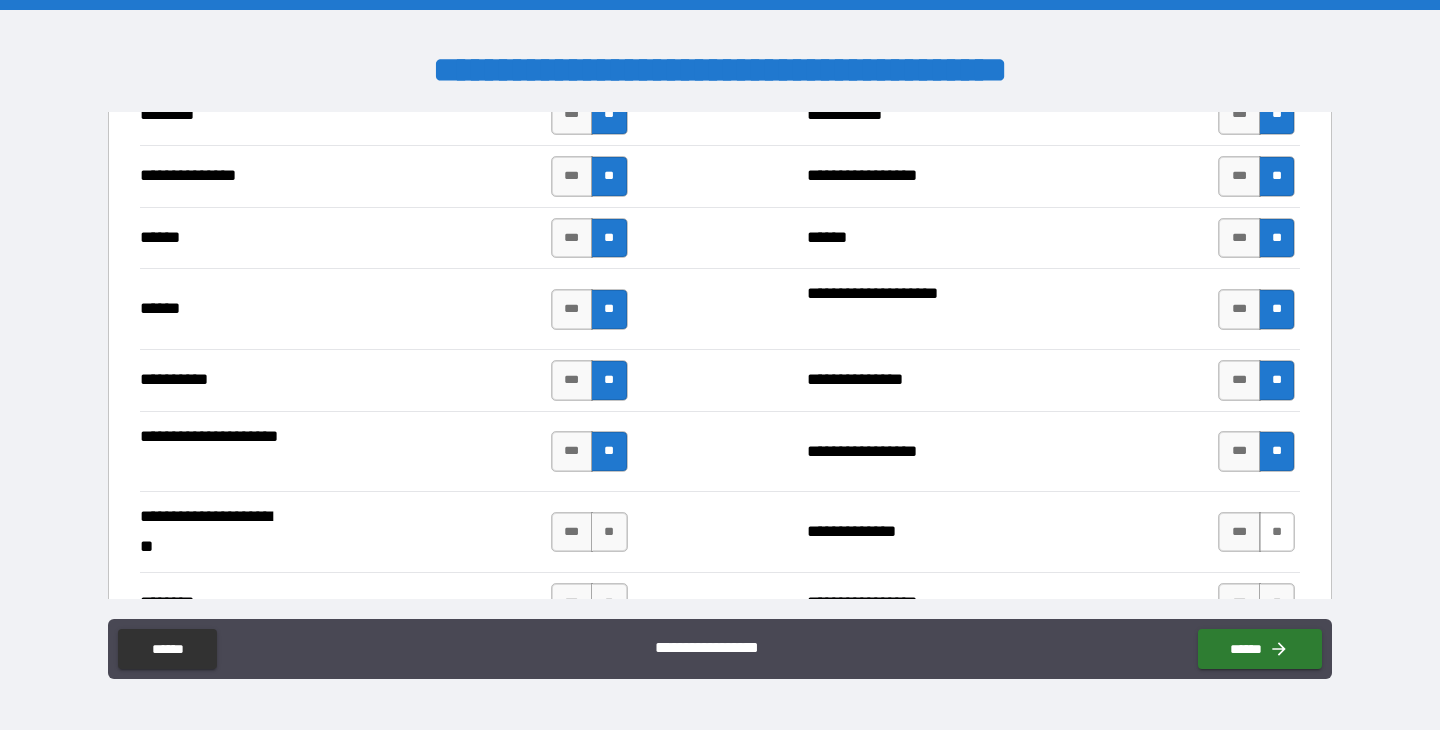 click on "**" at bounding box center (1277, 532) 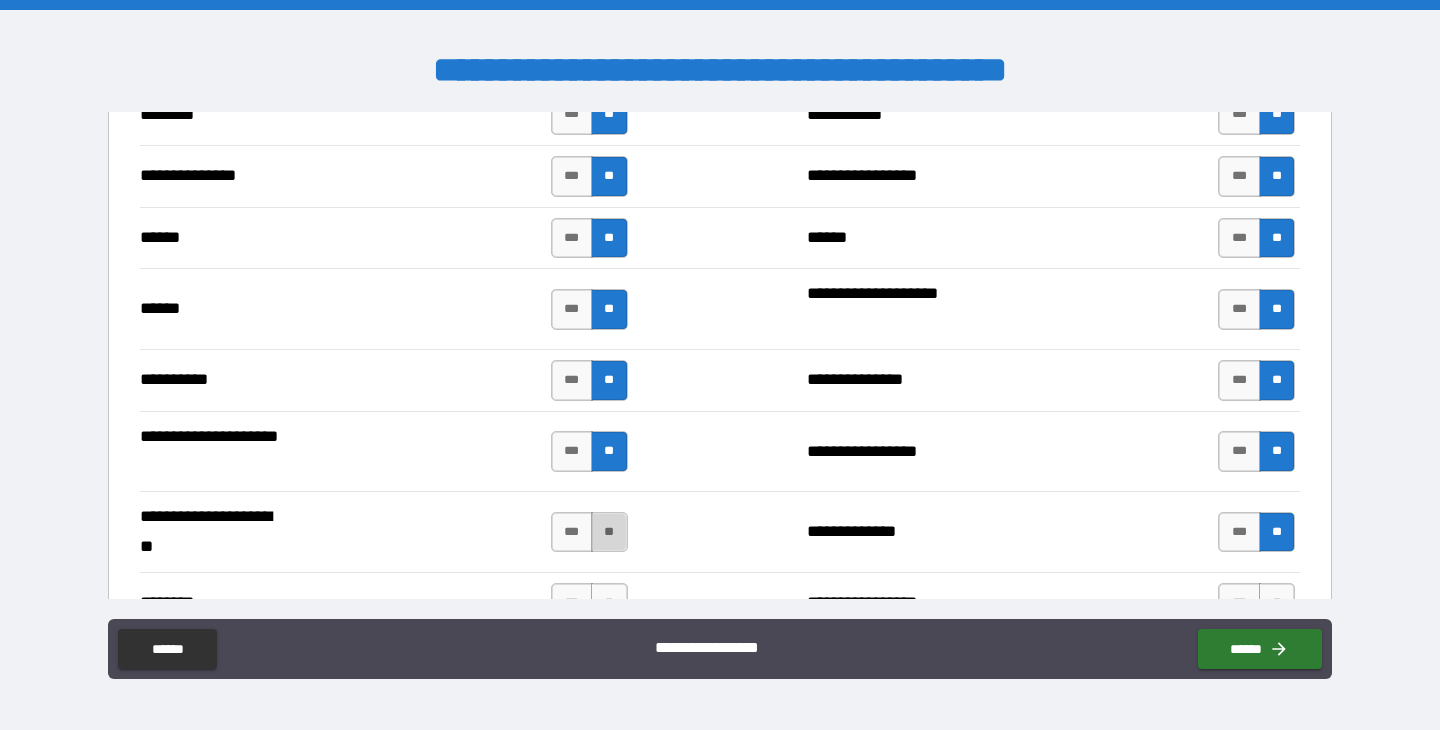 click on "**" at bounding box center (609, 532) 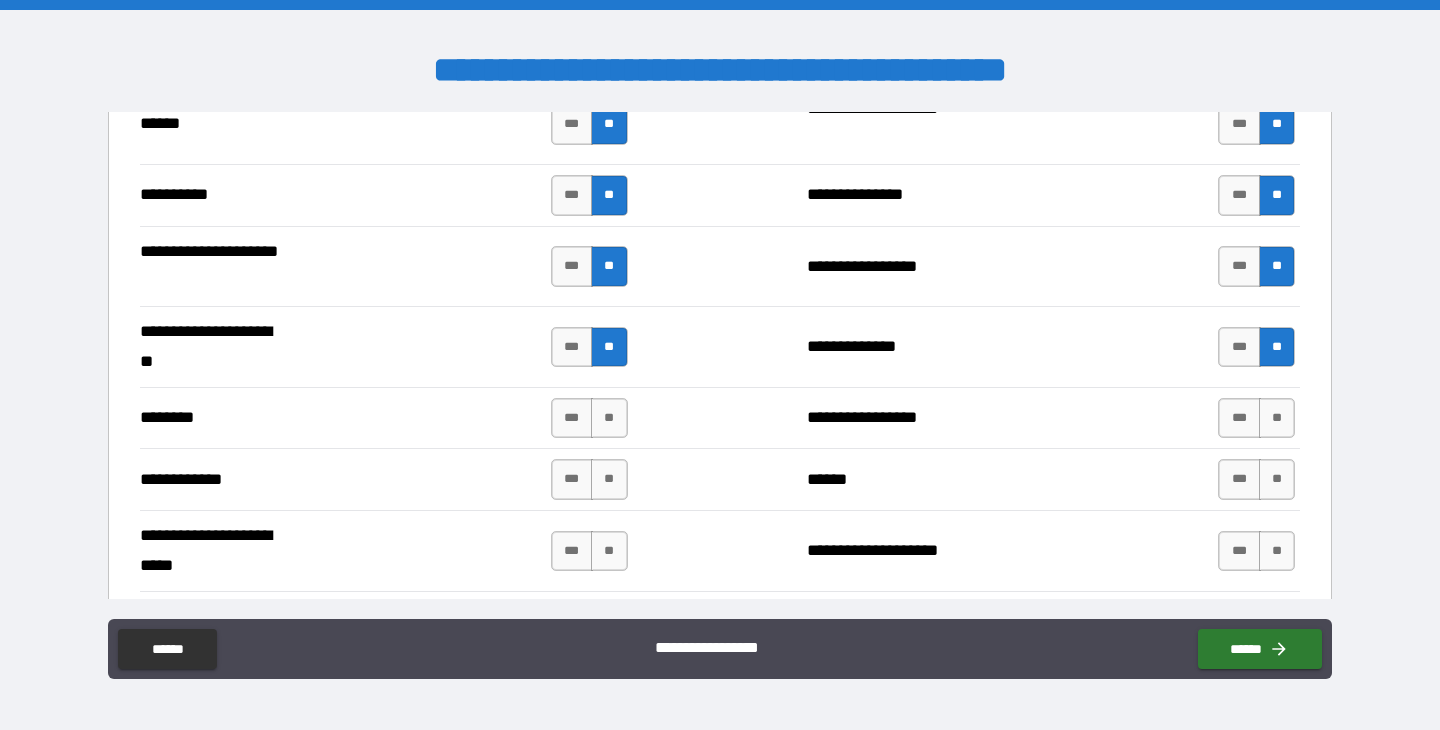 scroll, scrollTop: 2143, scrollLeft: 0, axis: vertical 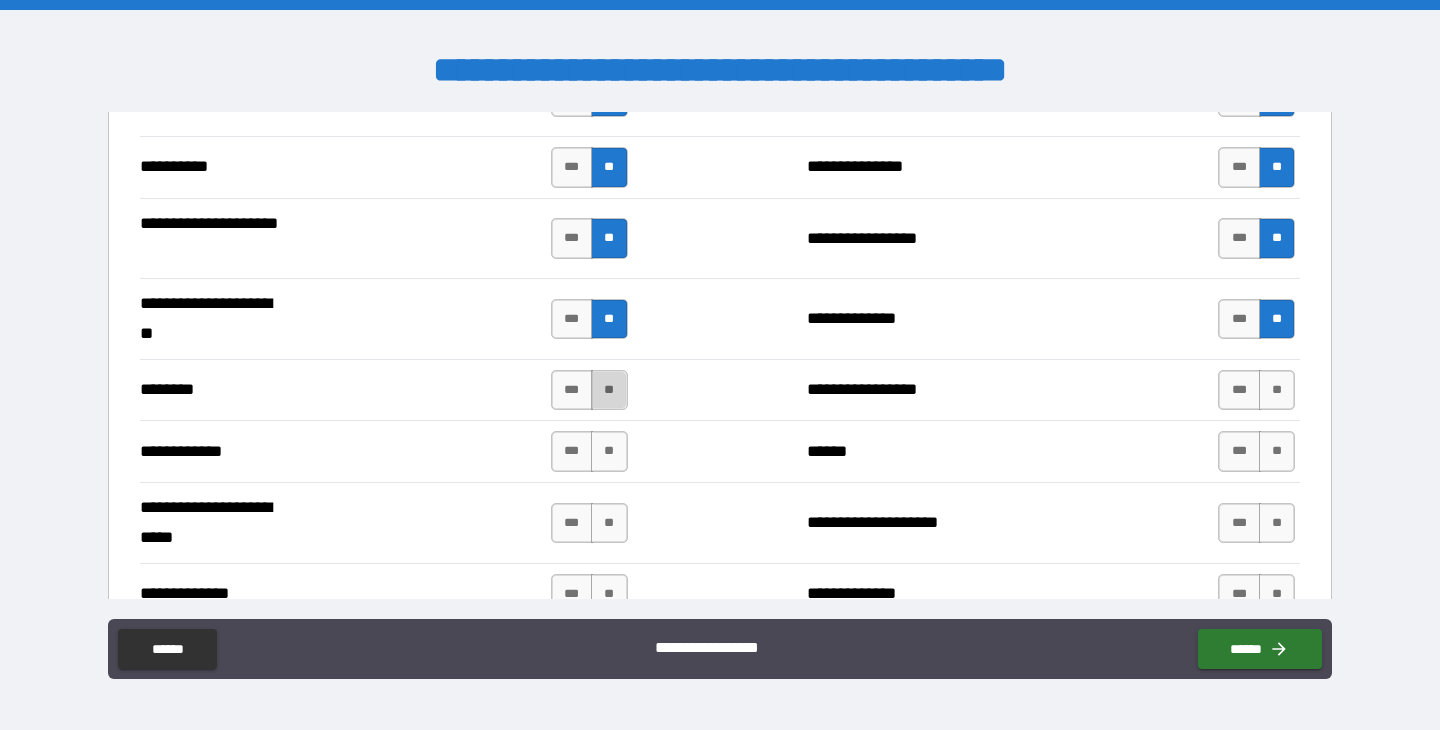 click on "**" at bounding box center [609, 390] 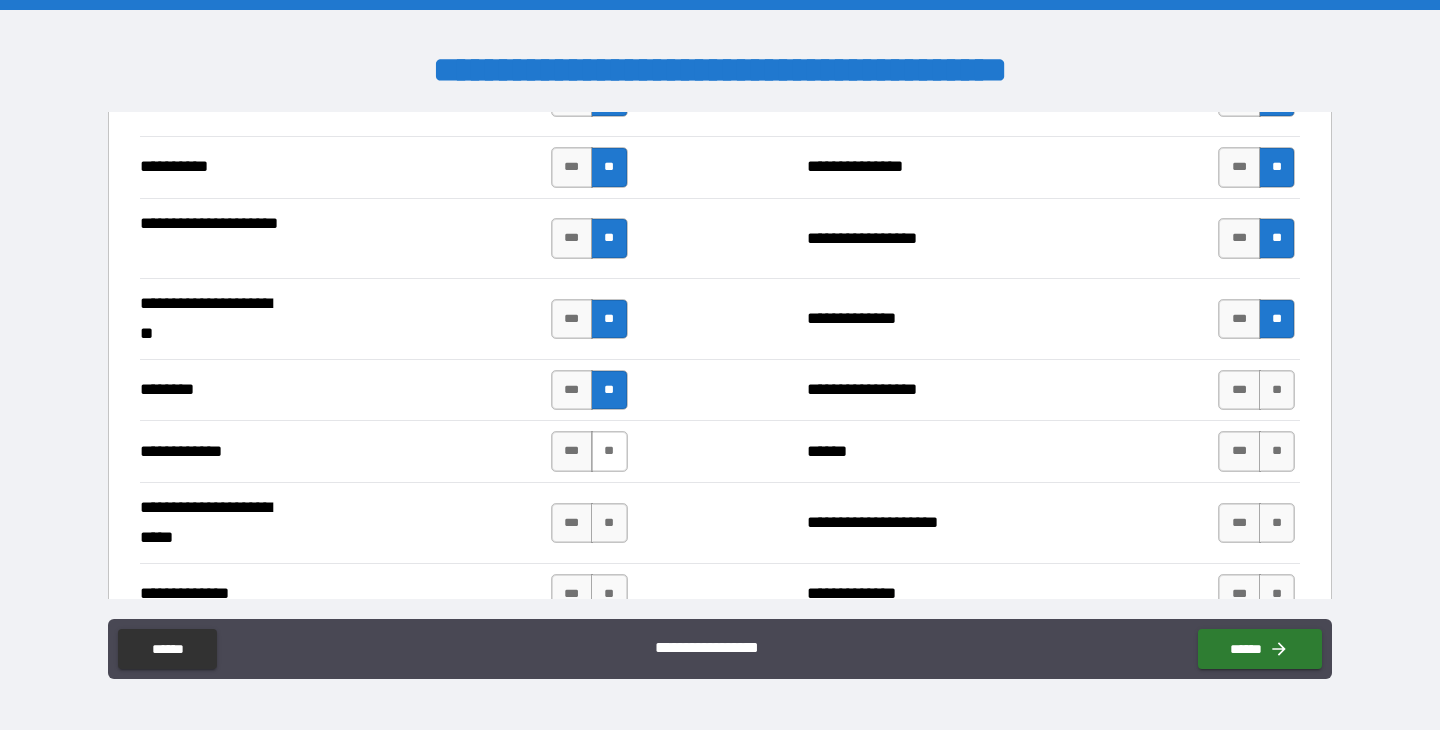 click on "**" at bounding box center (609, 451) 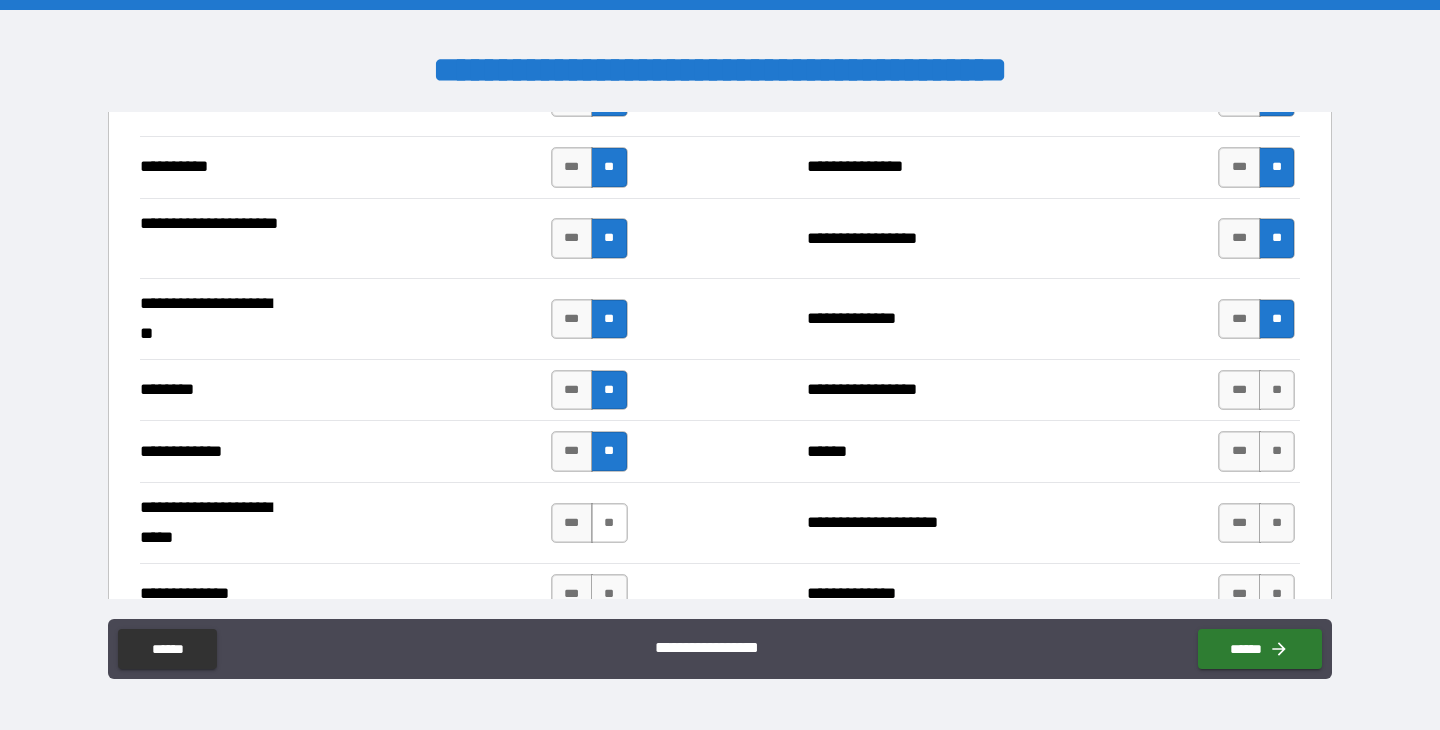 click on "**" at bounding box center (609, 523) 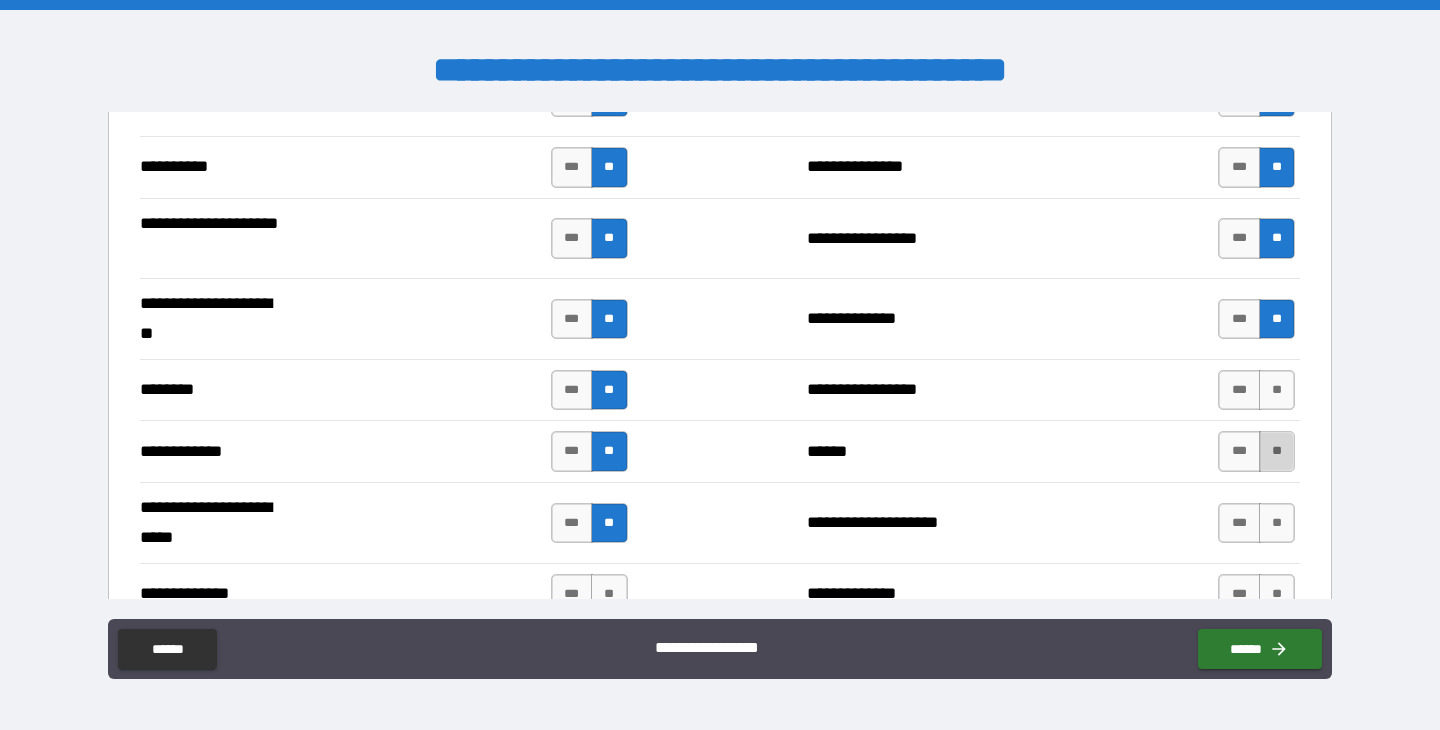 click on "**" at bounding box center [1277, 451] 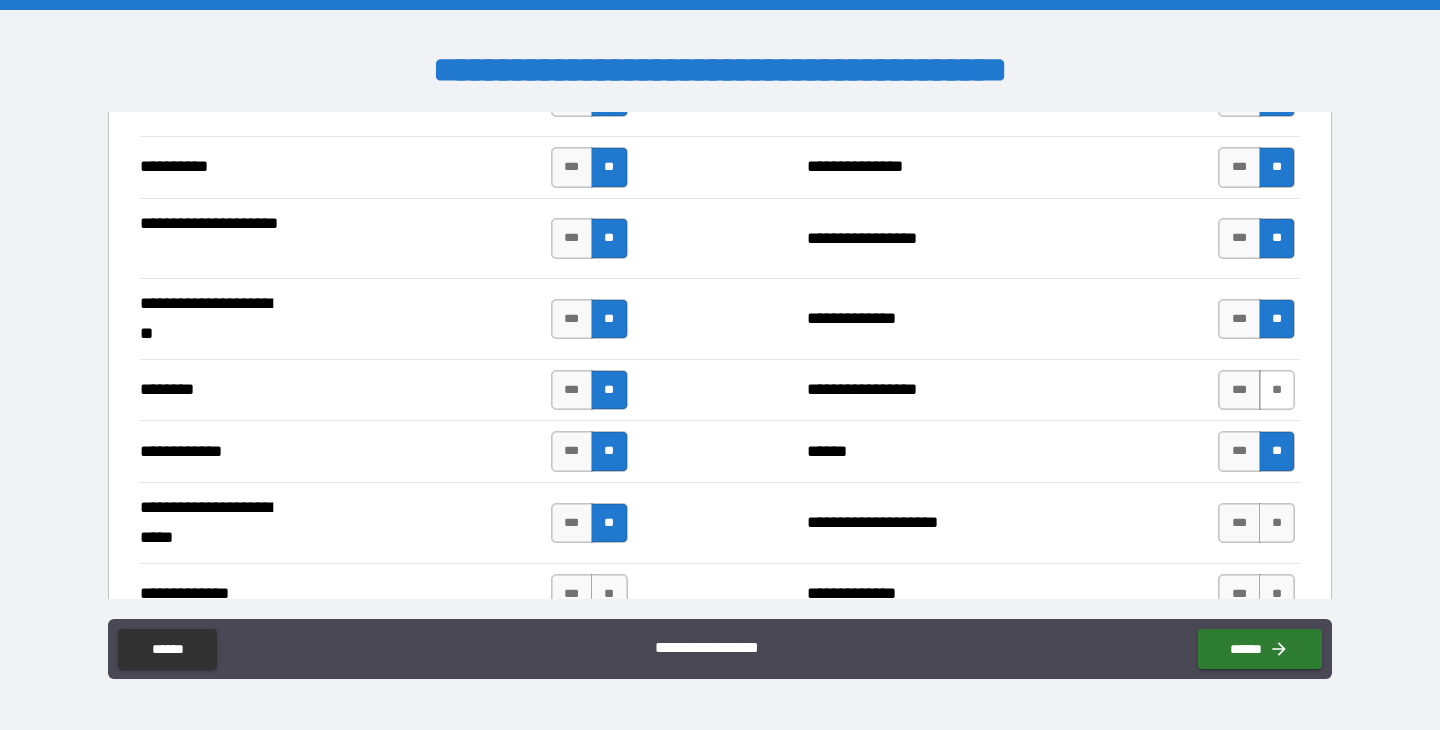 click on "**" at bounding box center [1277, 390] 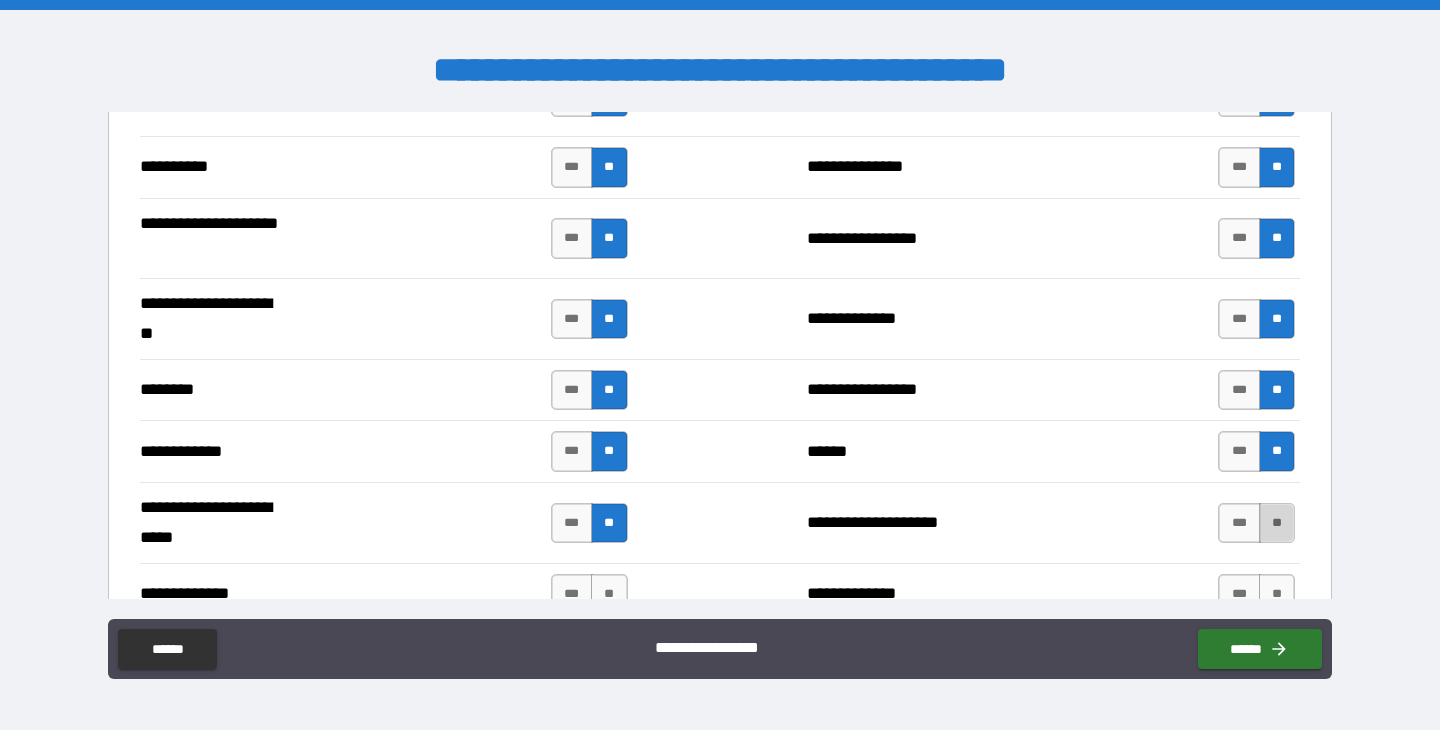 click on "**" at bounding box center [1277, 523] 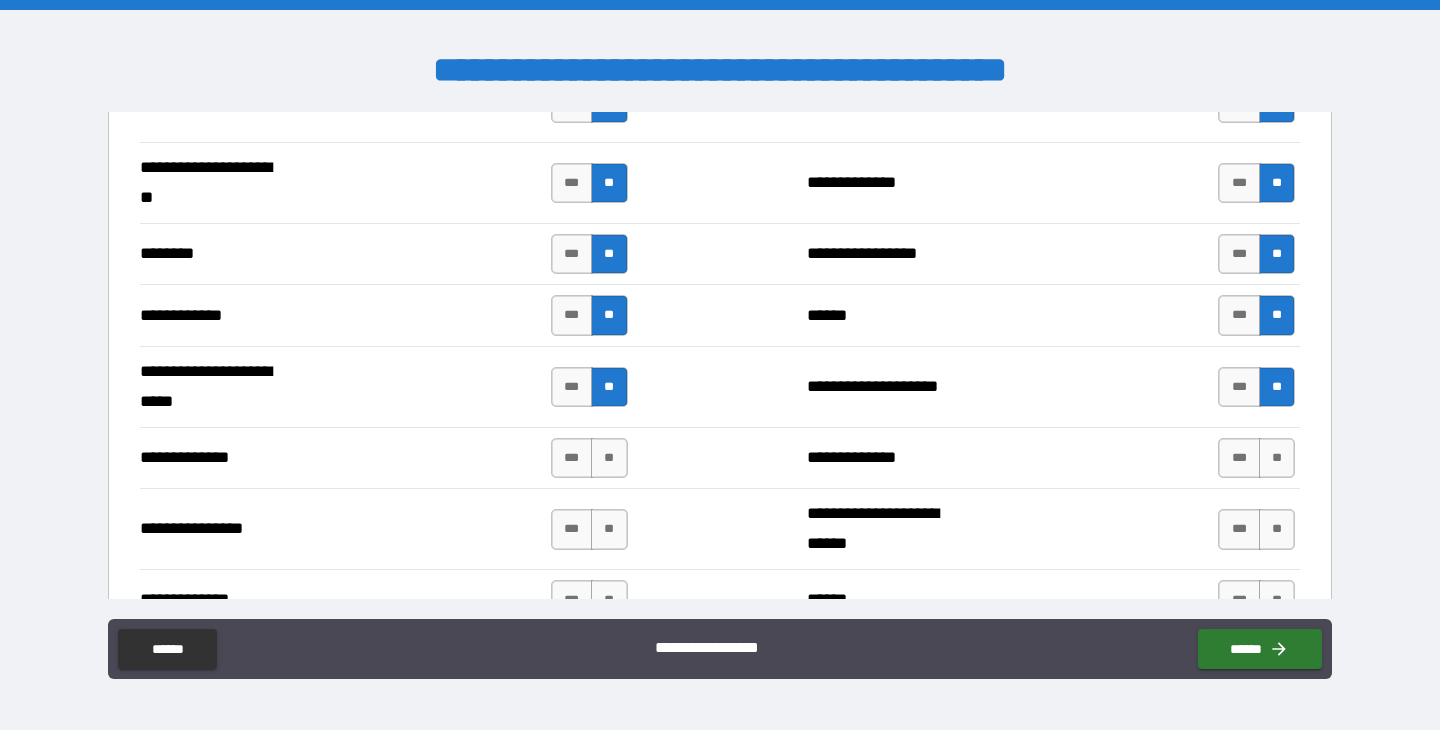 scroll, scrollTop: 2287, scrollLeft: 0, axis: vertical 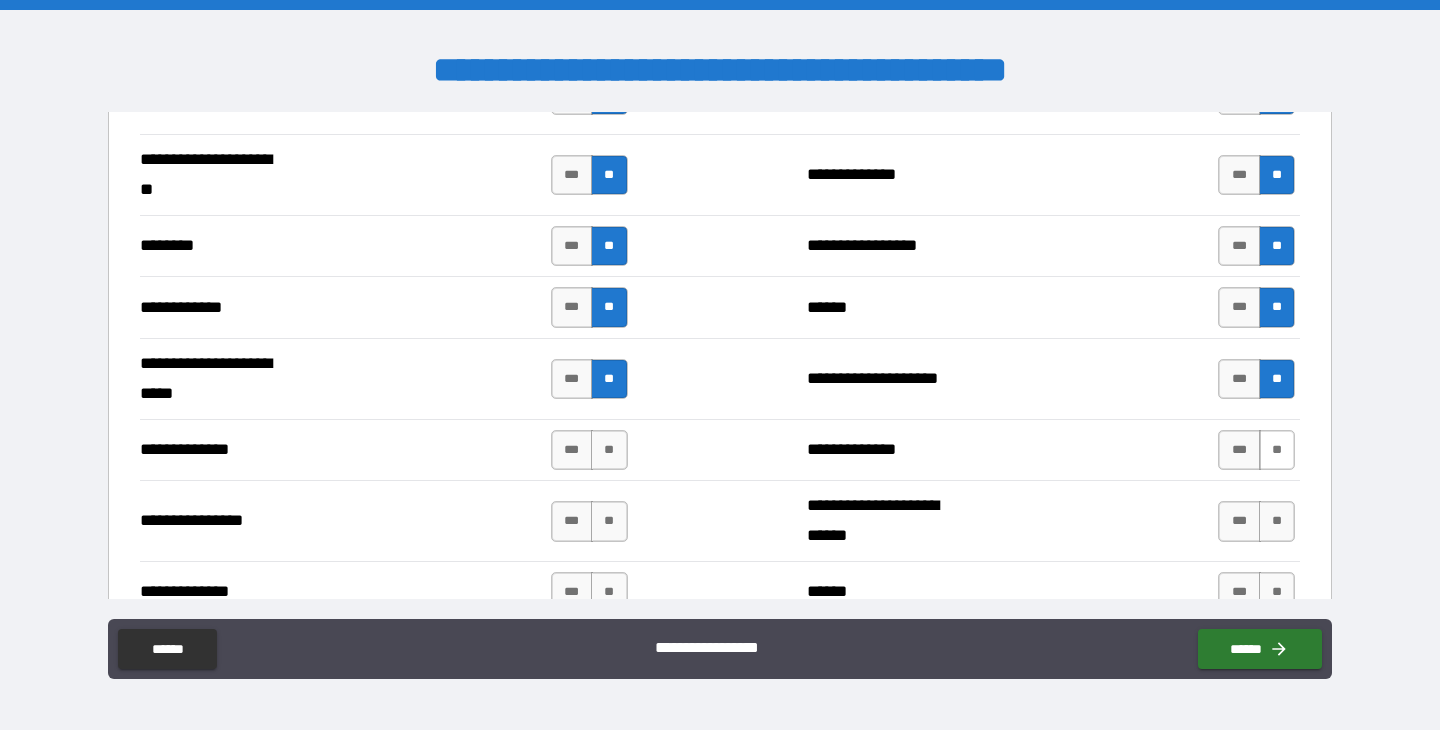 click on "**" at bounding box center (1277, 450) 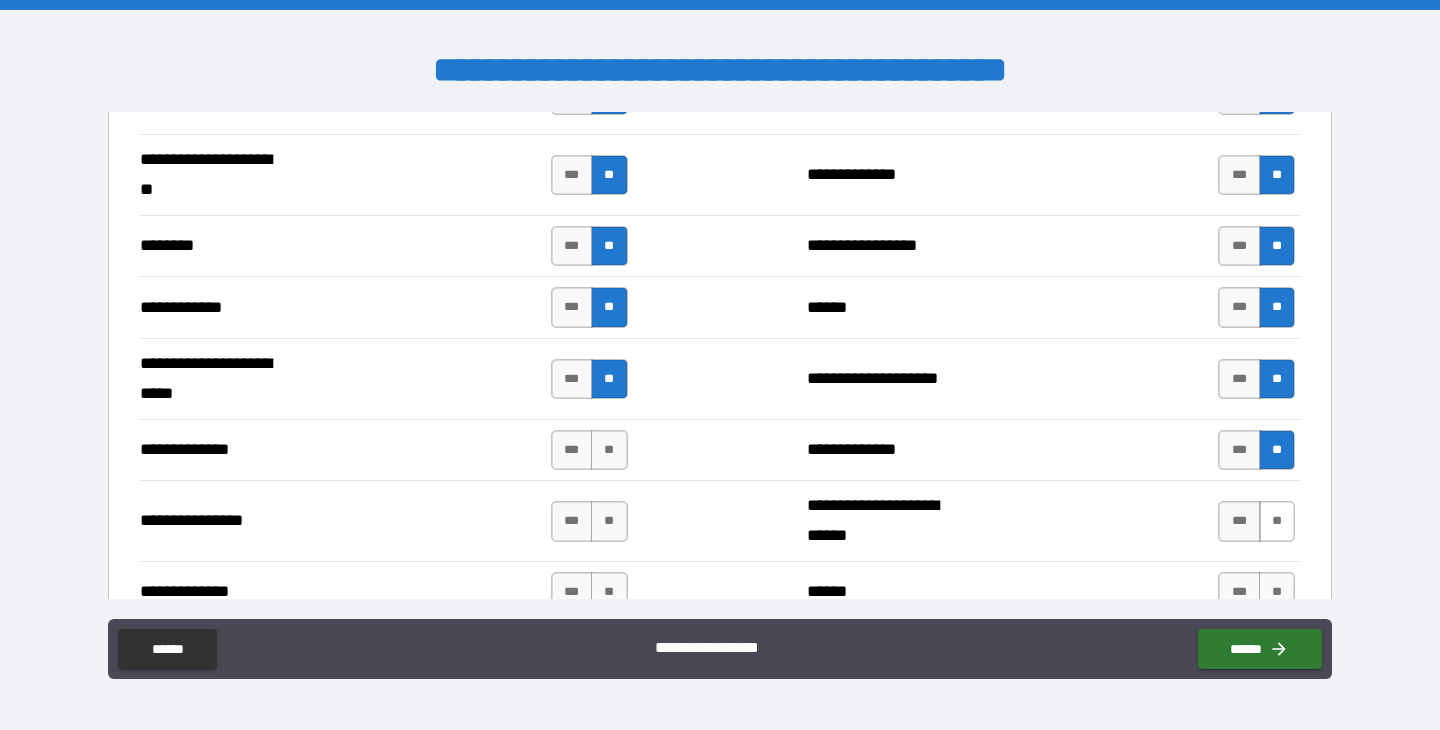 click on "**" at bounding box center [1277, 521] 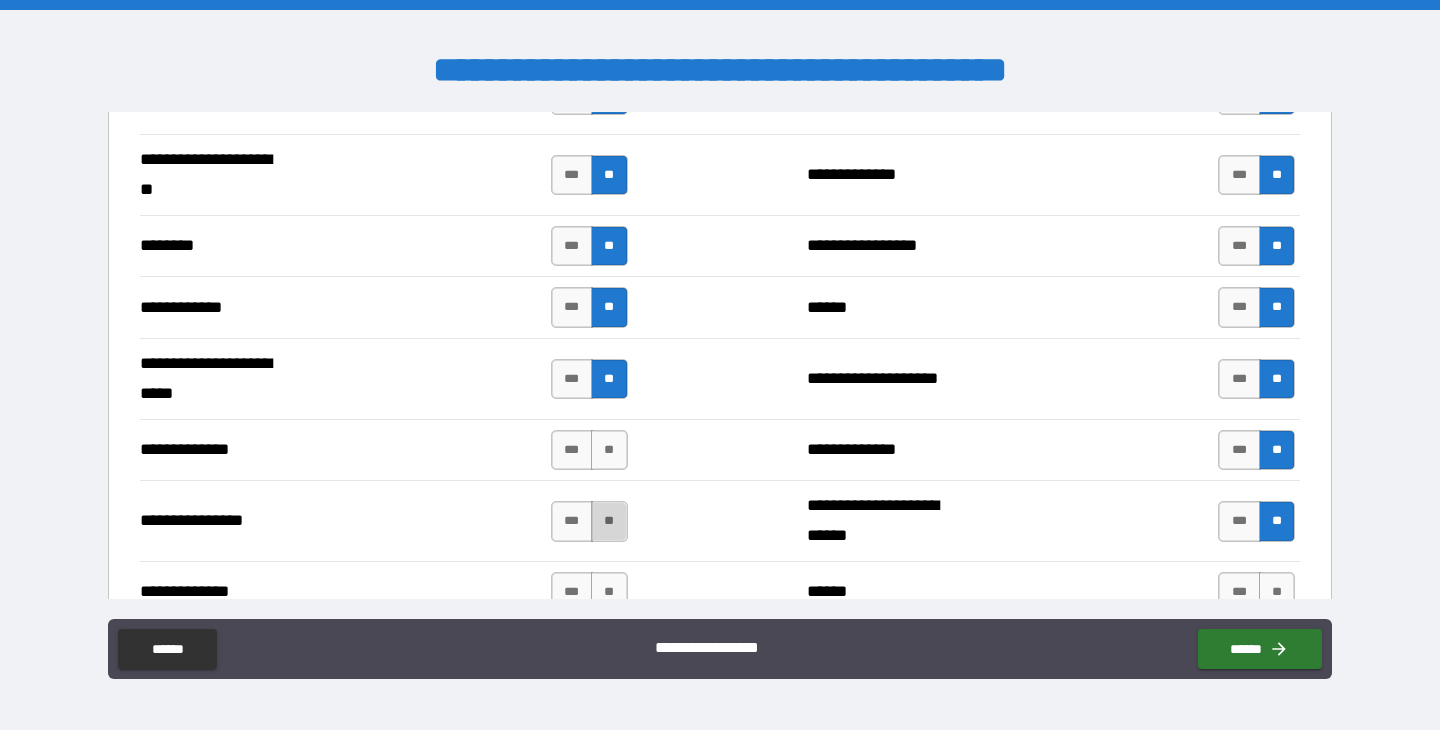 click on "**" at bounding box center [609, 521] 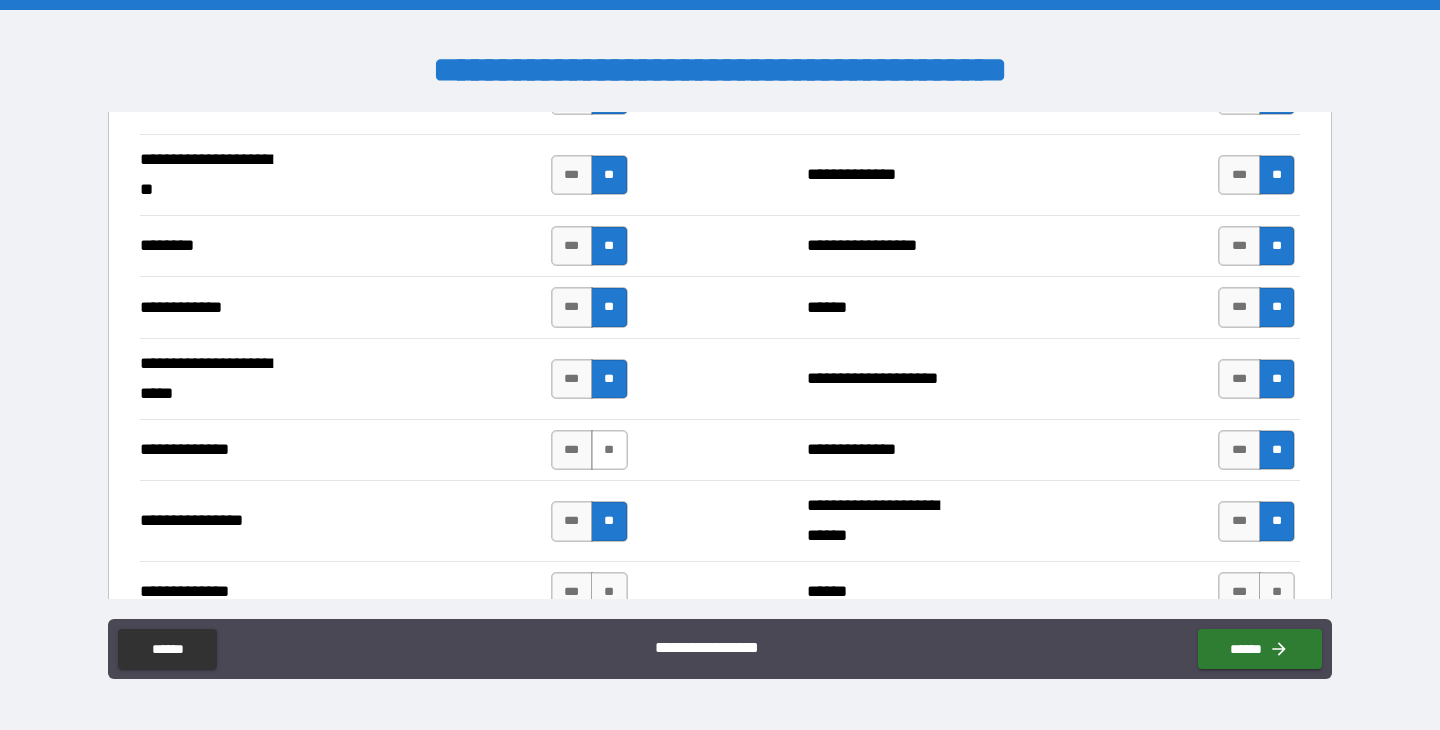 click on "**" at bounding box center [609, 450] 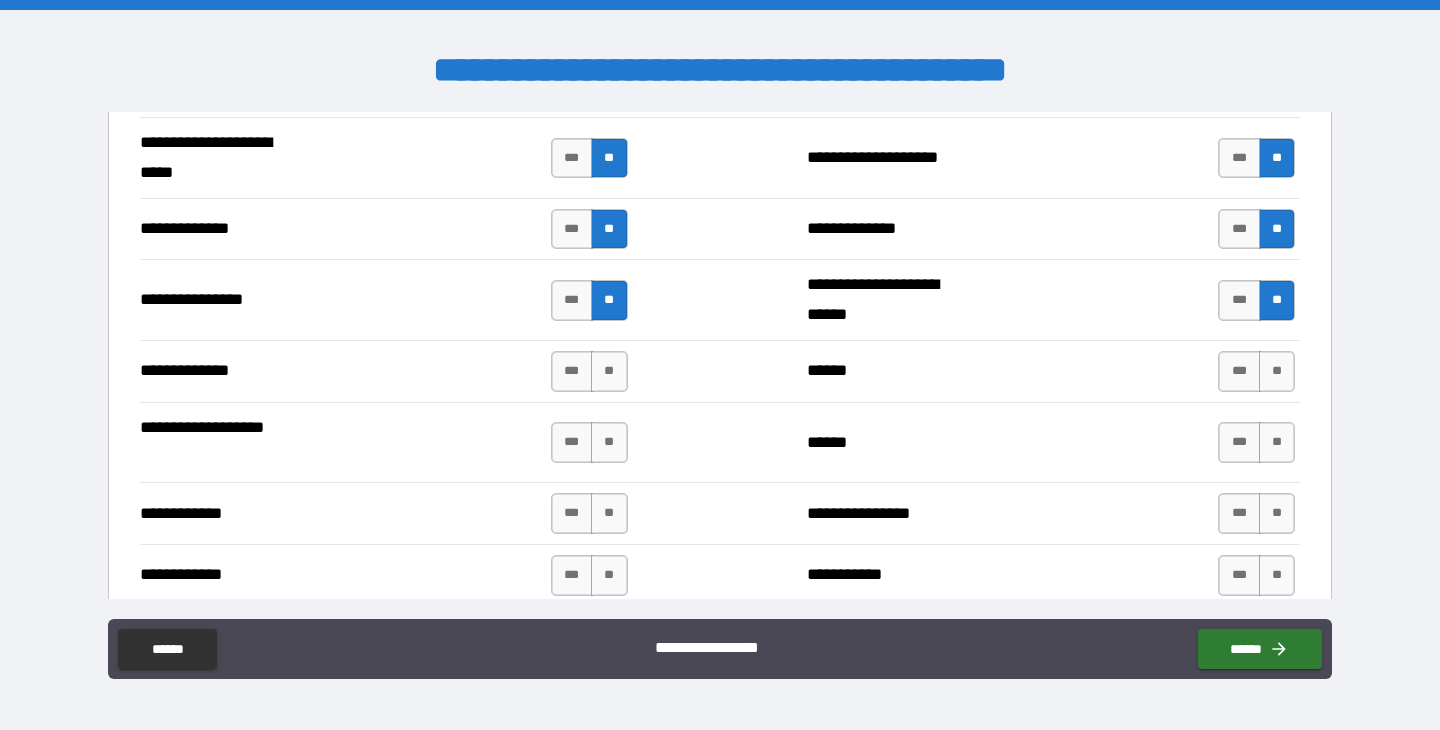 scroll, scrollTop: 2528, scrollLeft: 0, axis: vertical 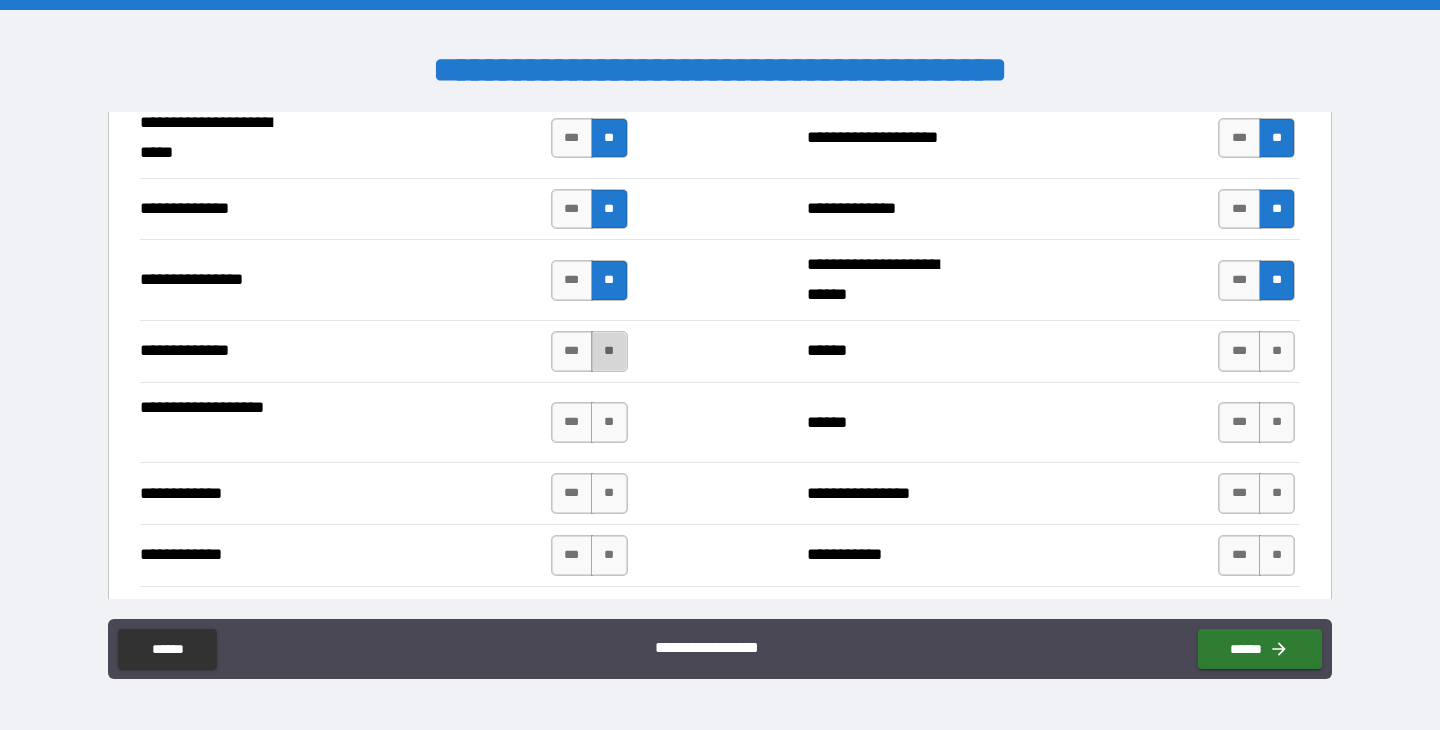 click on "**" at bounding box center (609, 351) 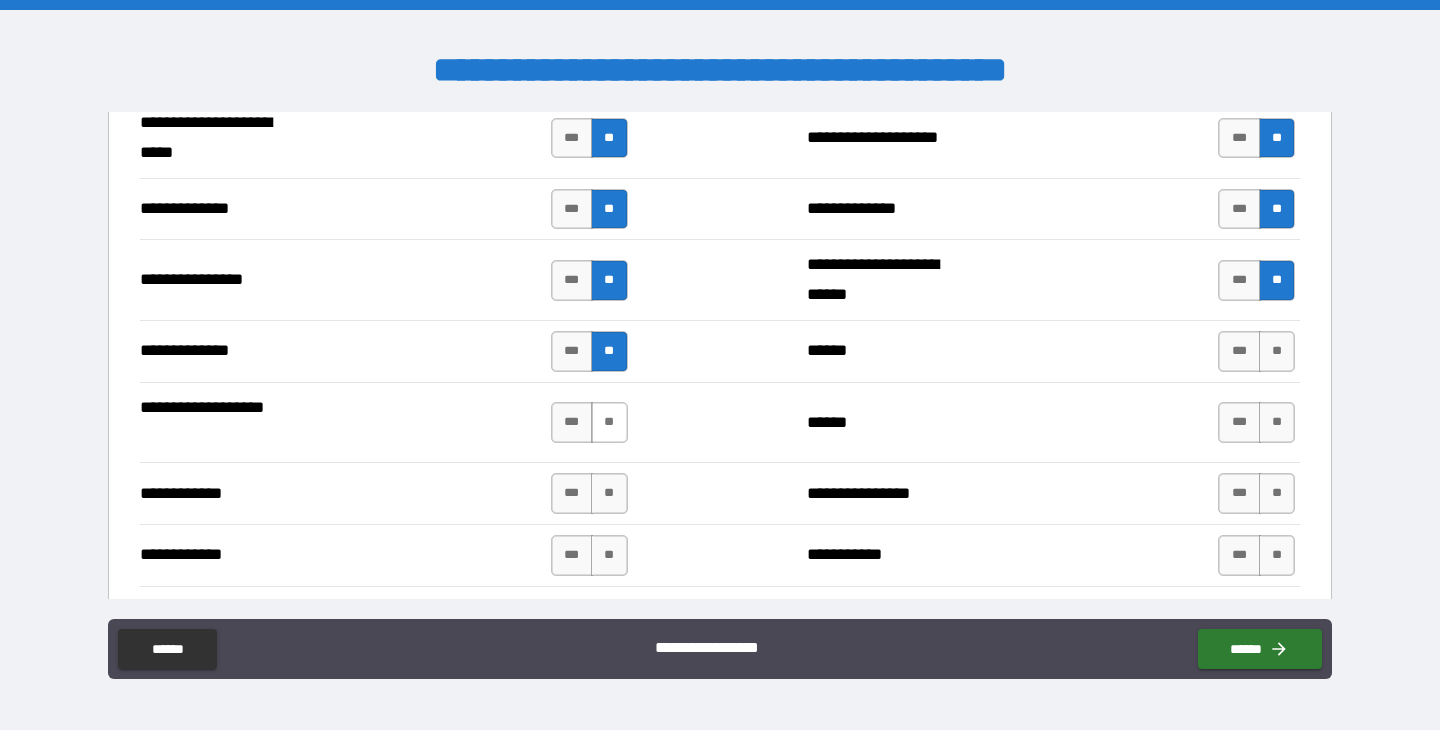 click on "**" at bounding box center (609, 422) 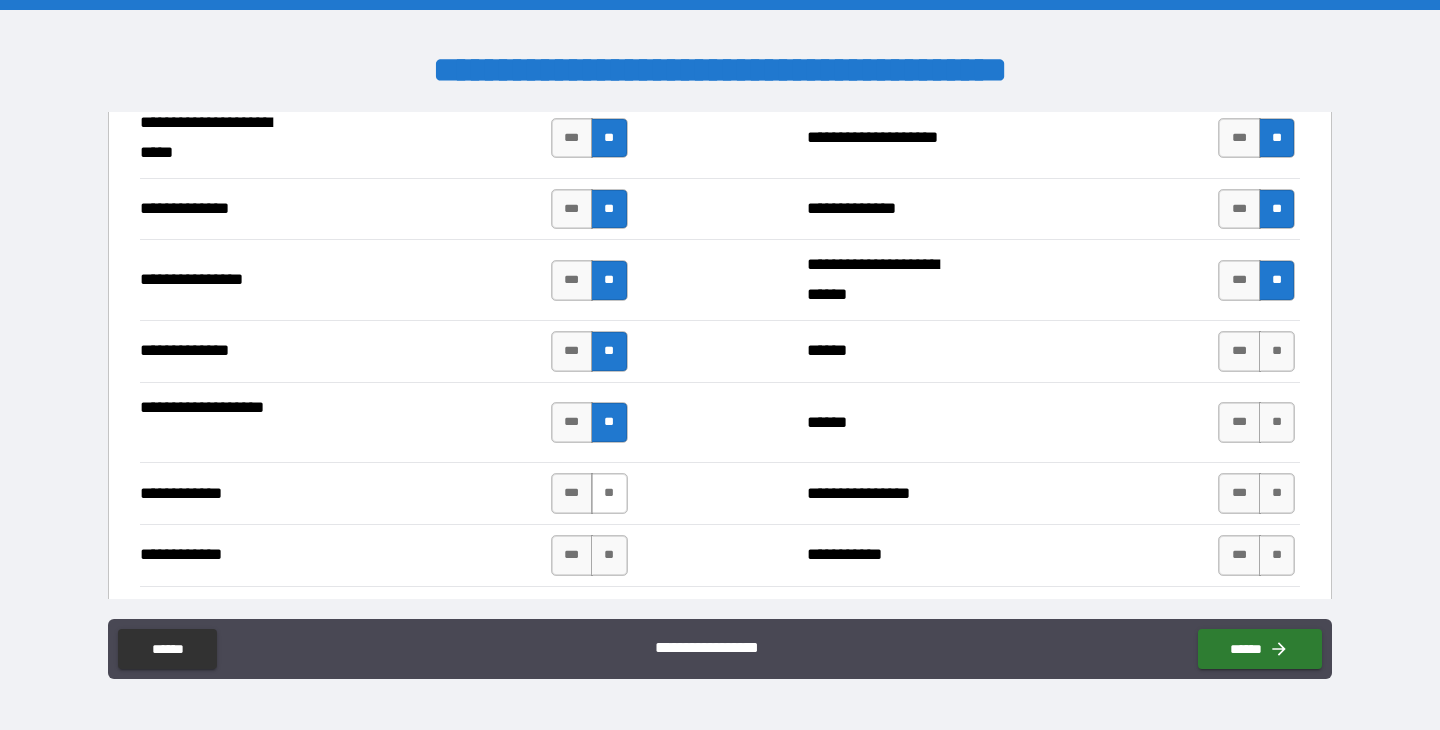 click on "**" at bounding box center (609, 493) 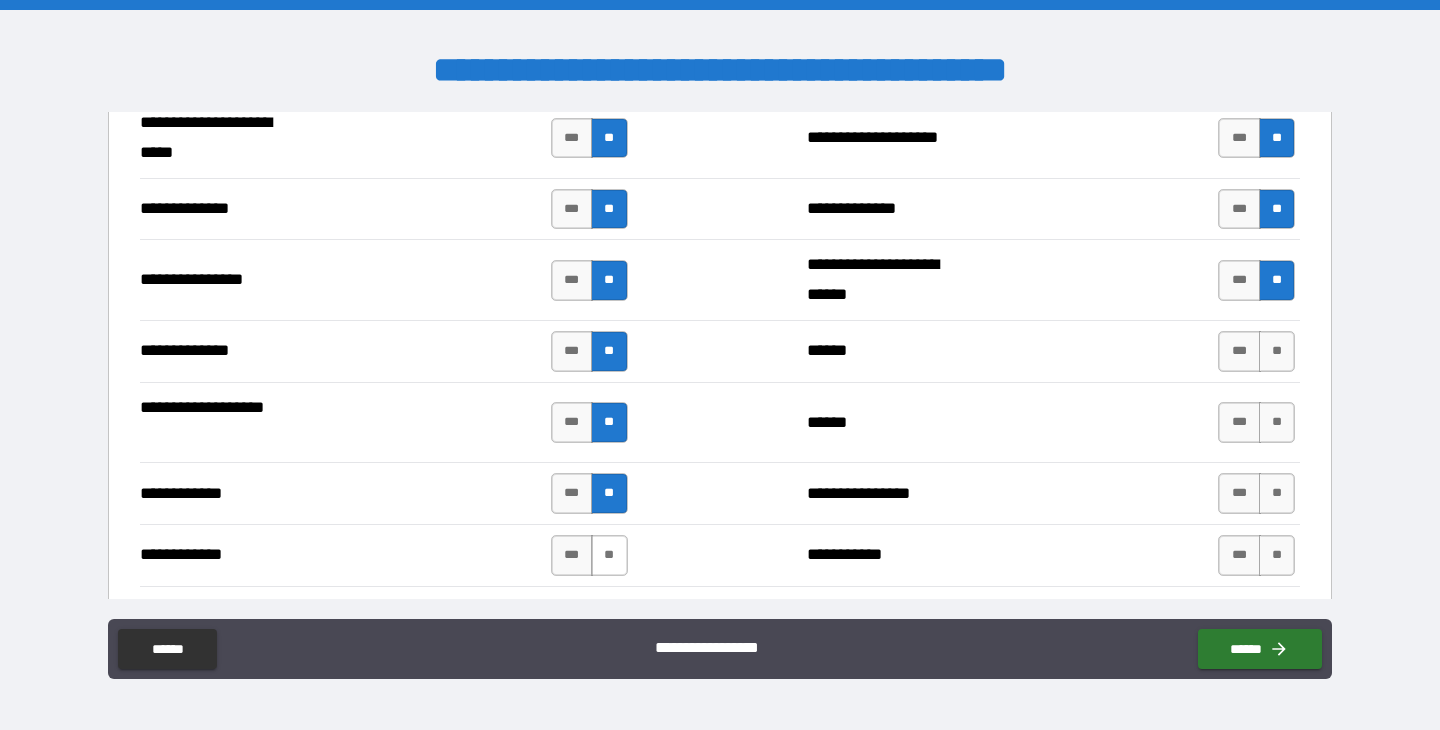 click on "**" at bounding box center (609, 555) 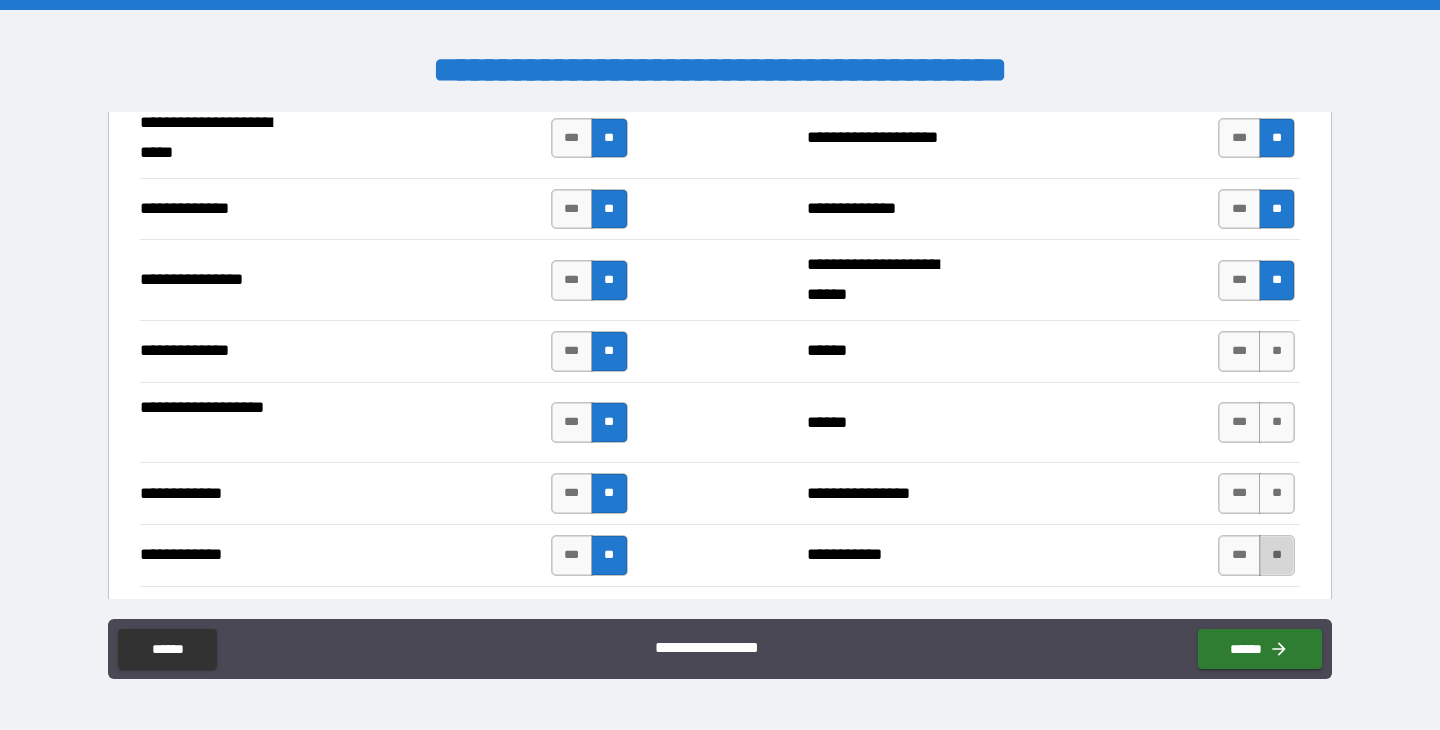 click on "**" at bounding box center (1277, 555) 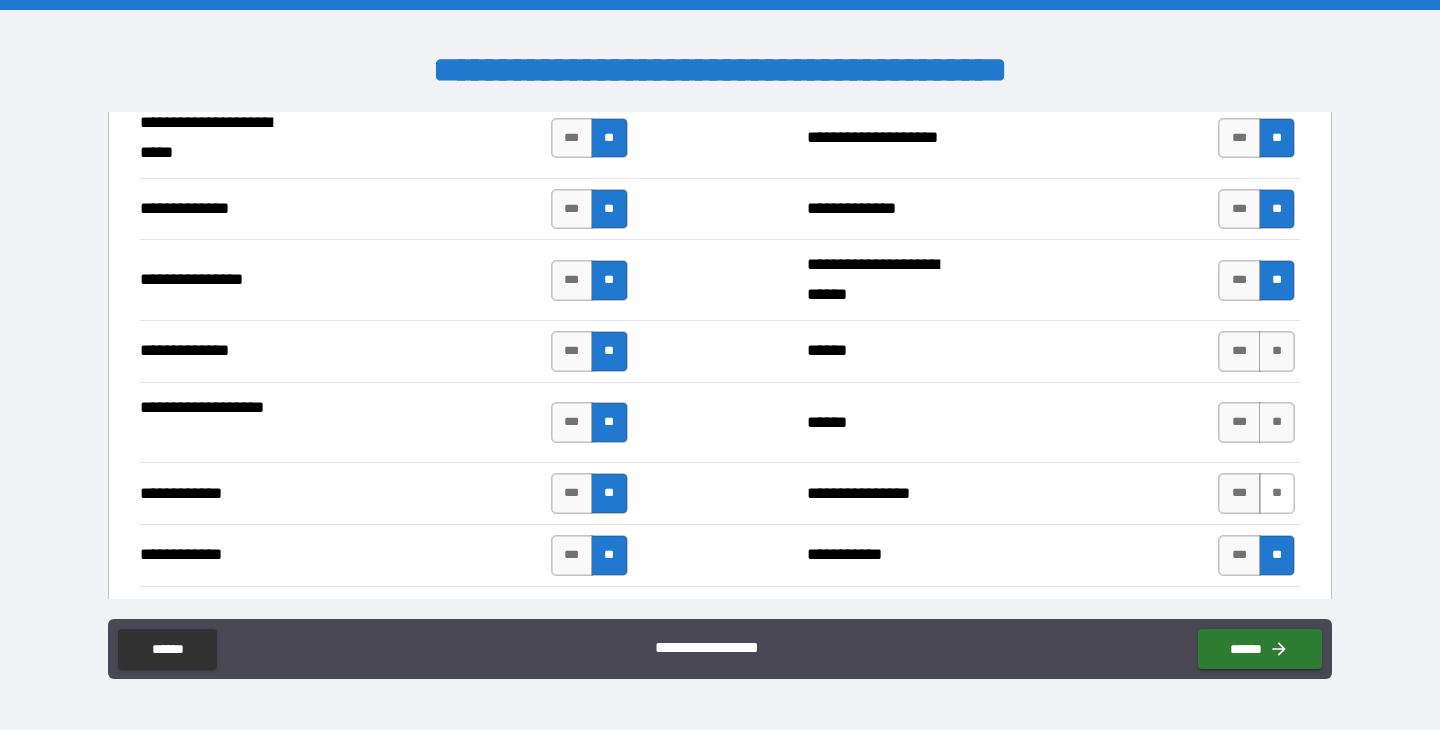 click on "**" at bounding box center (1277, 493) 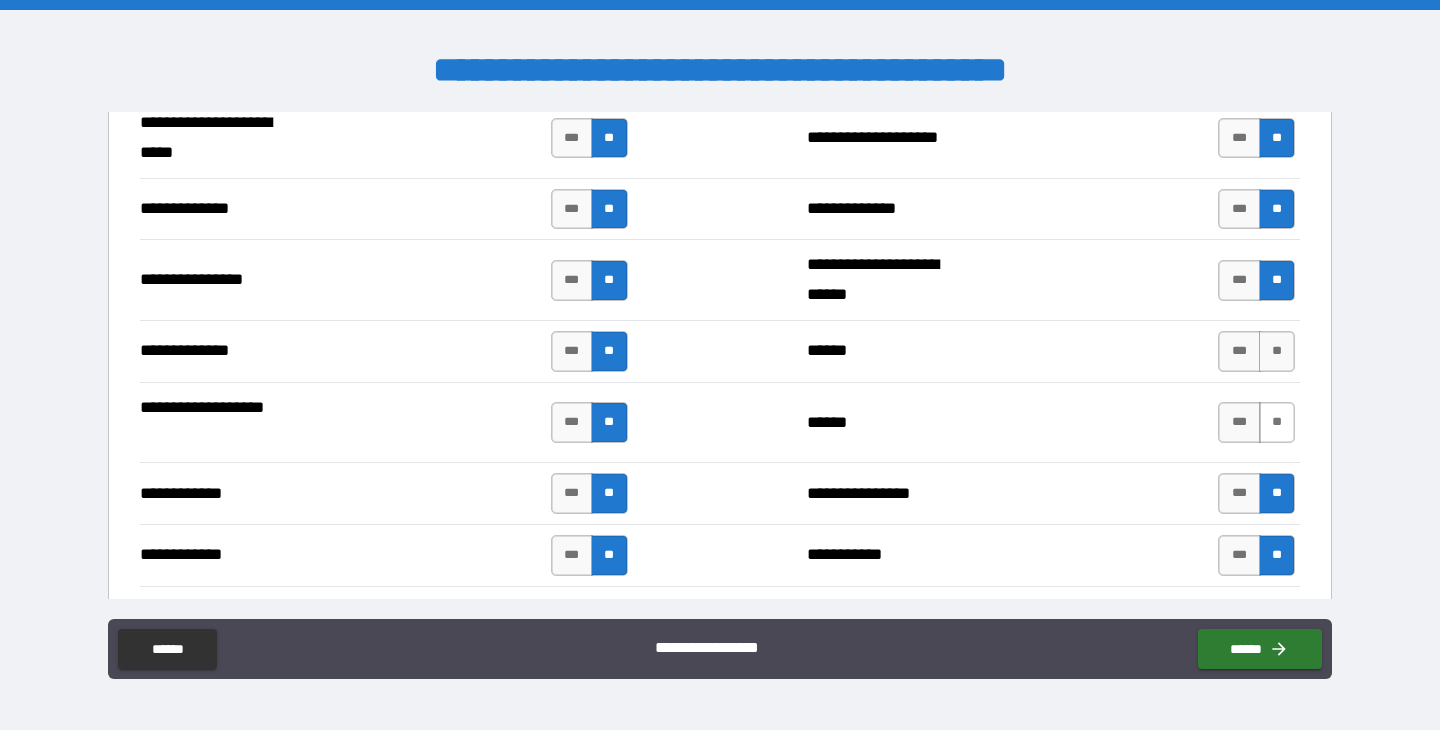 click on "**" at bounding box center [1277, 422] 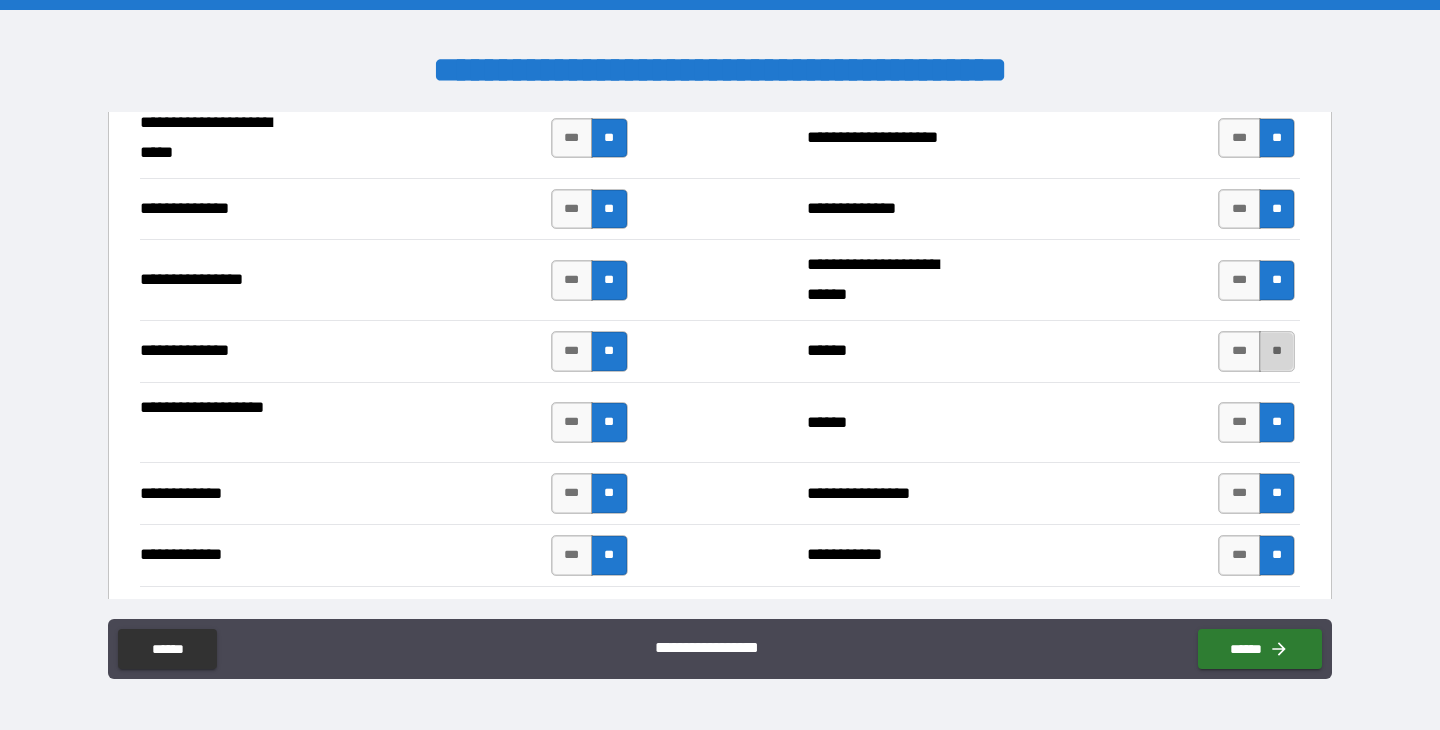 click on "**" at bounding box center [1277, 351] 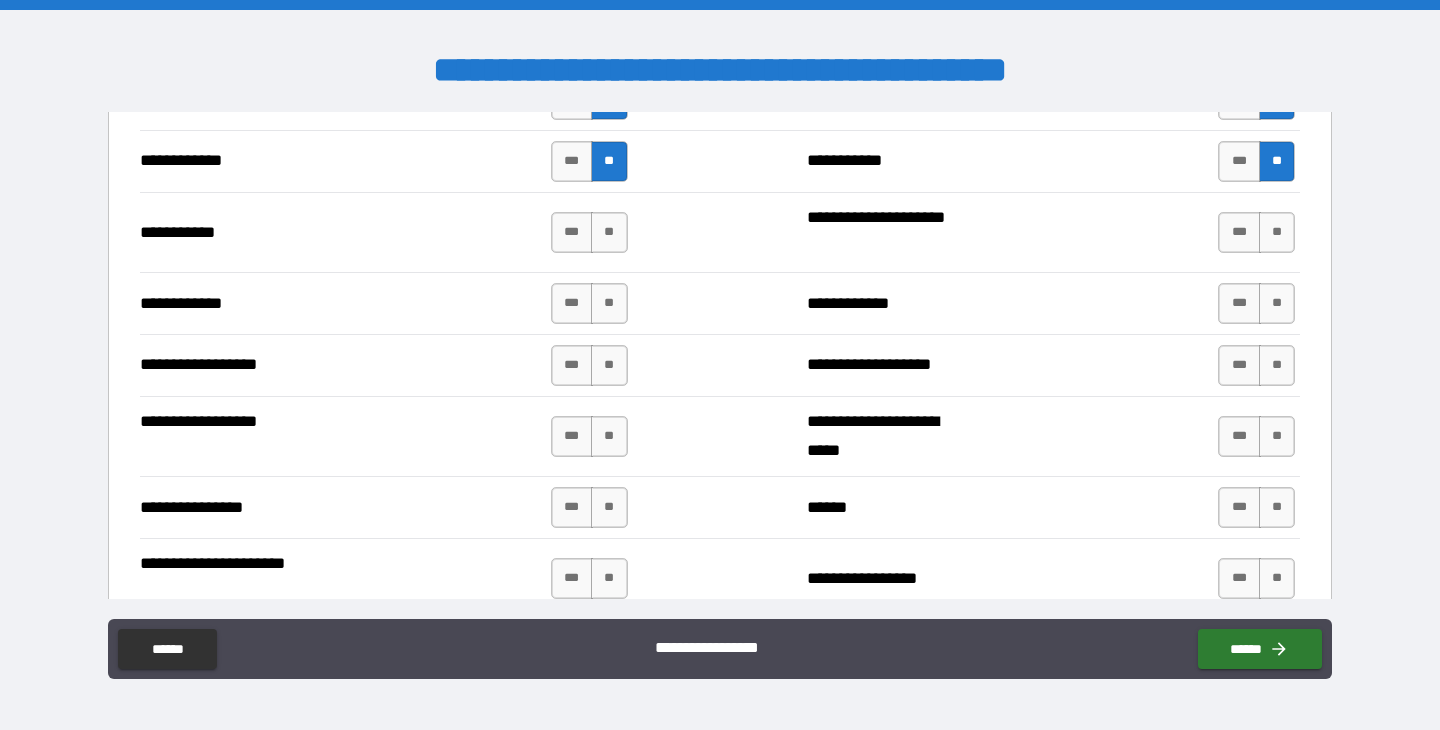 scroll, scrollTop: 2937, scrollLeft: 0, axis: vertical 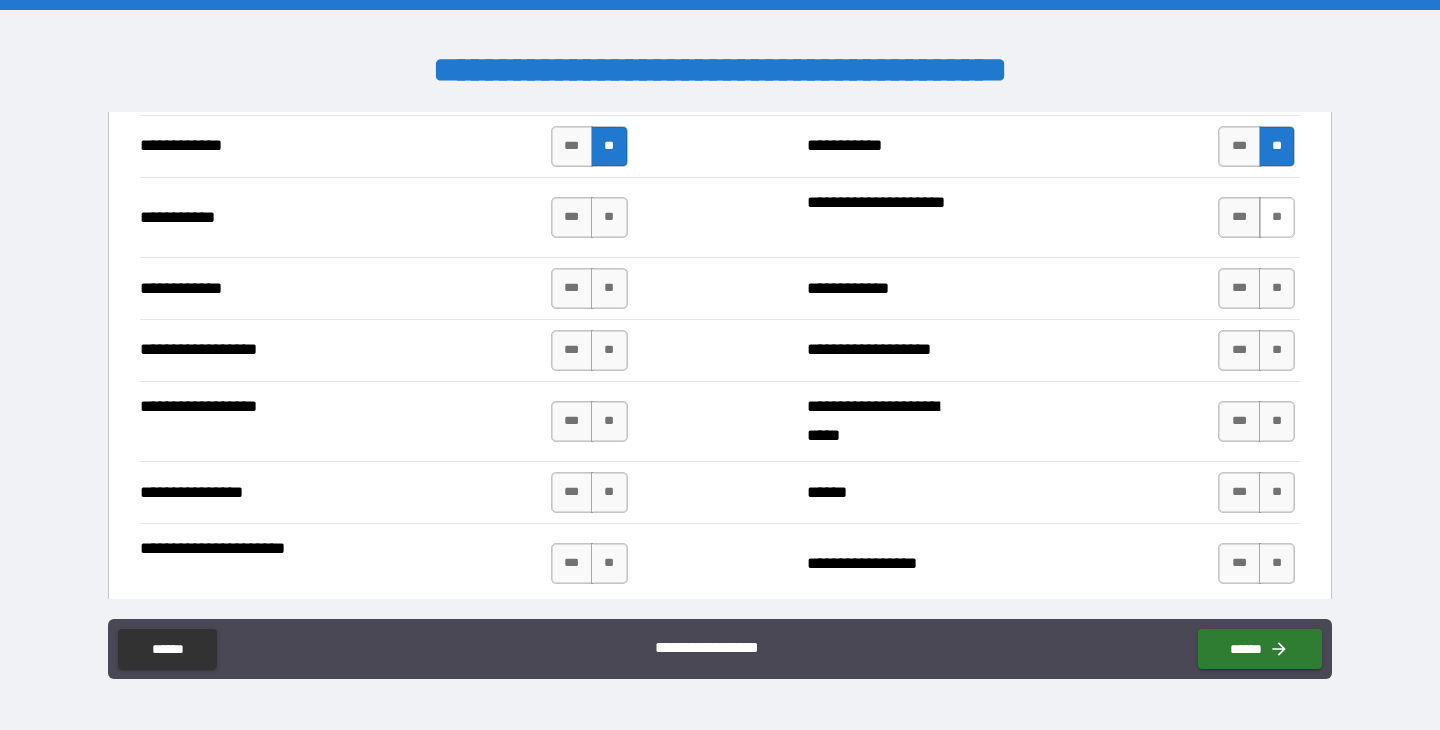 click on "**" at bounding box center (1277, 217) 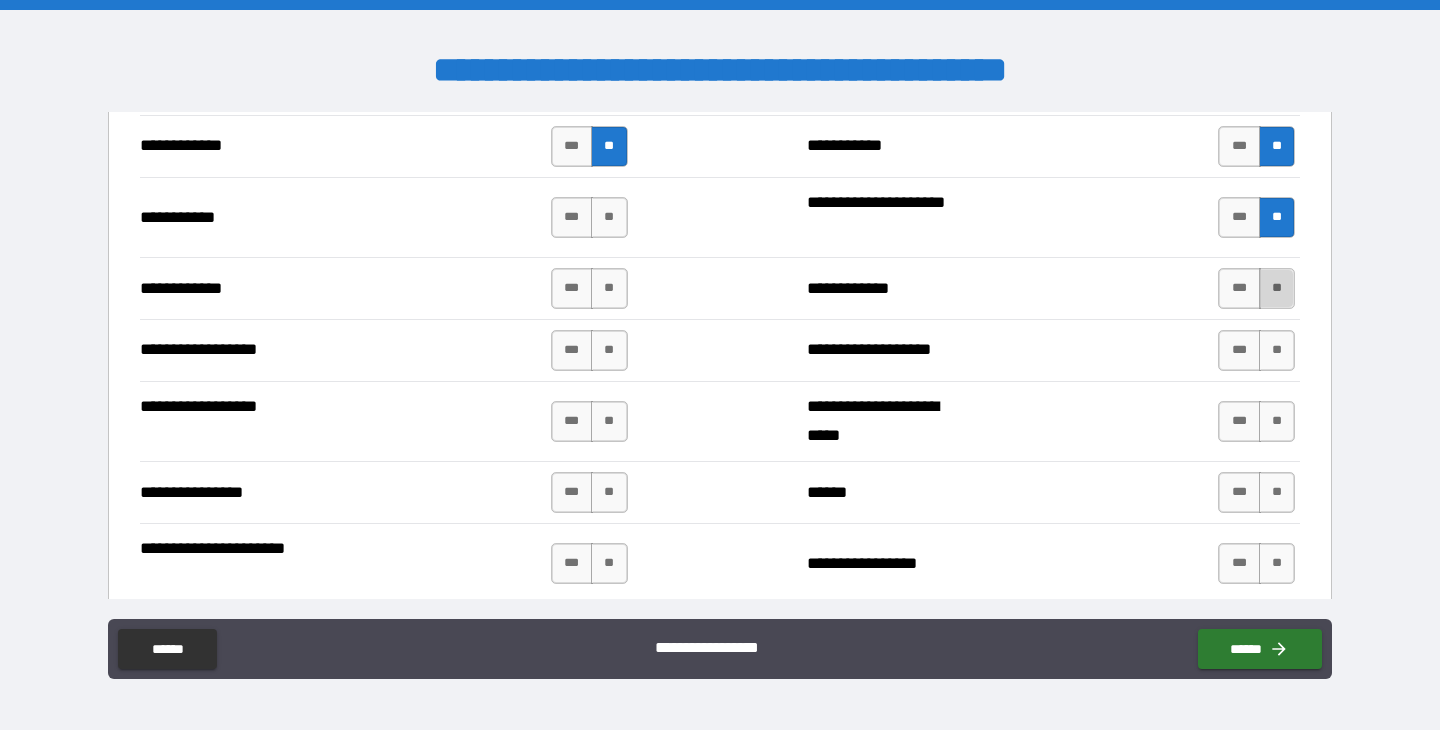 click on "**" at bounding box center (1277, 288) 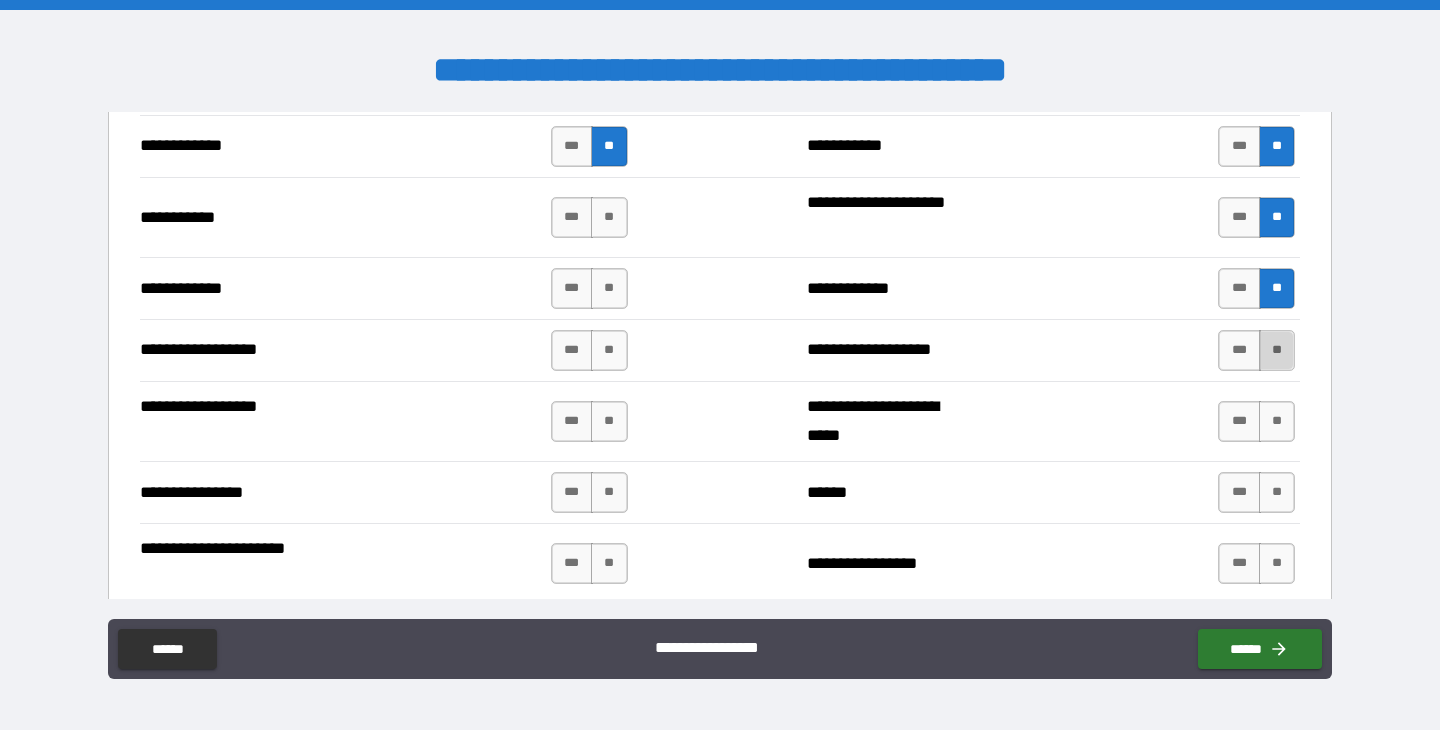 click on "**" at bounding box center (1277, 350) 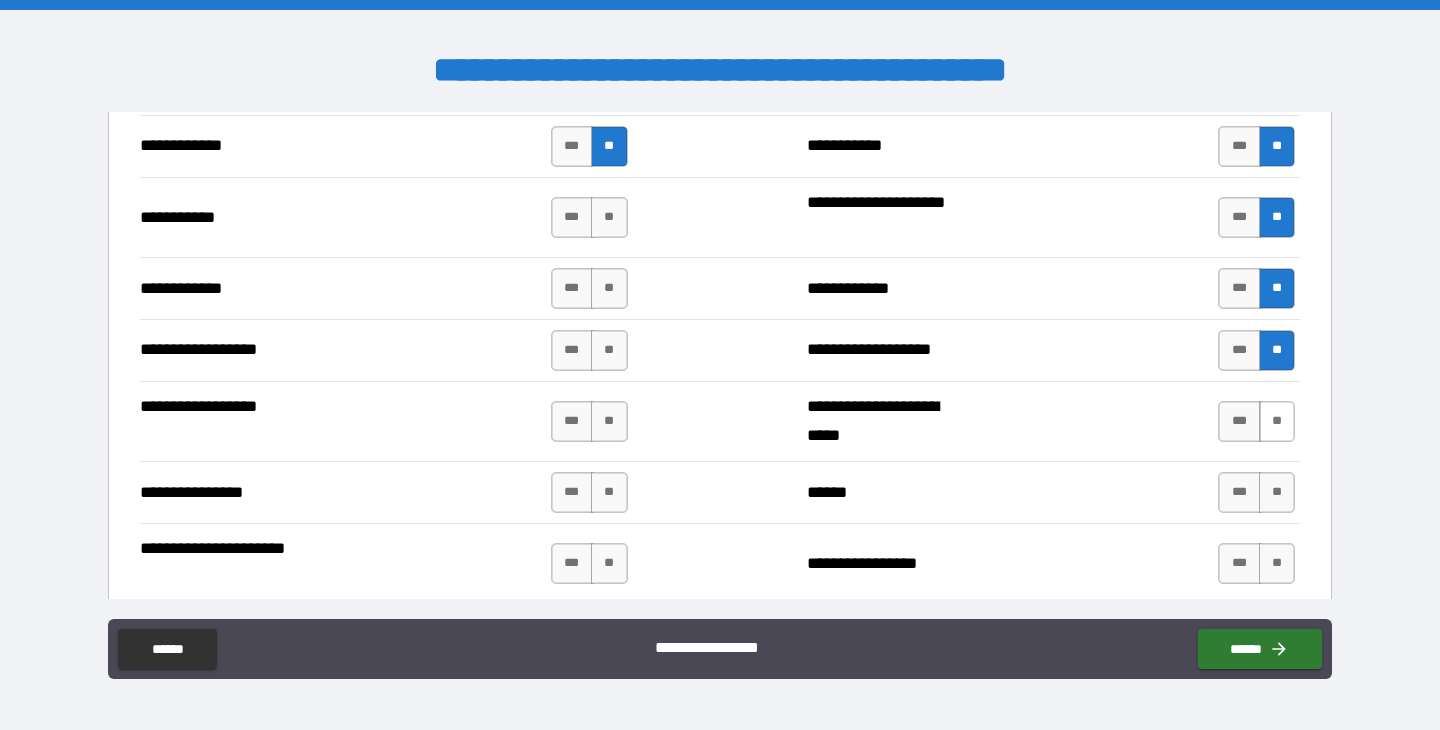 click on "**" at bounding box center [1277, 421] 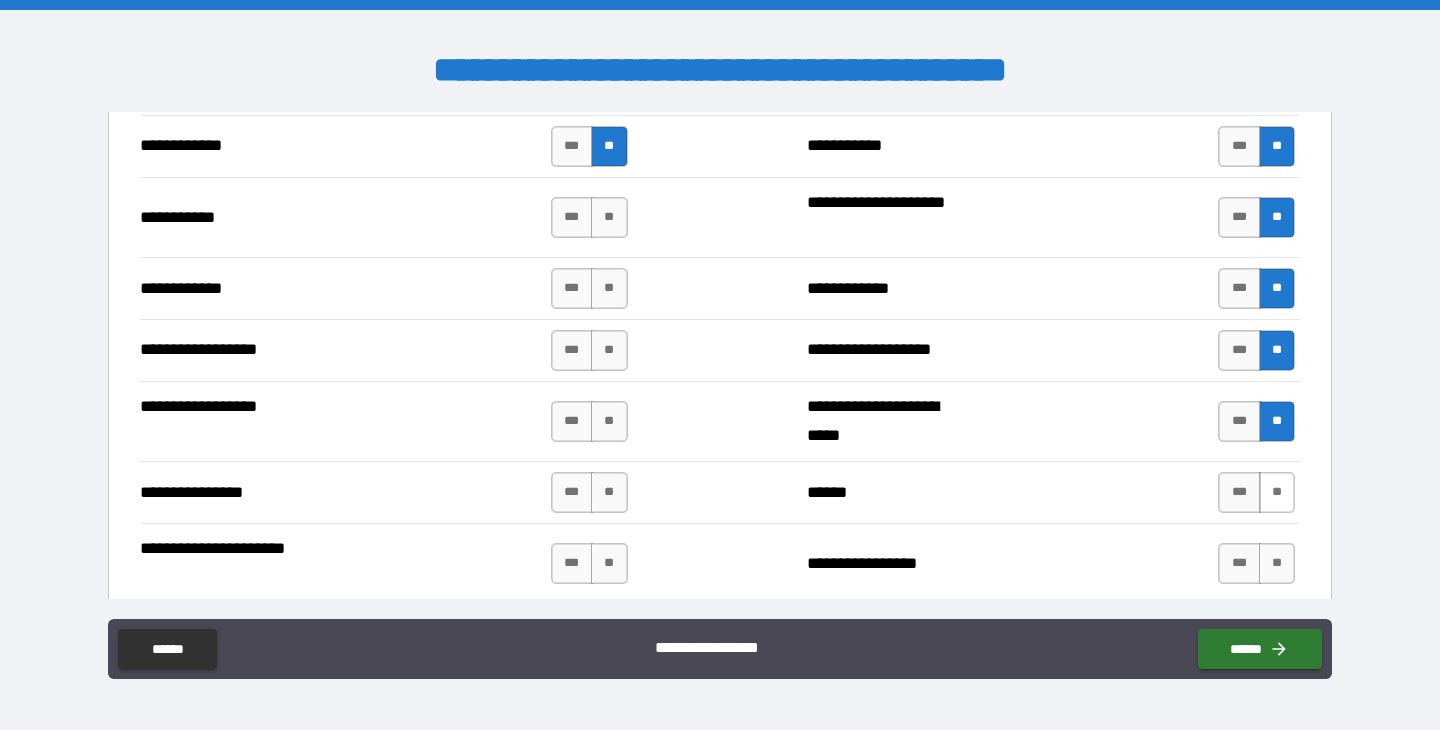 click on "**" at bounding box center (1277, 492) 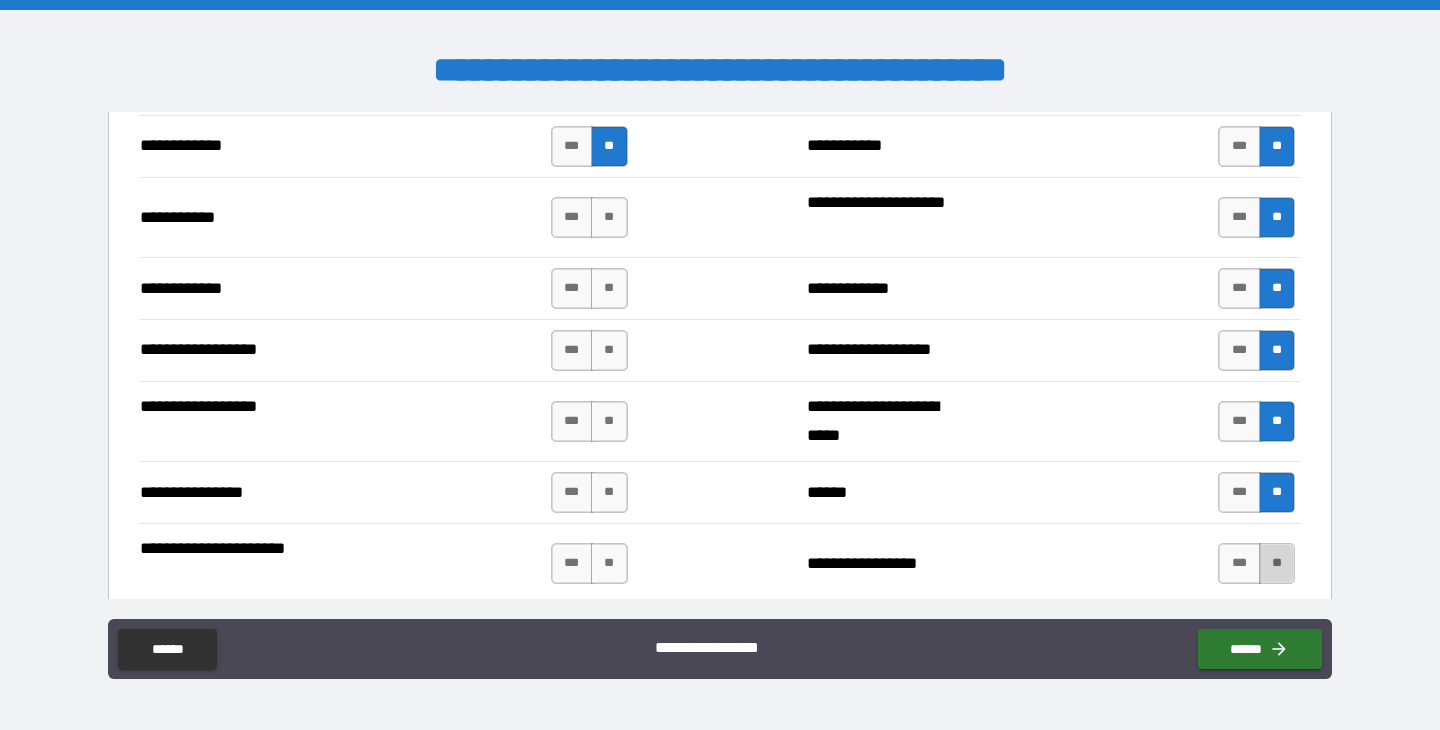 click on "**" at bounding box center (1277, 563) 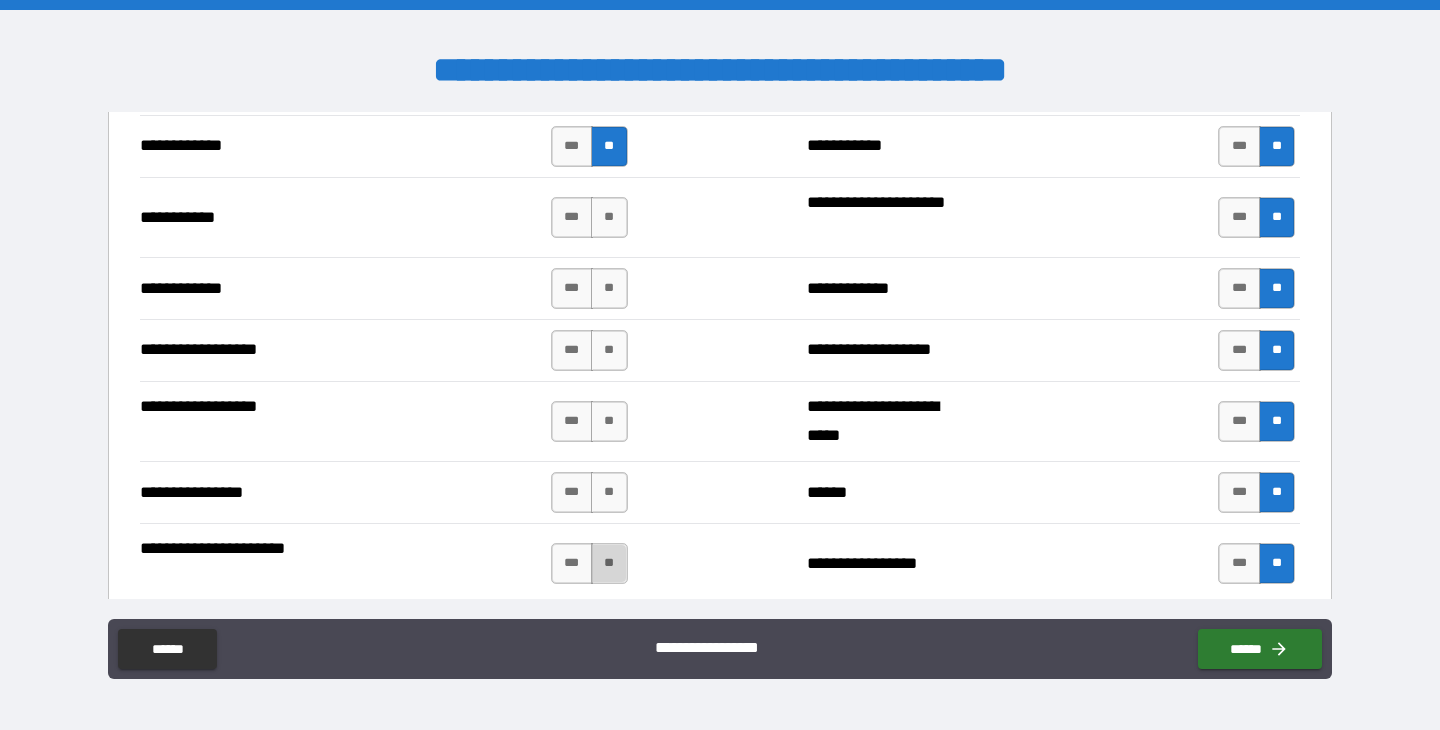 click on "**" at bounding box center [609, 563] 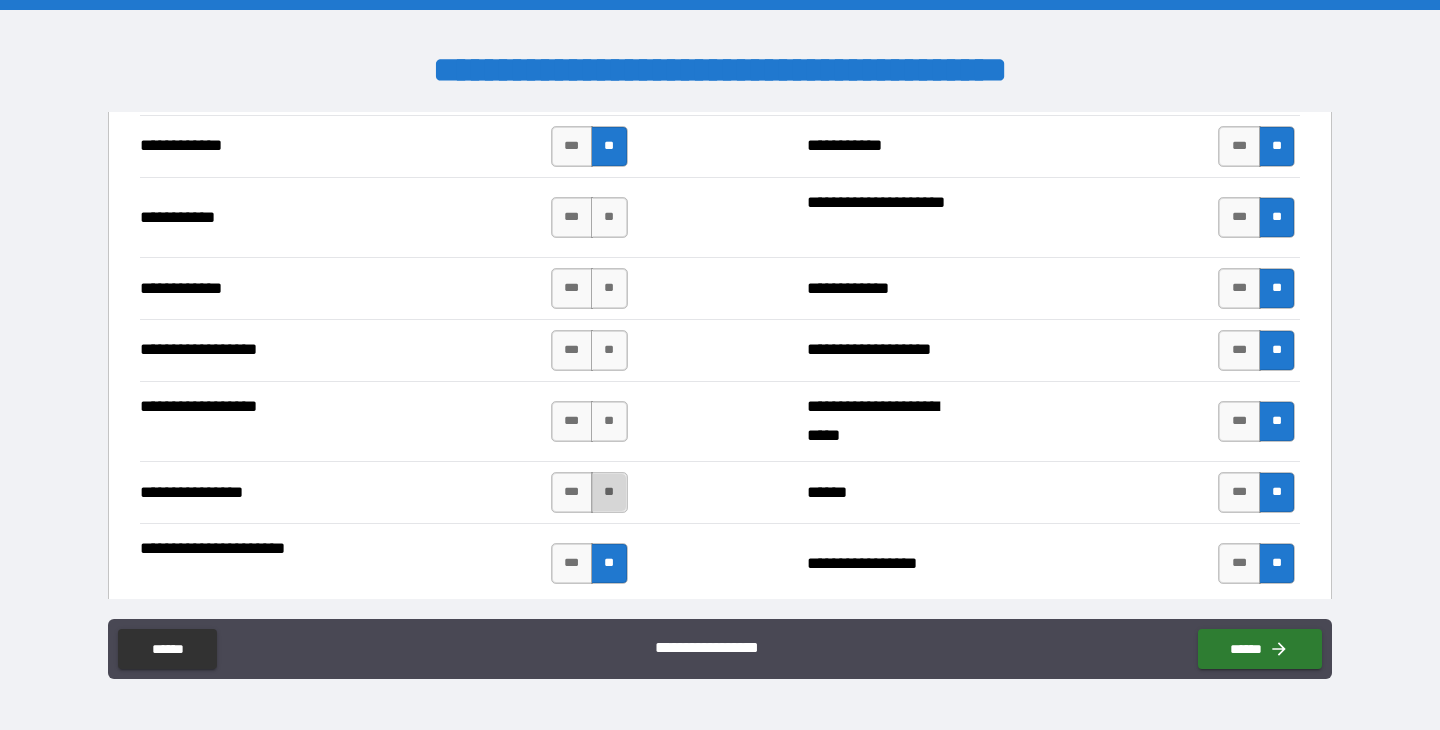 click on "**" at bounding box center [609, 492] 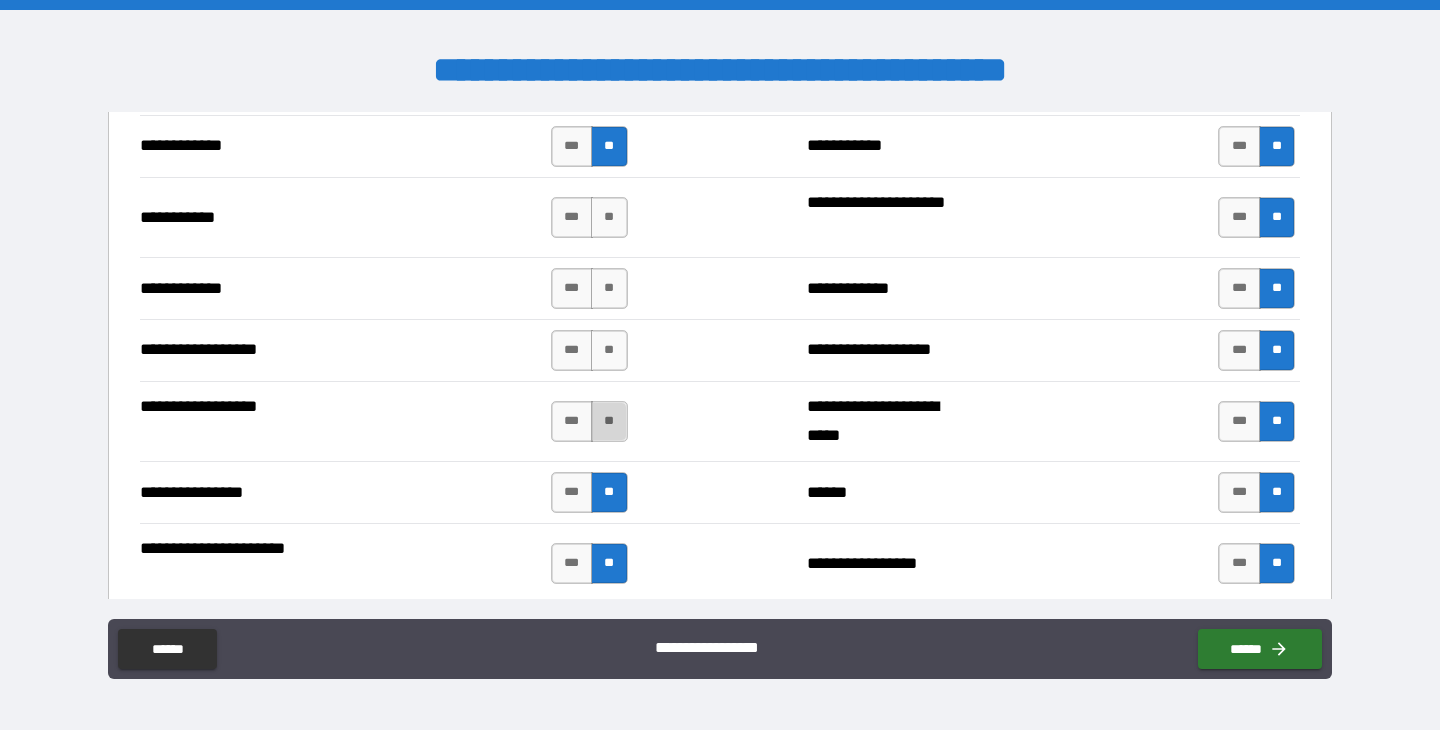 click on "**" at bounding box center (609, 421) 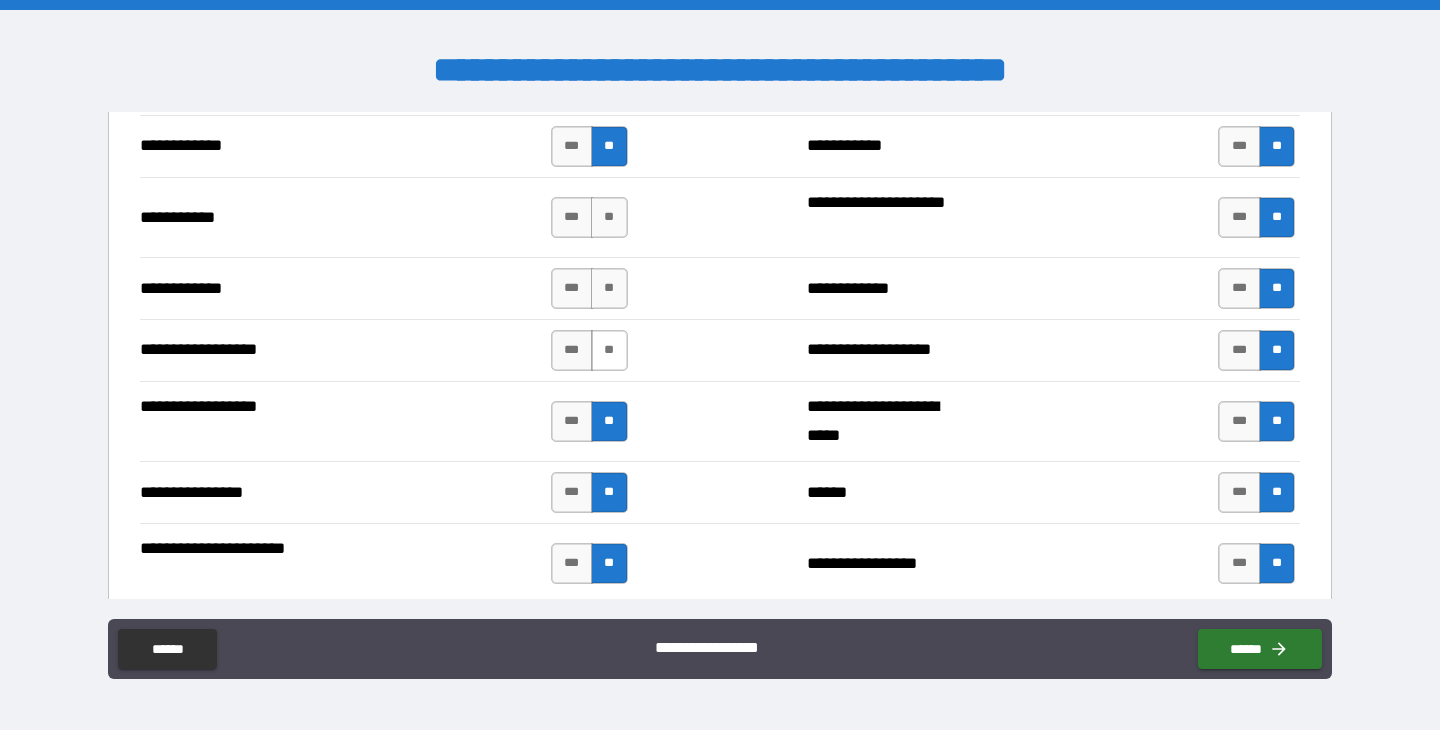 click on "**" at bounding box center [609, 350] 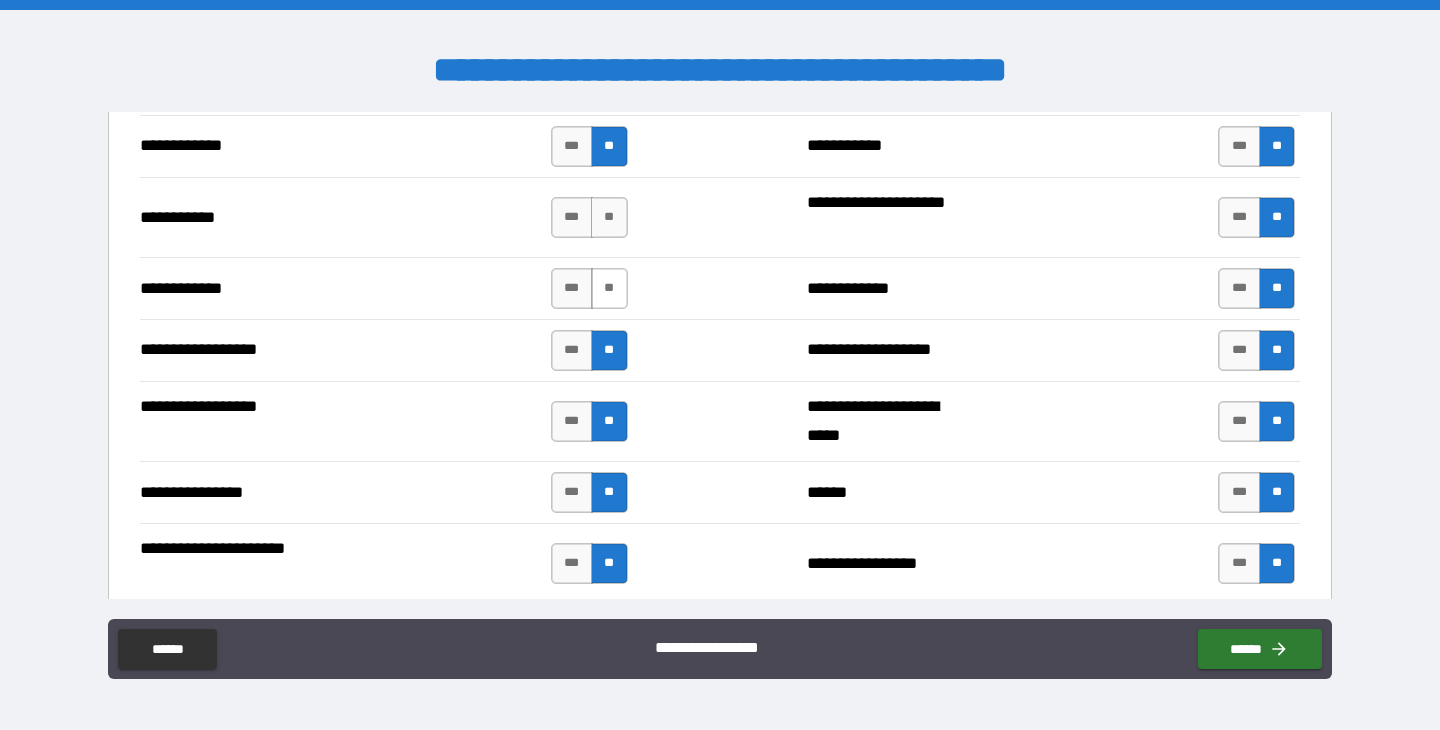 click on "**" at bounding box center (609, 288) 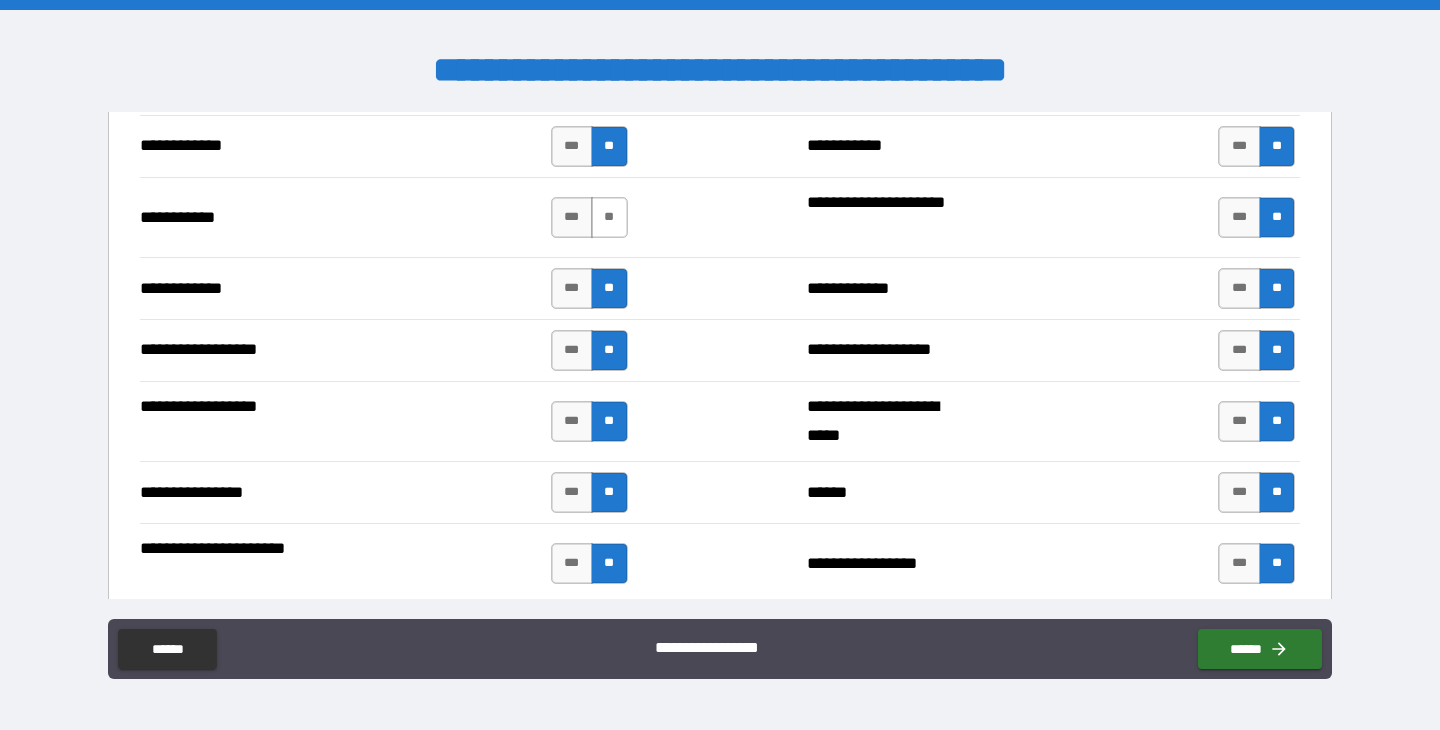 click on "**" at bounding box center (609, 217) 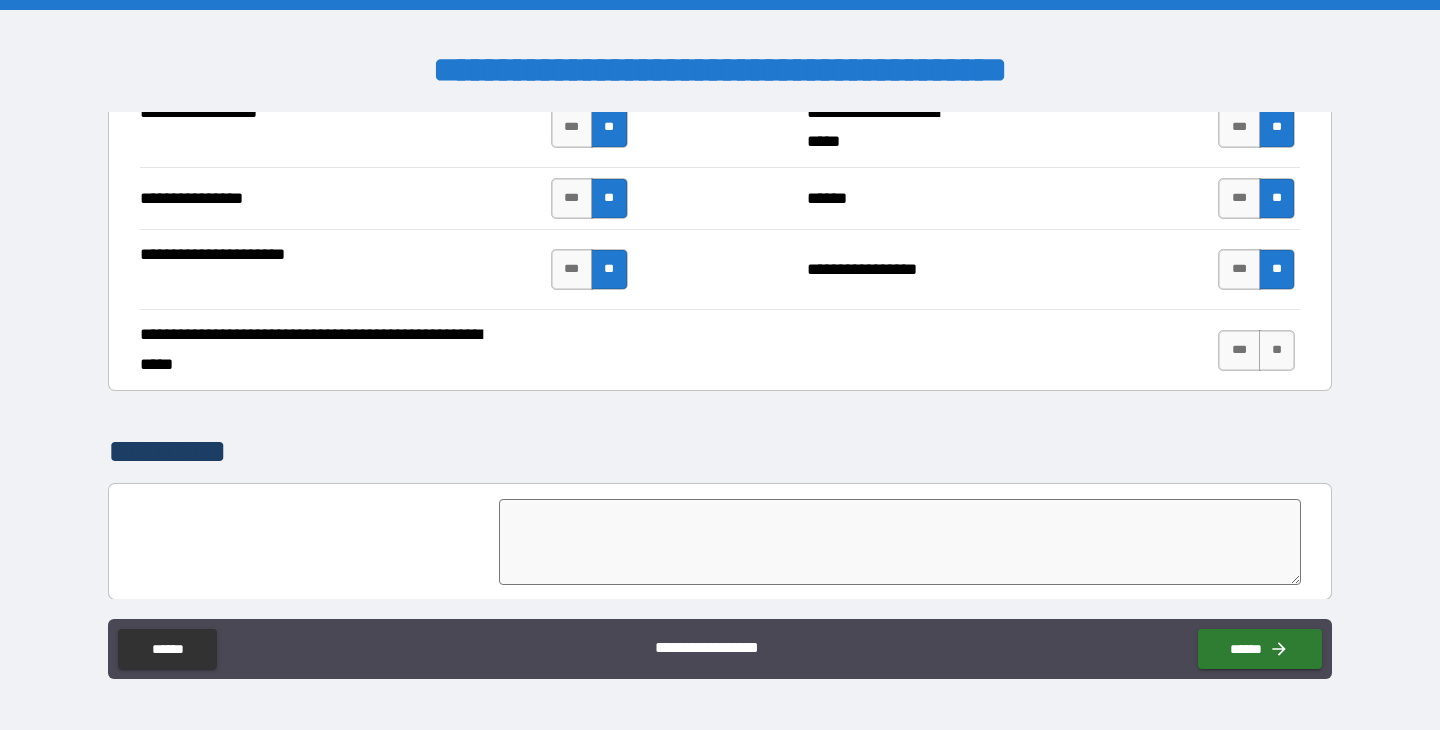 scroll, scrollTop: 3232, scrollLeft: 0, axis: vertical 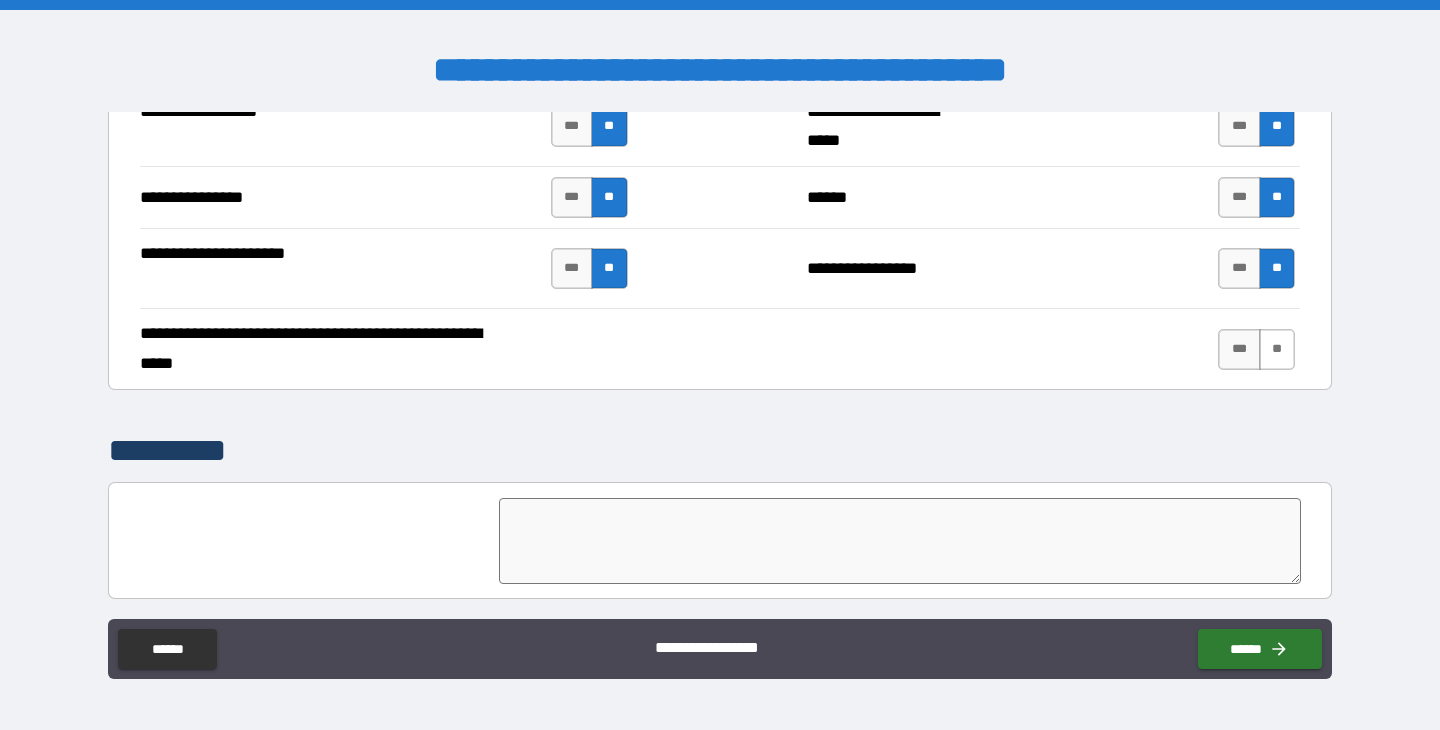 click on "**" at bounding box center (1277, 349) 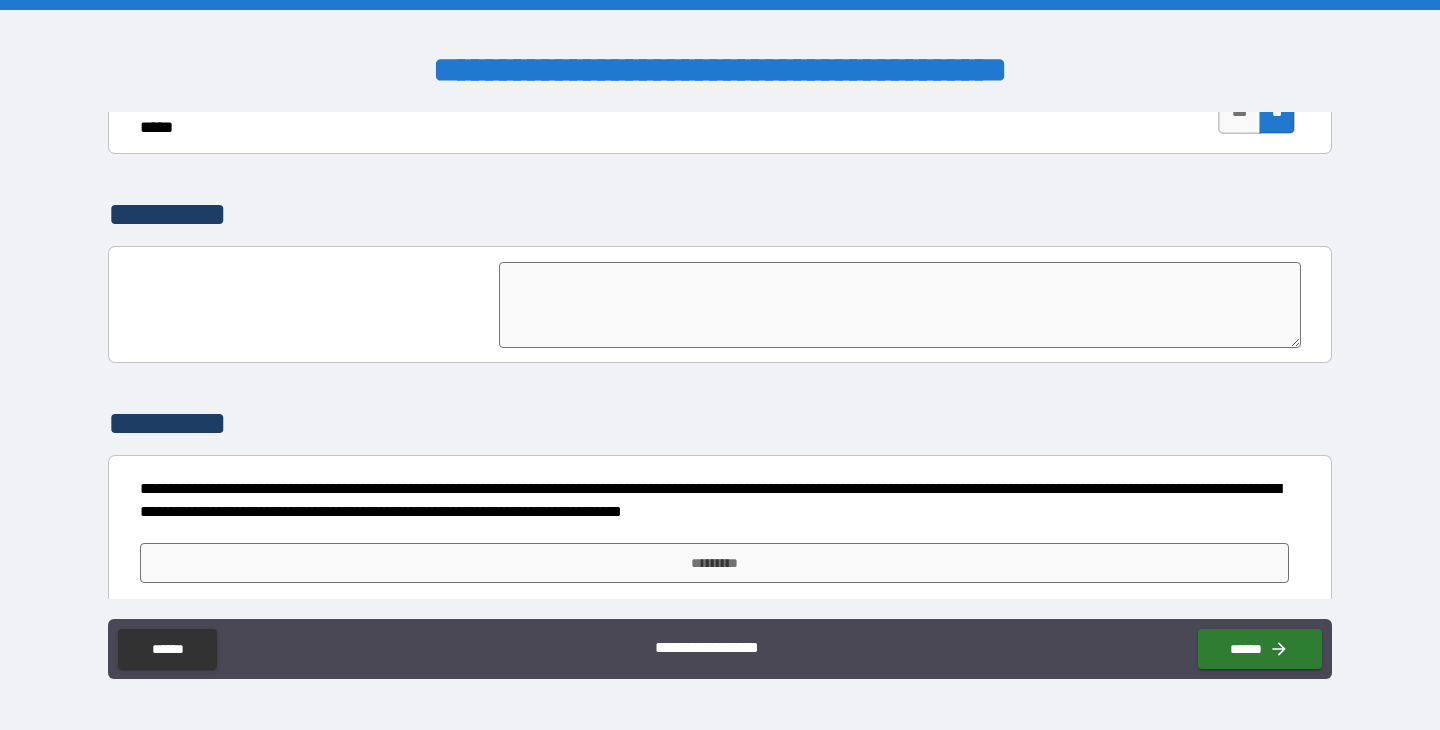 scroll, scrollTop: 3484, scrollLeft: 0, axis: vertical 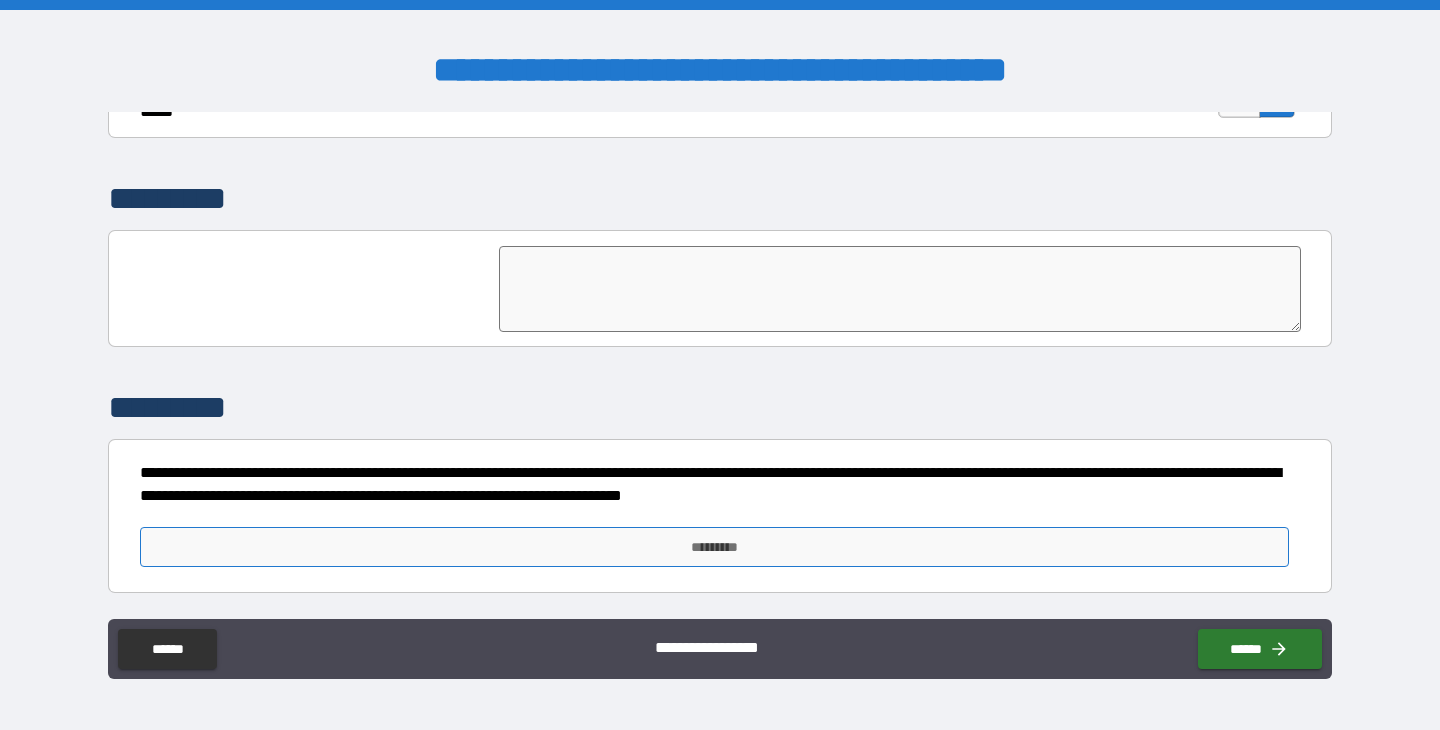 click on "*********" at bounding box center [714, 547] 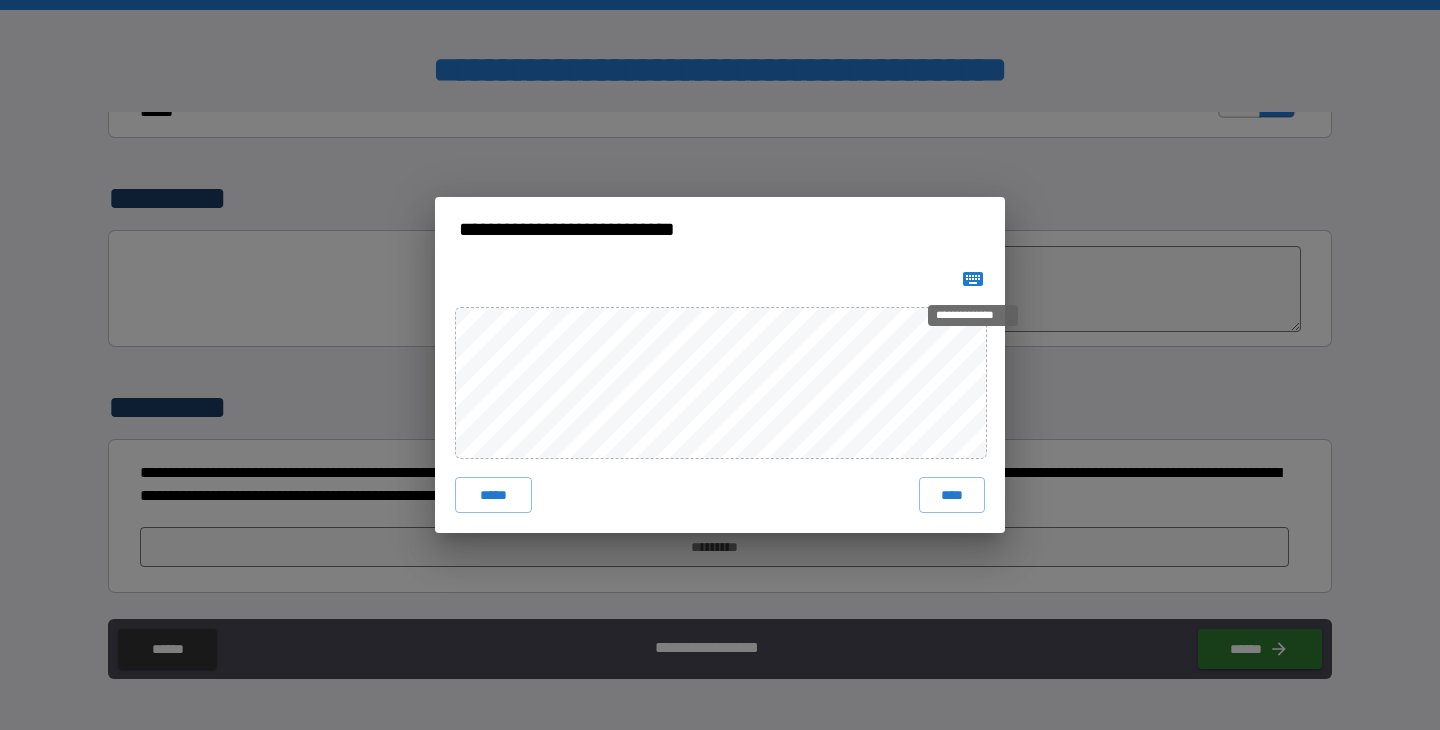 click 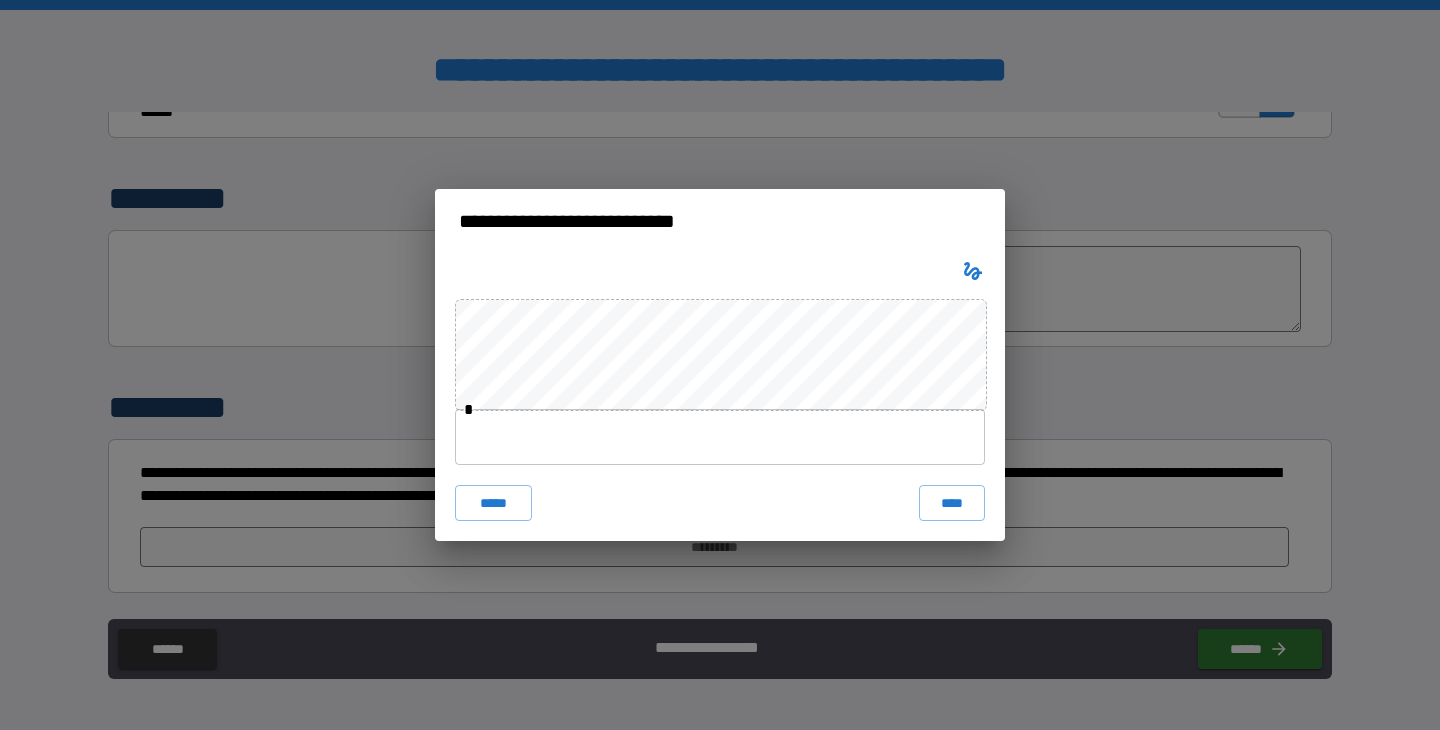 click at bounding box center (720, 437) 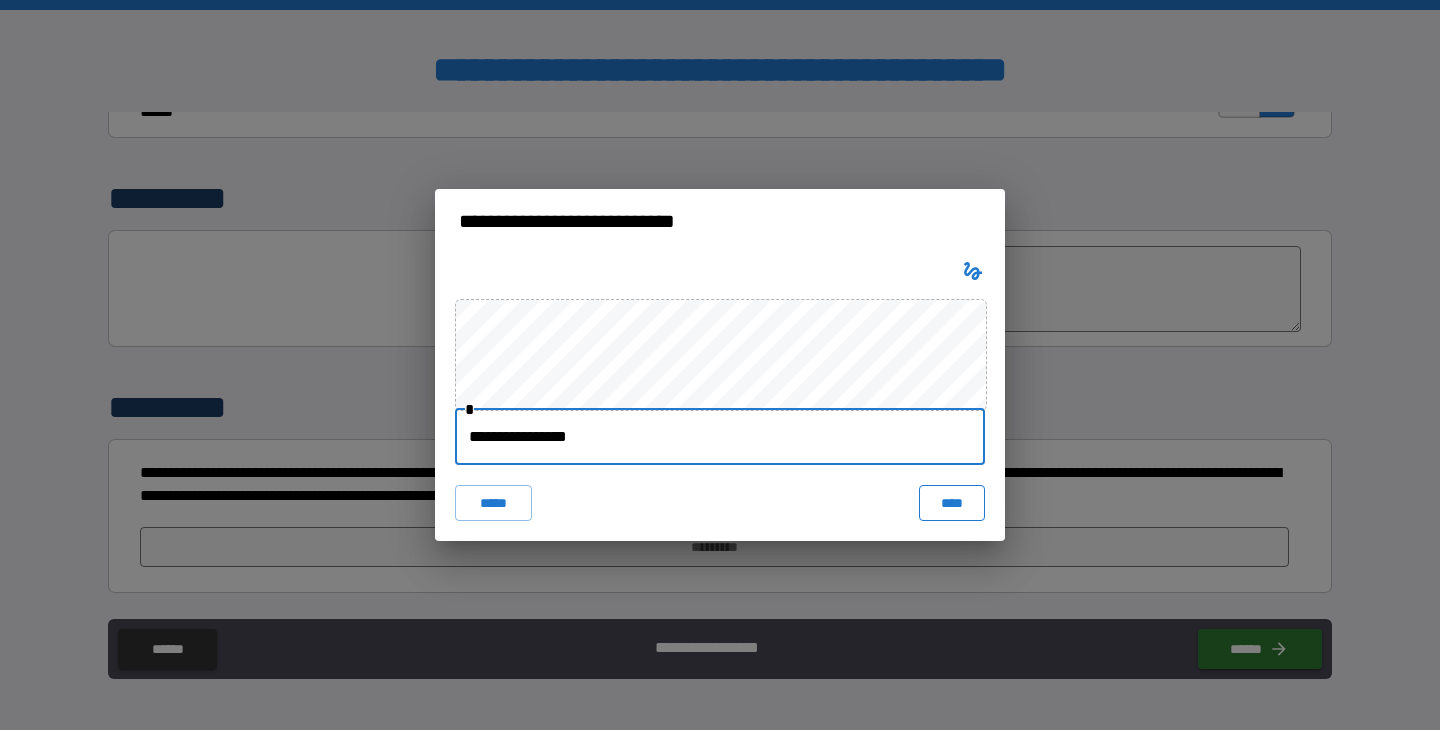 type on "**********" 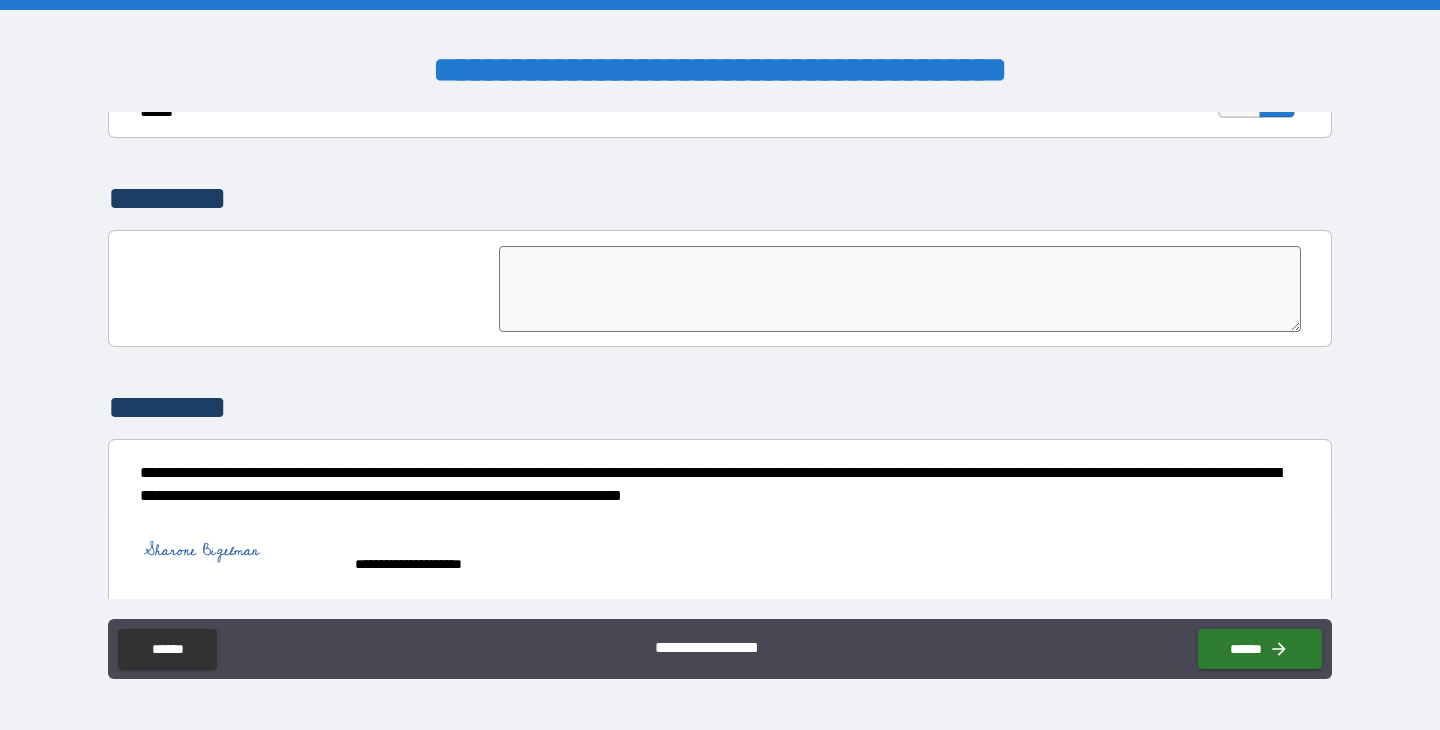 scroll, scrollTop: 3501, scrollLeft: 0, axis: vertical 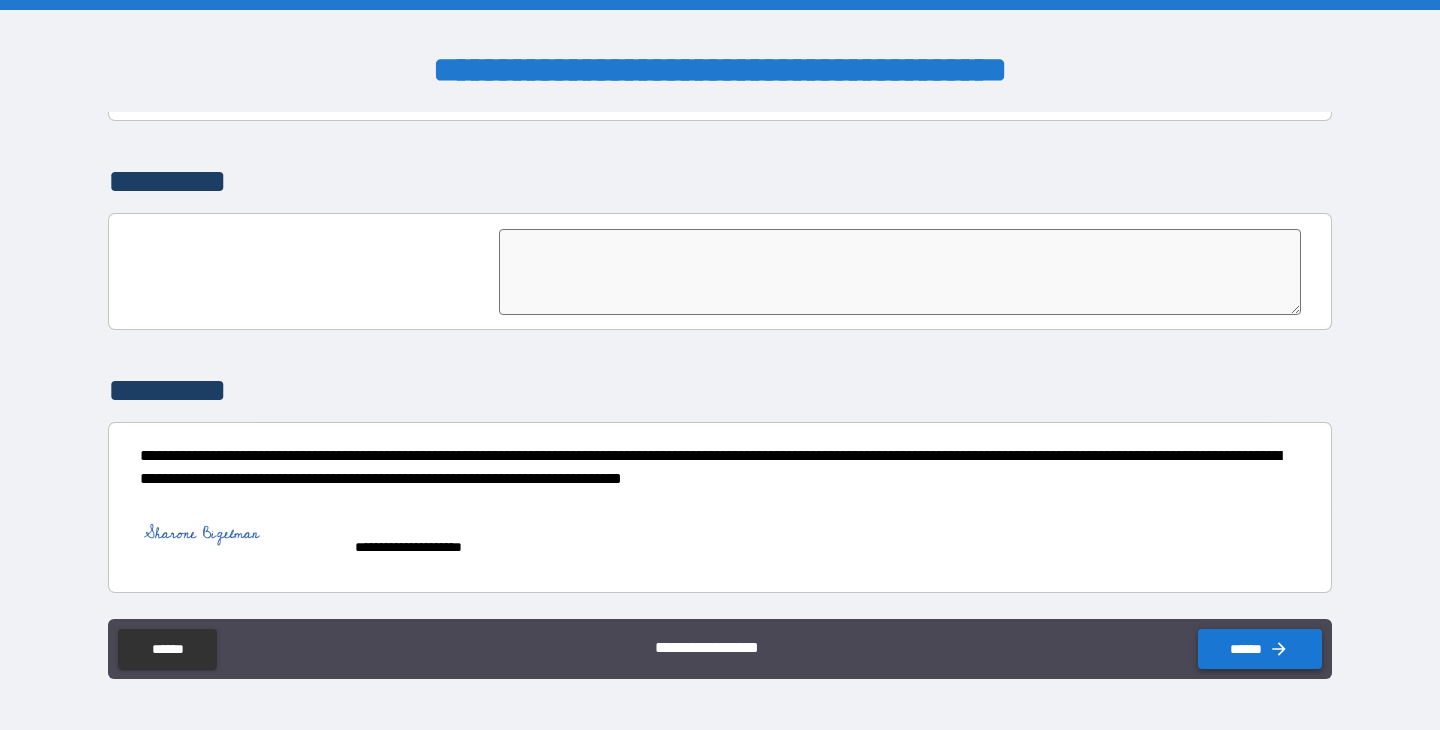 click on "******" at bounding box center [1260, 649] 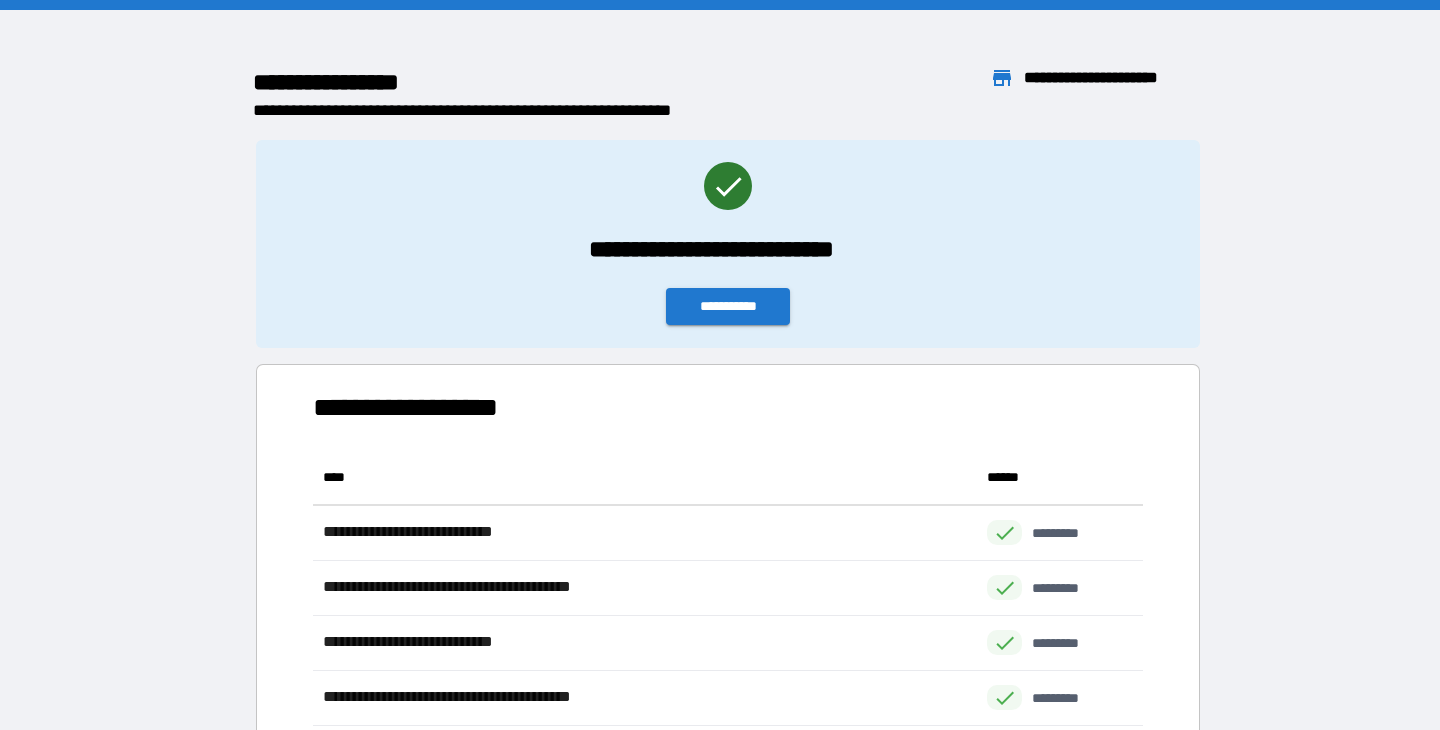 scroll, scrollTop: 1, scrollLeft: 1, axis: both 